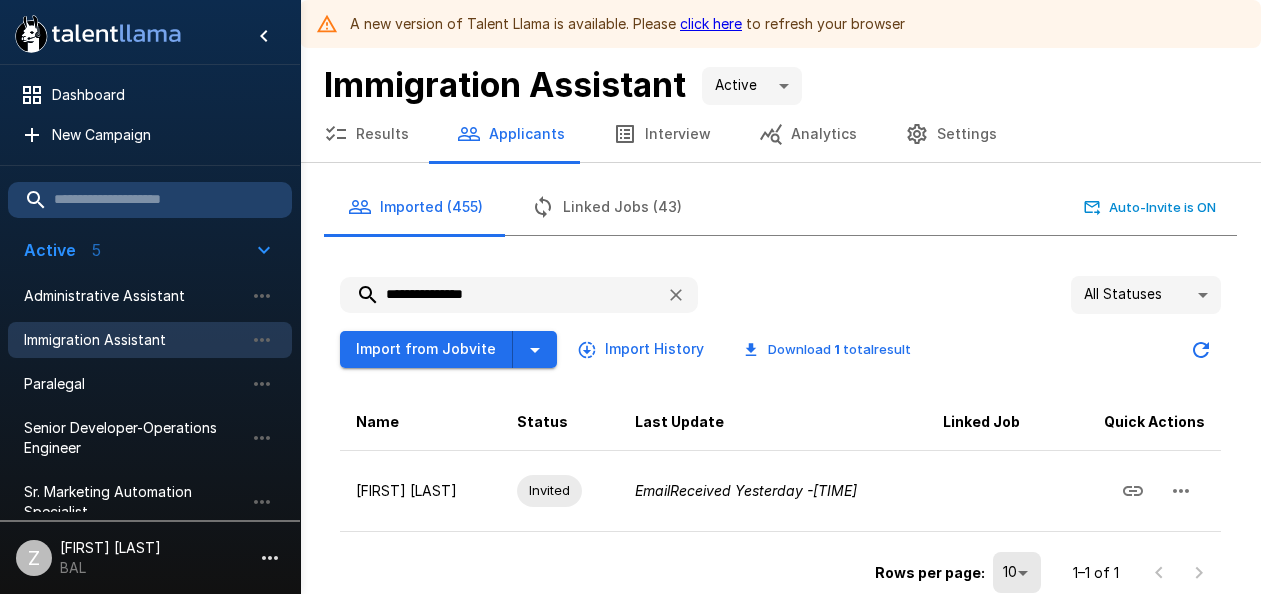 scroll, scrollTop: 0, scrollLeft: 0, axis: both 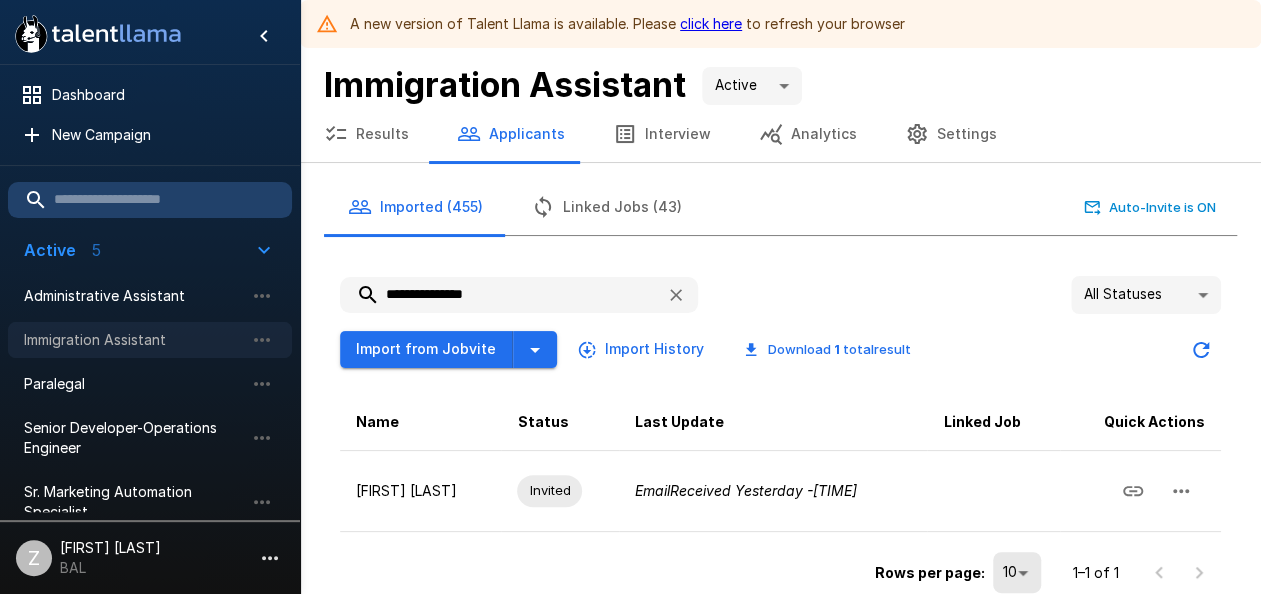 click on "Immigration Assistant" at bounding box center (134, 340) 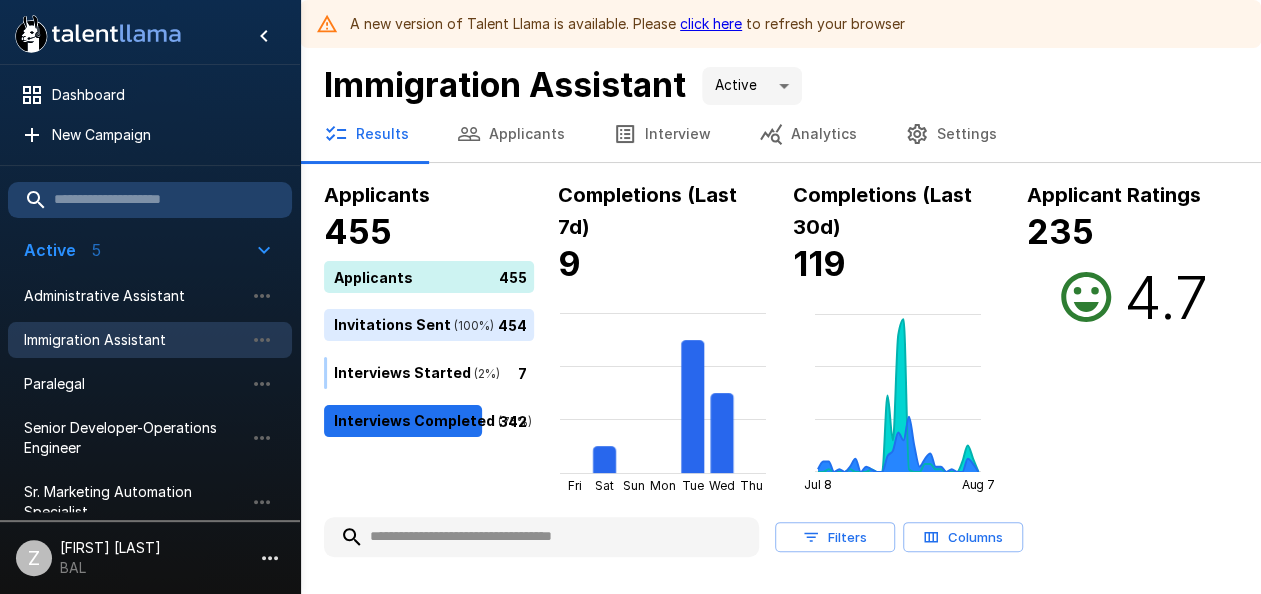 click on "Applicants" at bounding box center (511, 134) 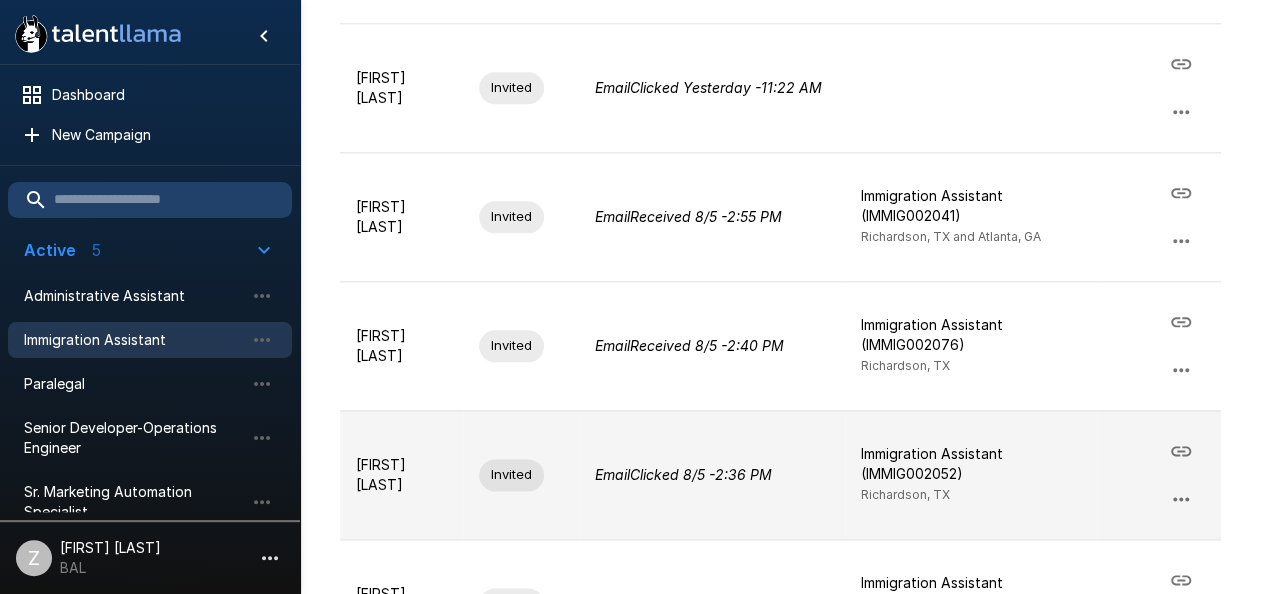 scroll, scrollTop: 1200, scrollLeft: 0, axis: vertical 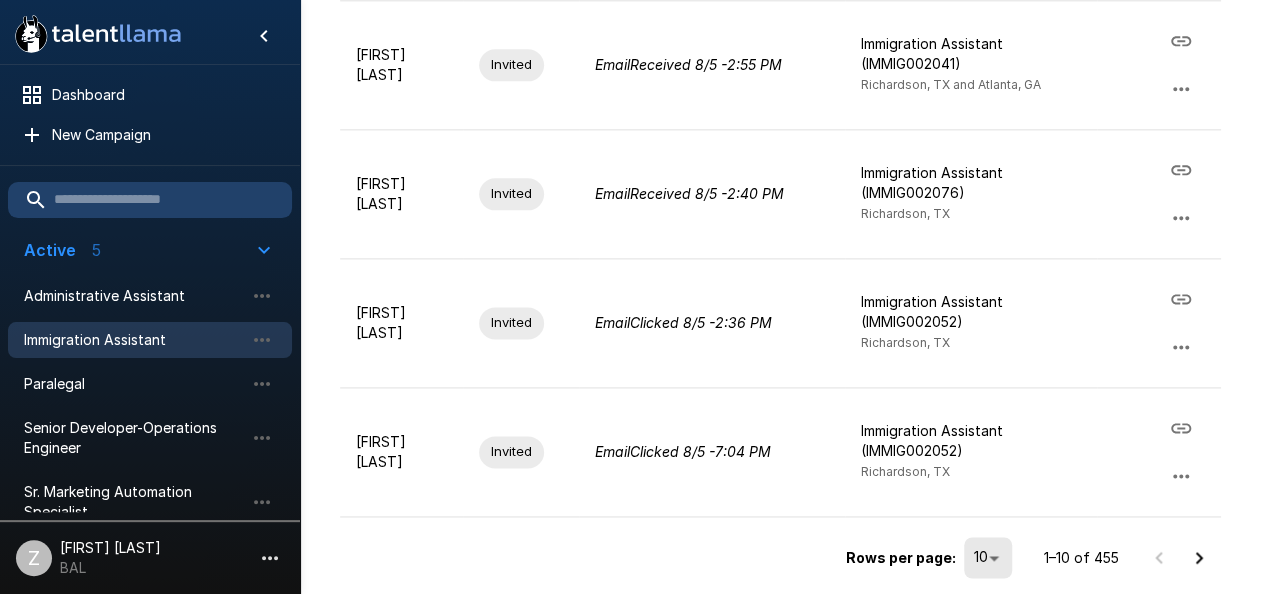 click 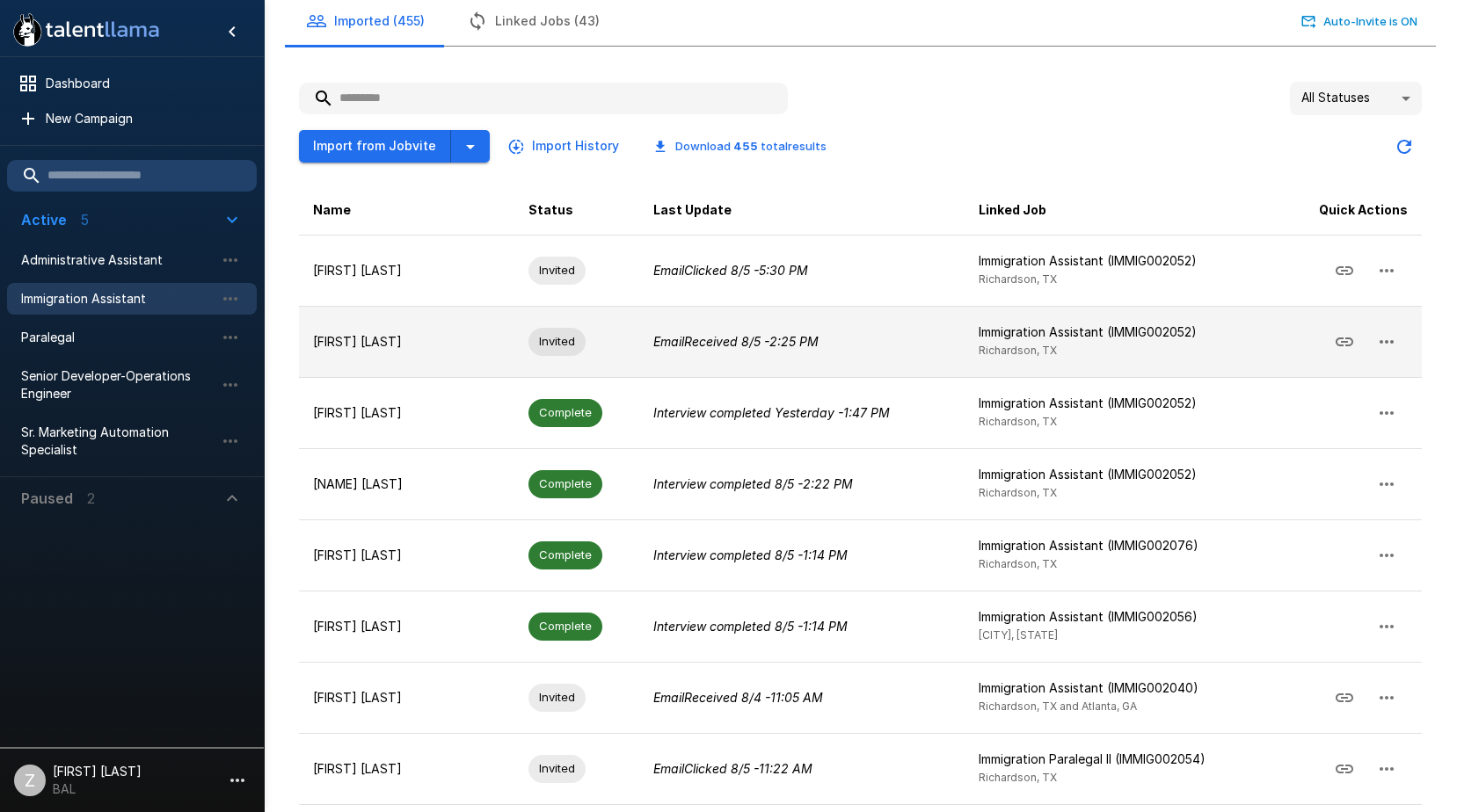 scroll, scrollTop: 0, scrollLeft: 0, axis: both 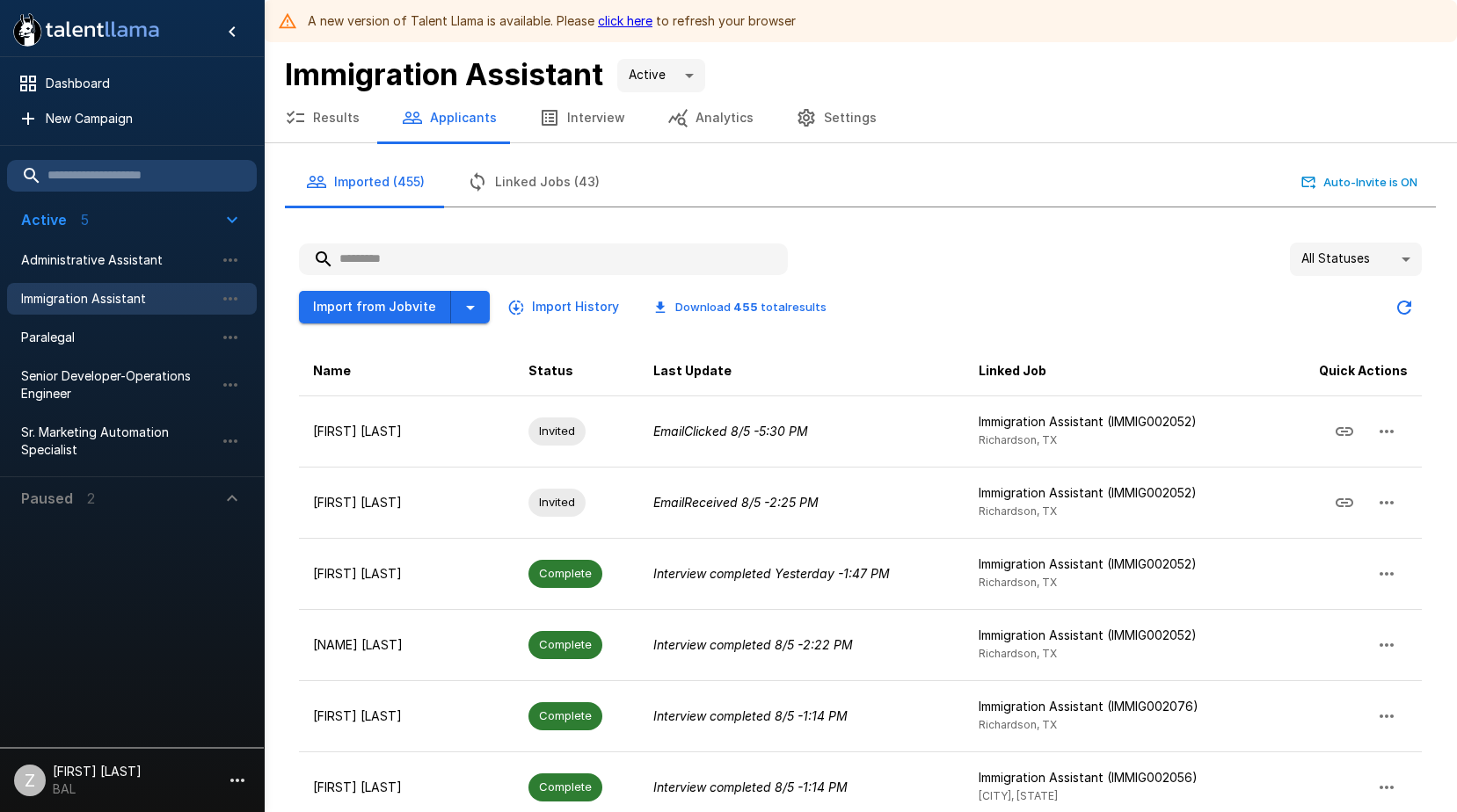 click at bounding box center (543, 259) 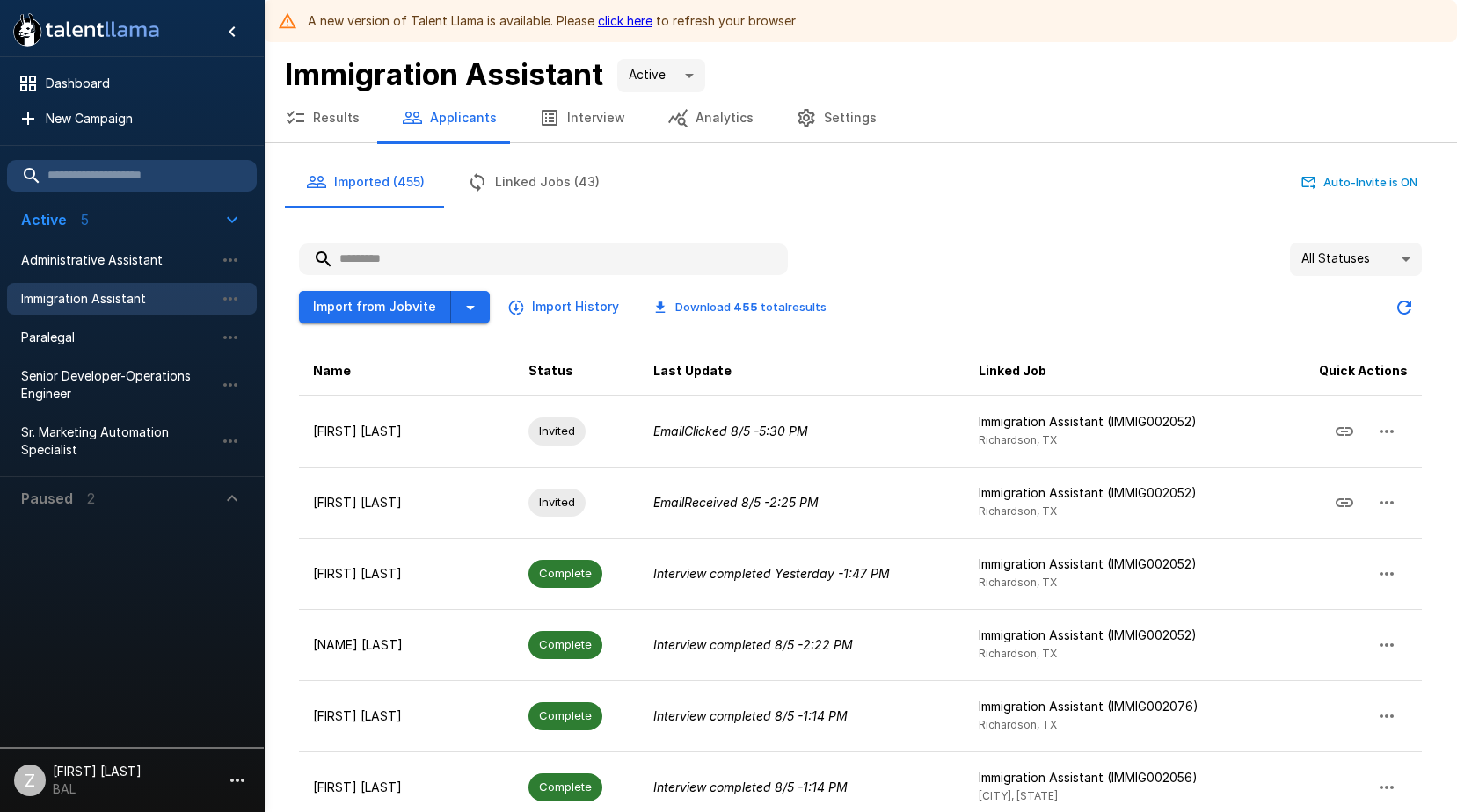 paste on "**********" 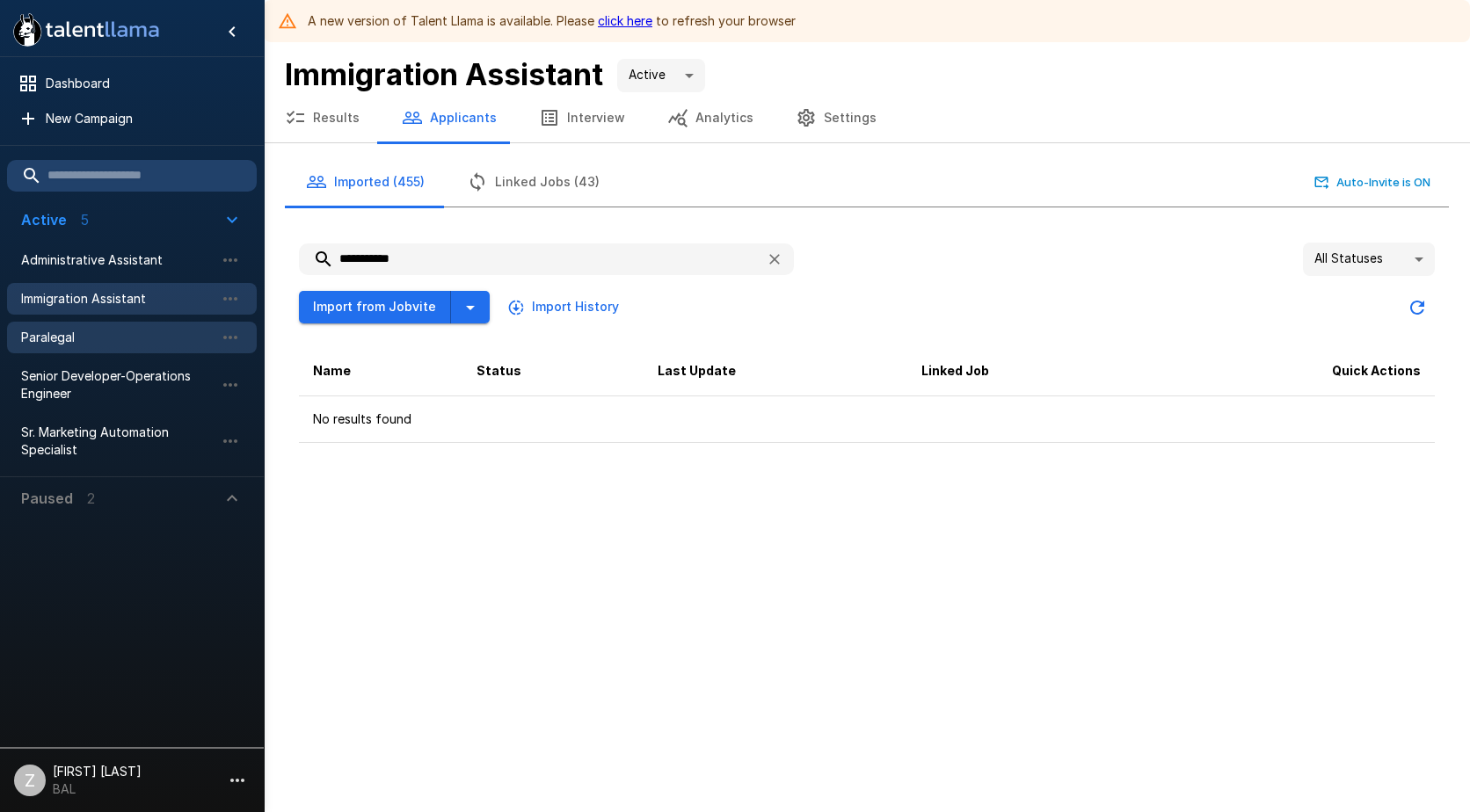 type on "**********" 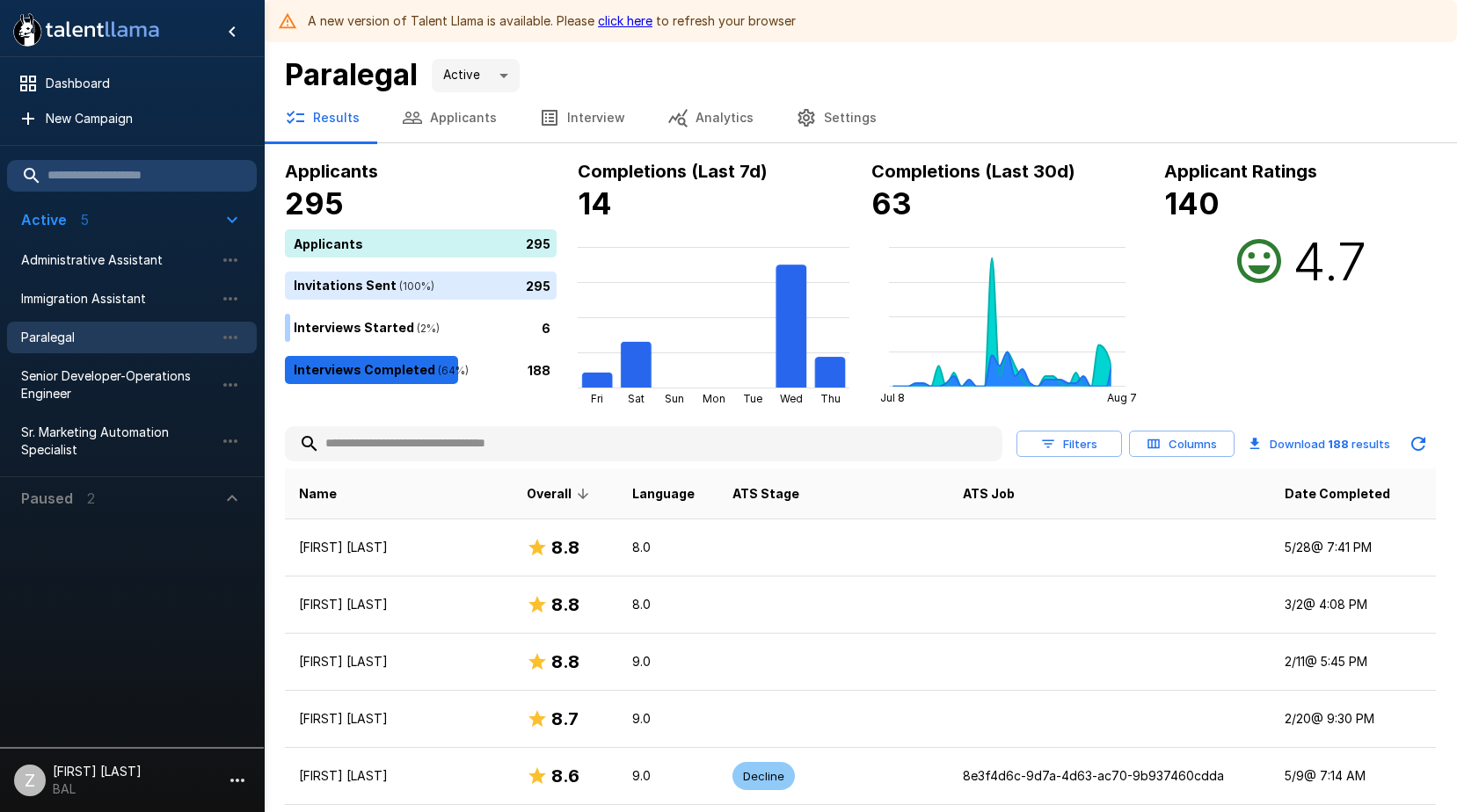 click on "Applicants" at bounding box center (449, 118) 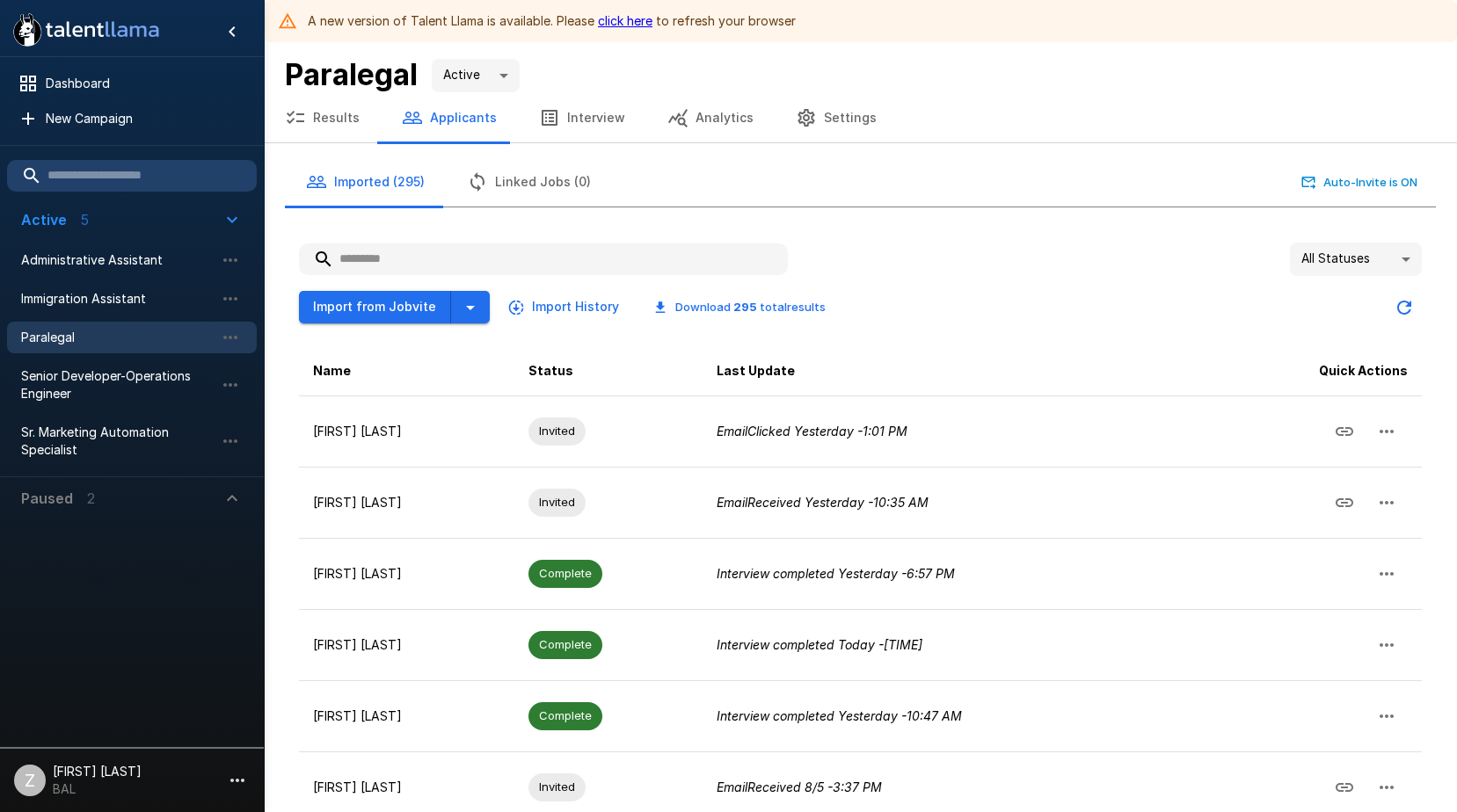 paste on "**********" 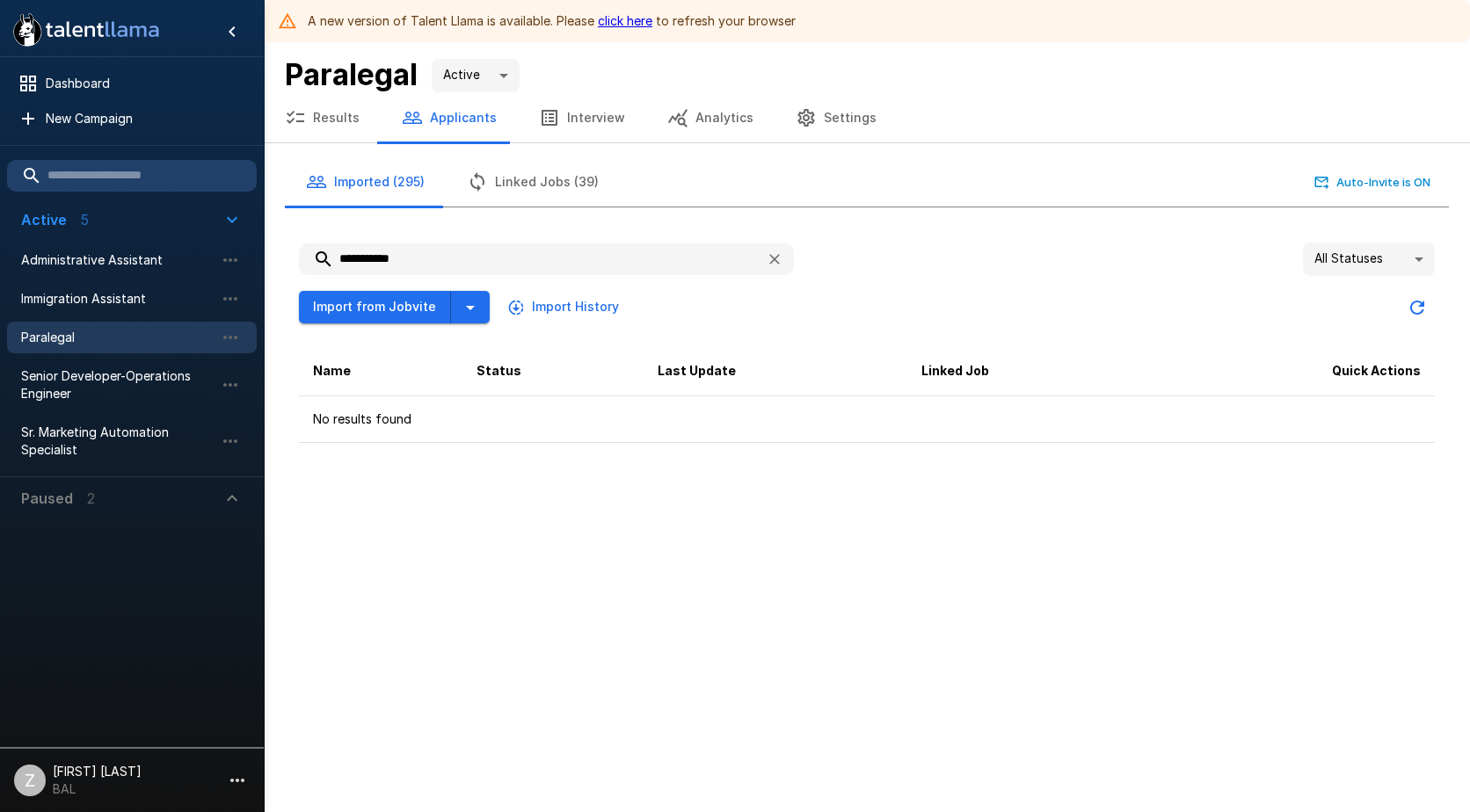 drag, startPoint x: 445, startPoint y: 256, endPoint x: 365, endPoint y: 265, distance: 80.50466 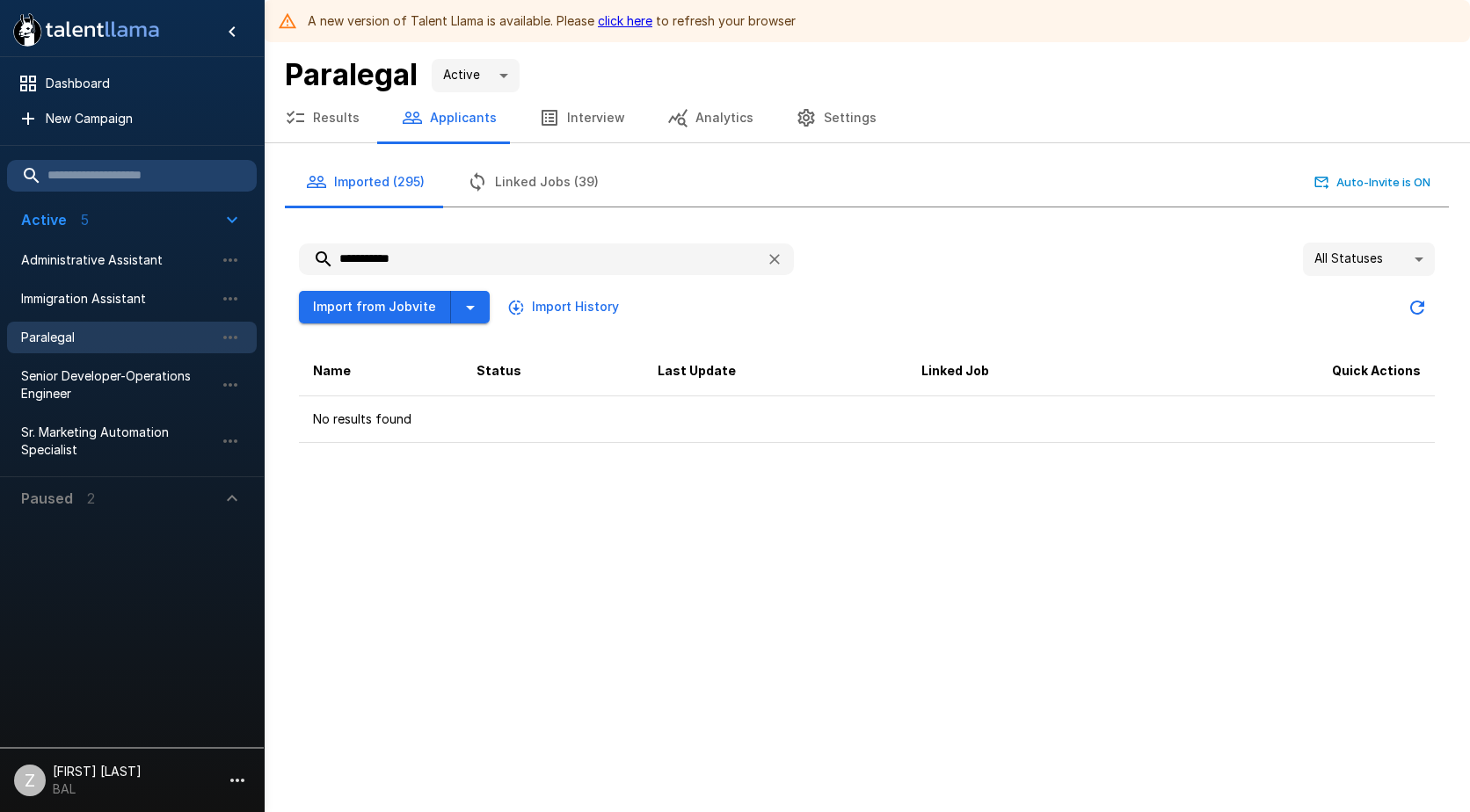 type on "***" 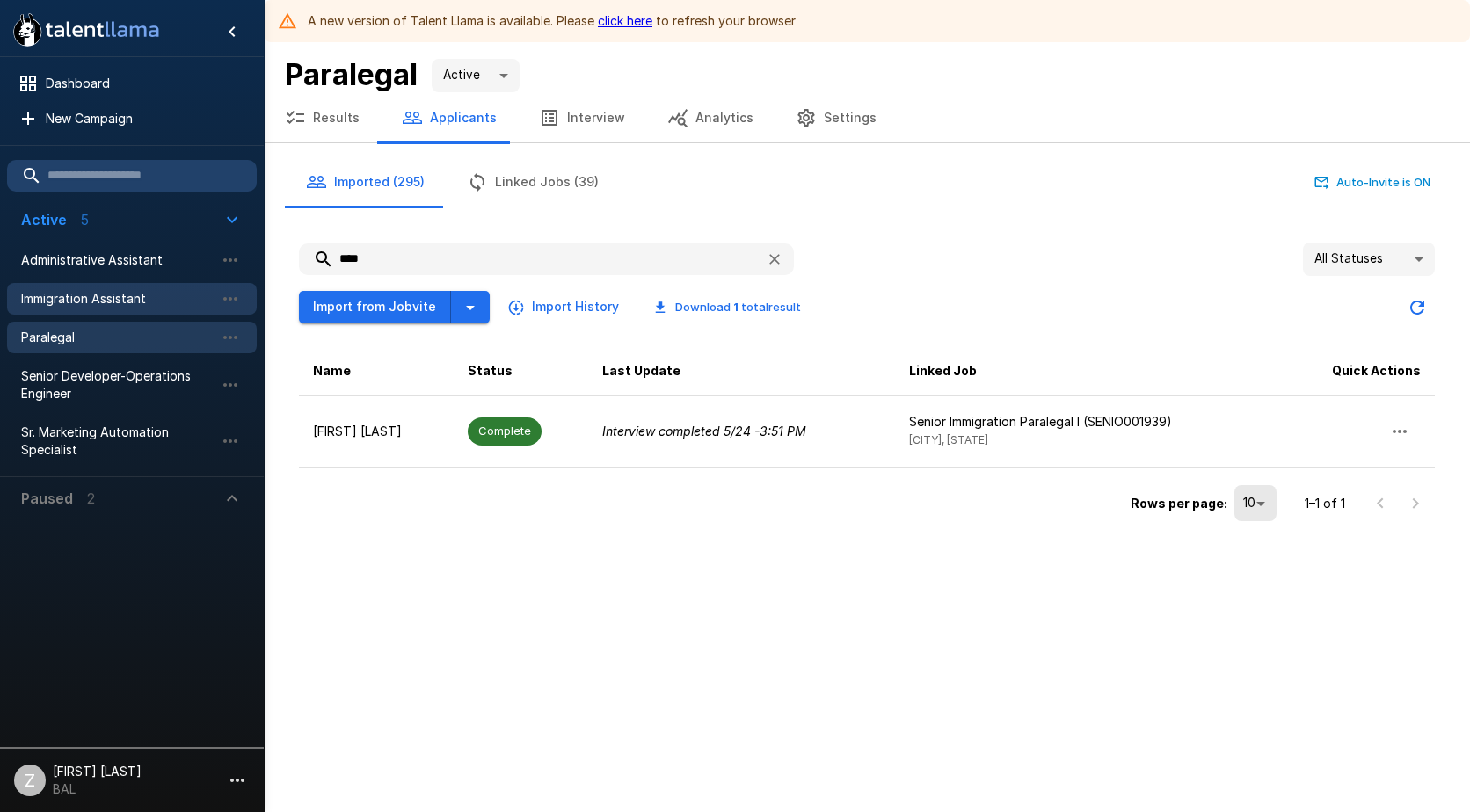 click on "Immigration Assistant" at bounding box center (118, 299) 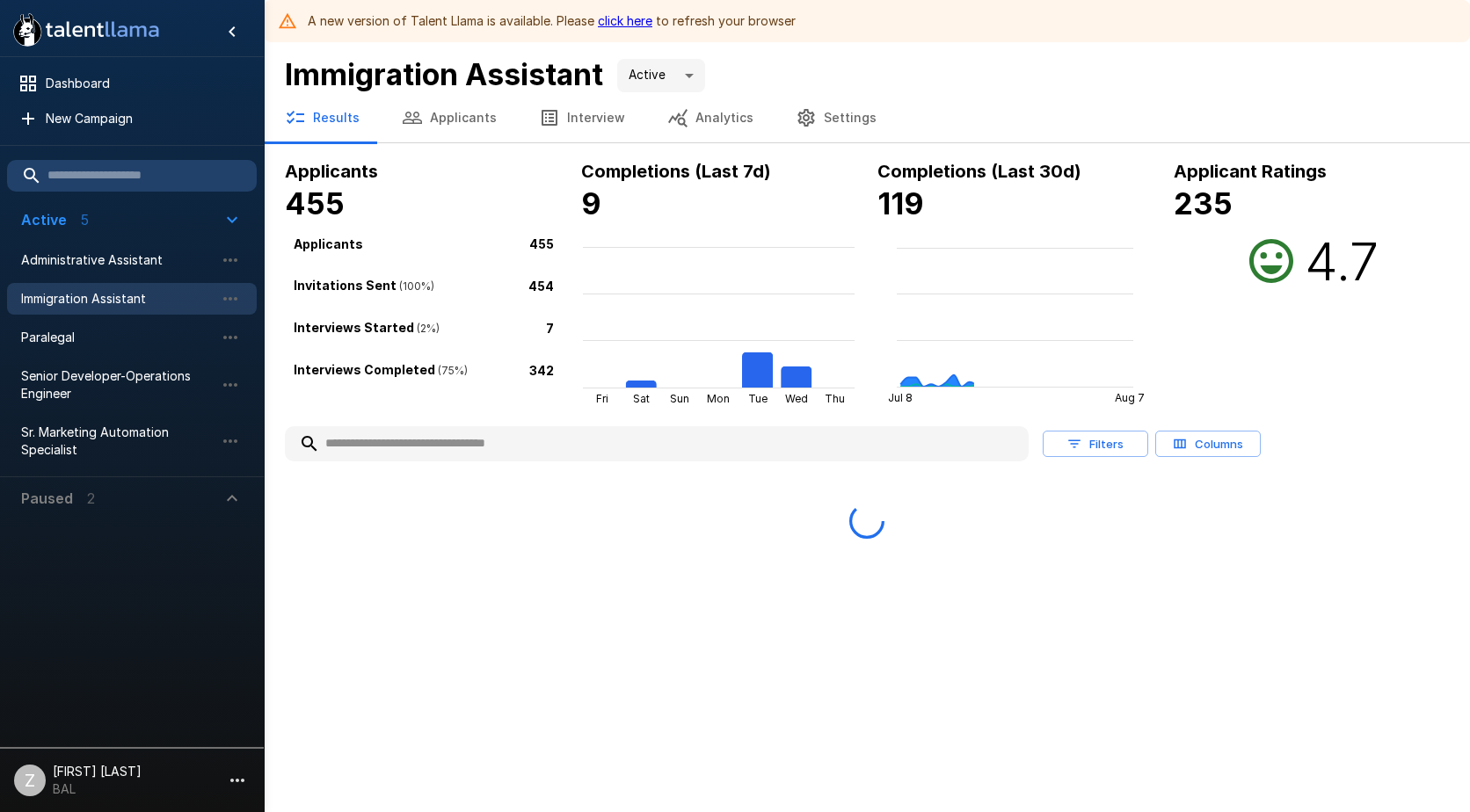 click on "Applicants" at bounding box center (449, 118) 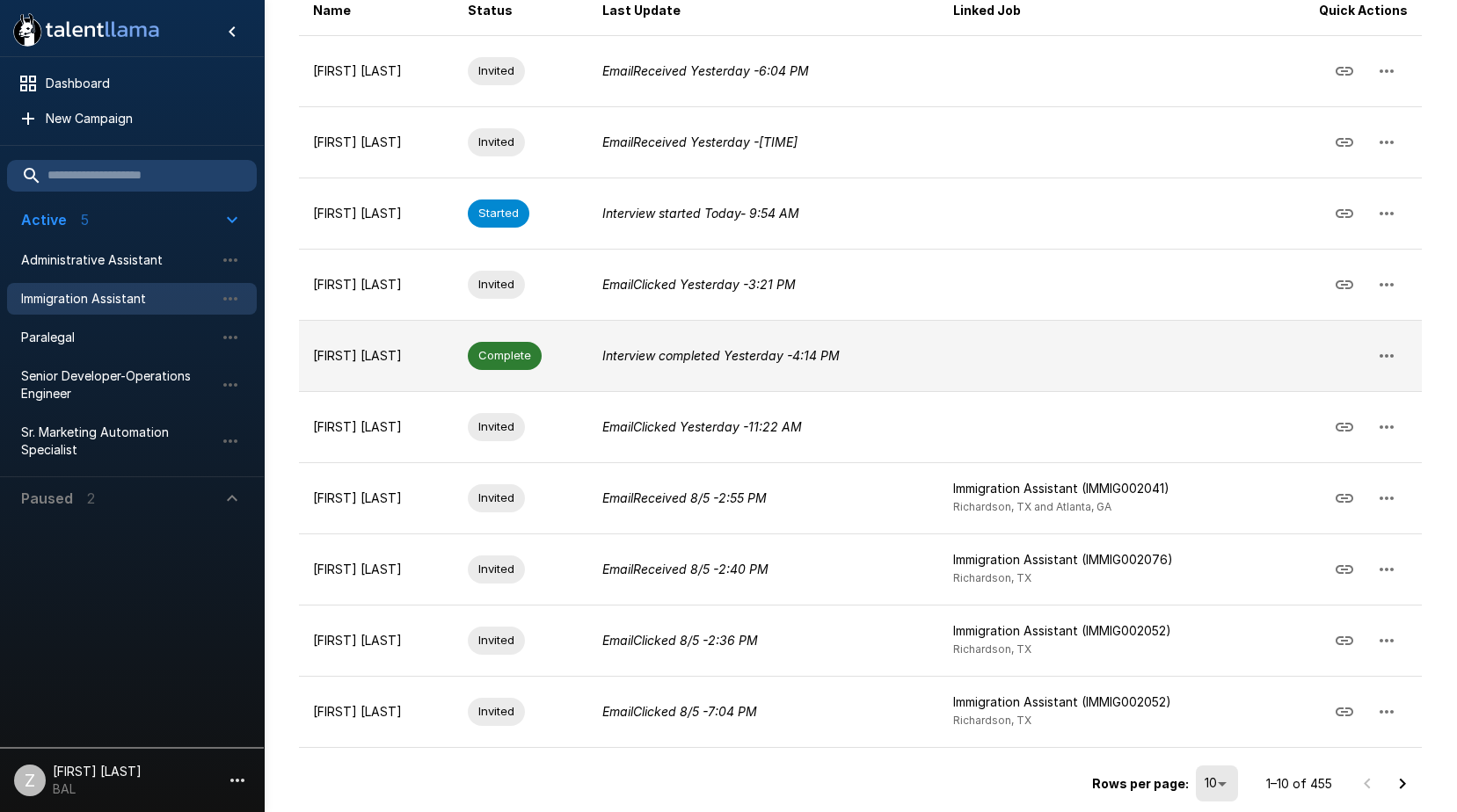 scroll, scrollTop: 369, scrollLeft: 0, axis: vertical 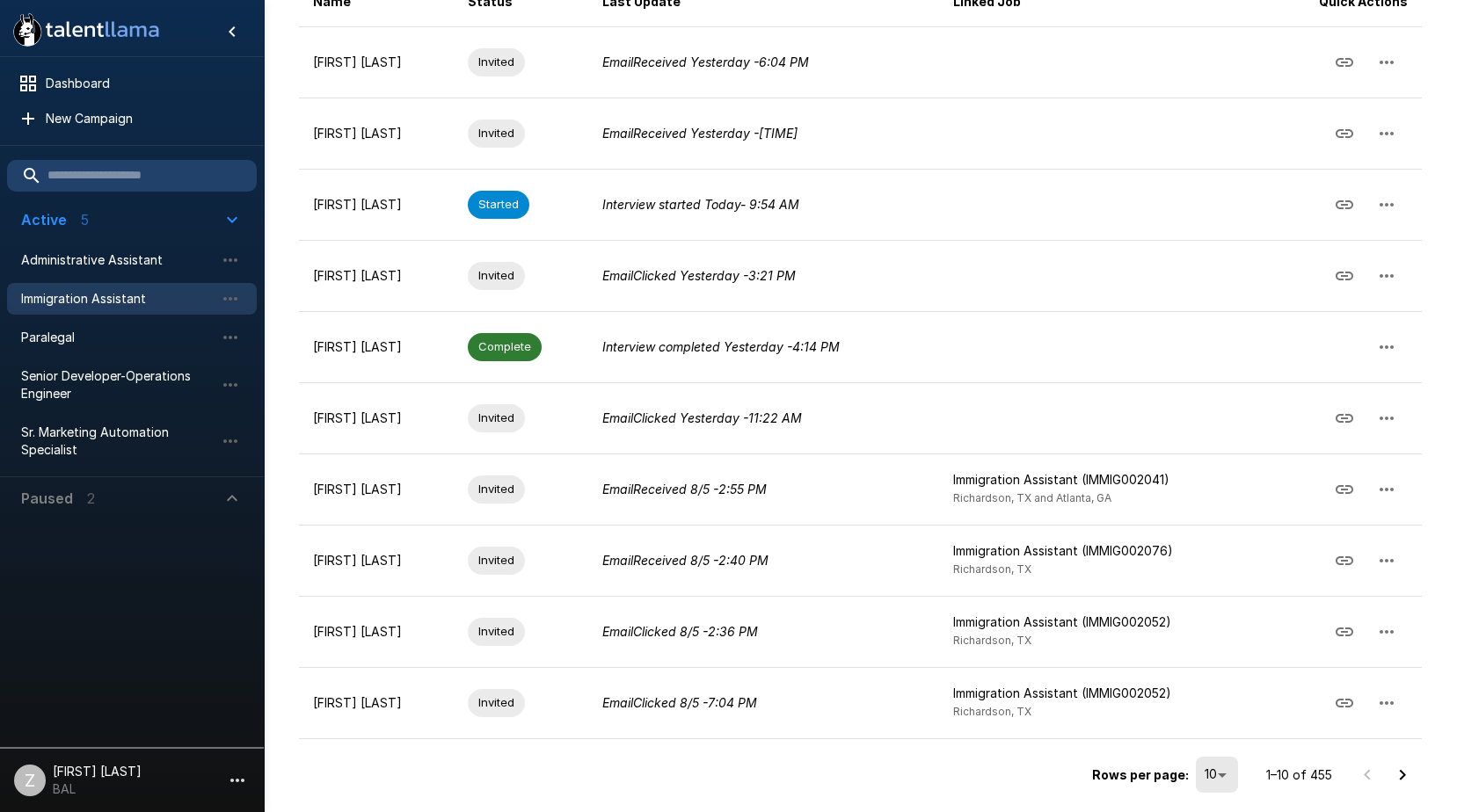 click 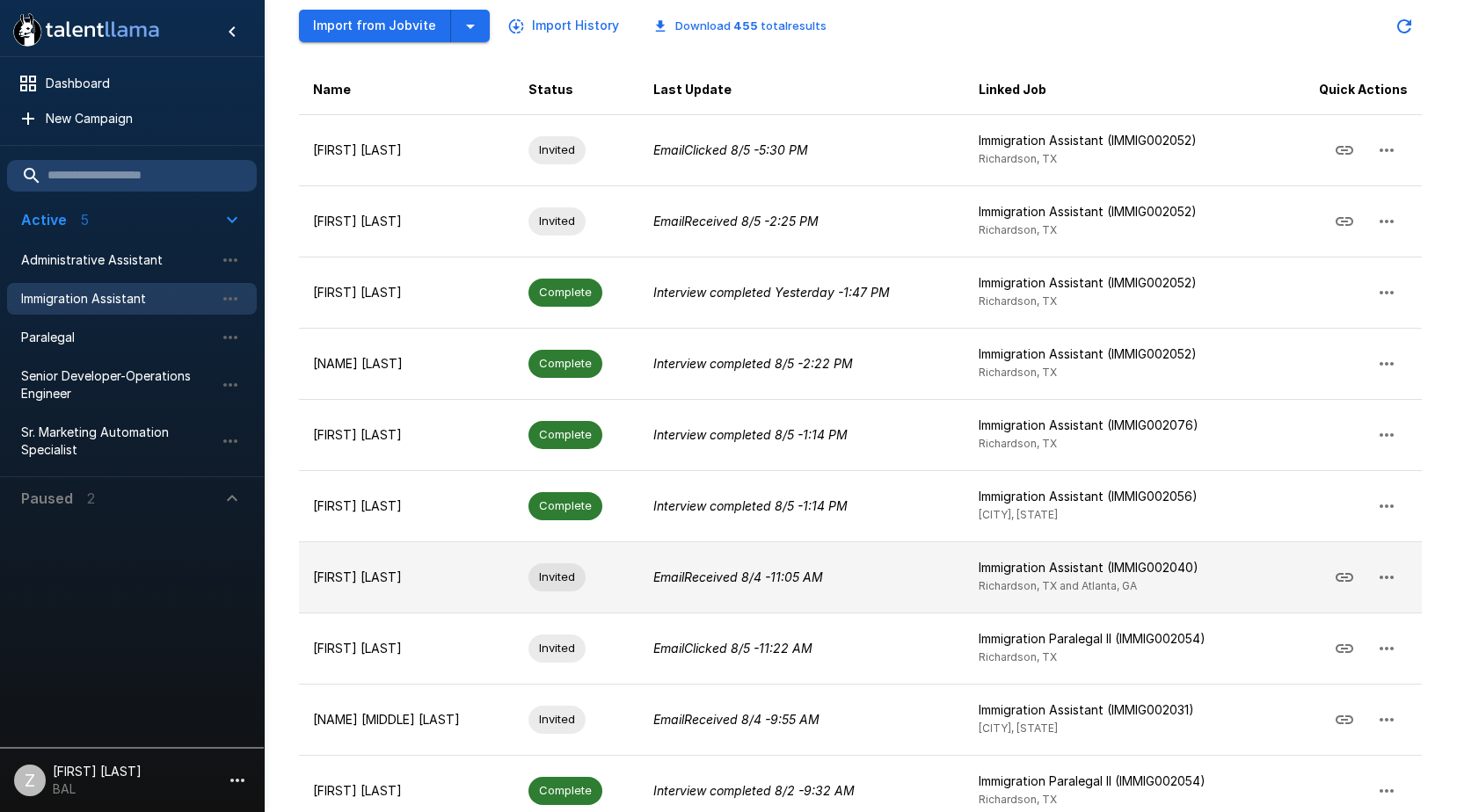 scroll, scrollTop: 369, scrollLeft: 0, axis: vertical 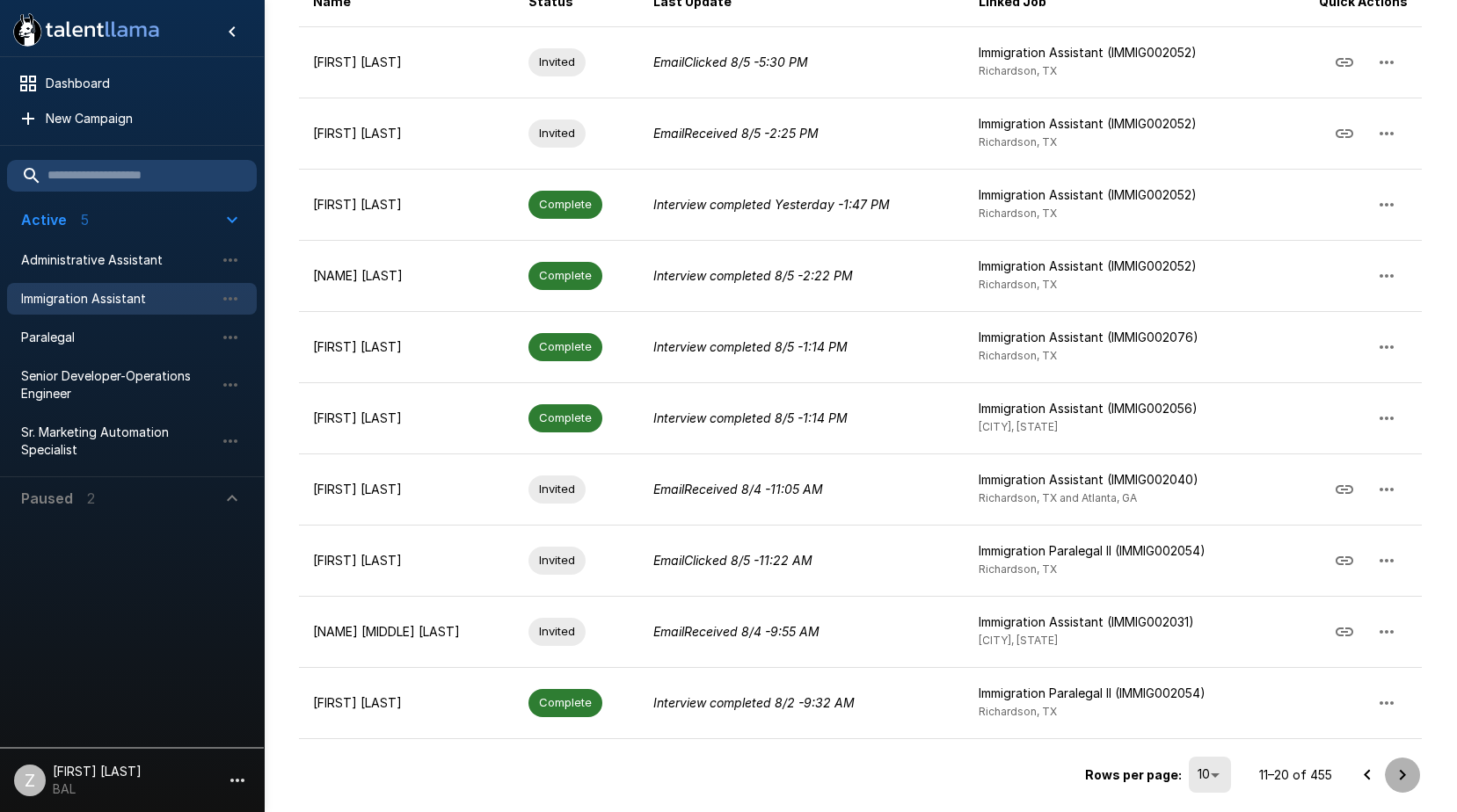 click 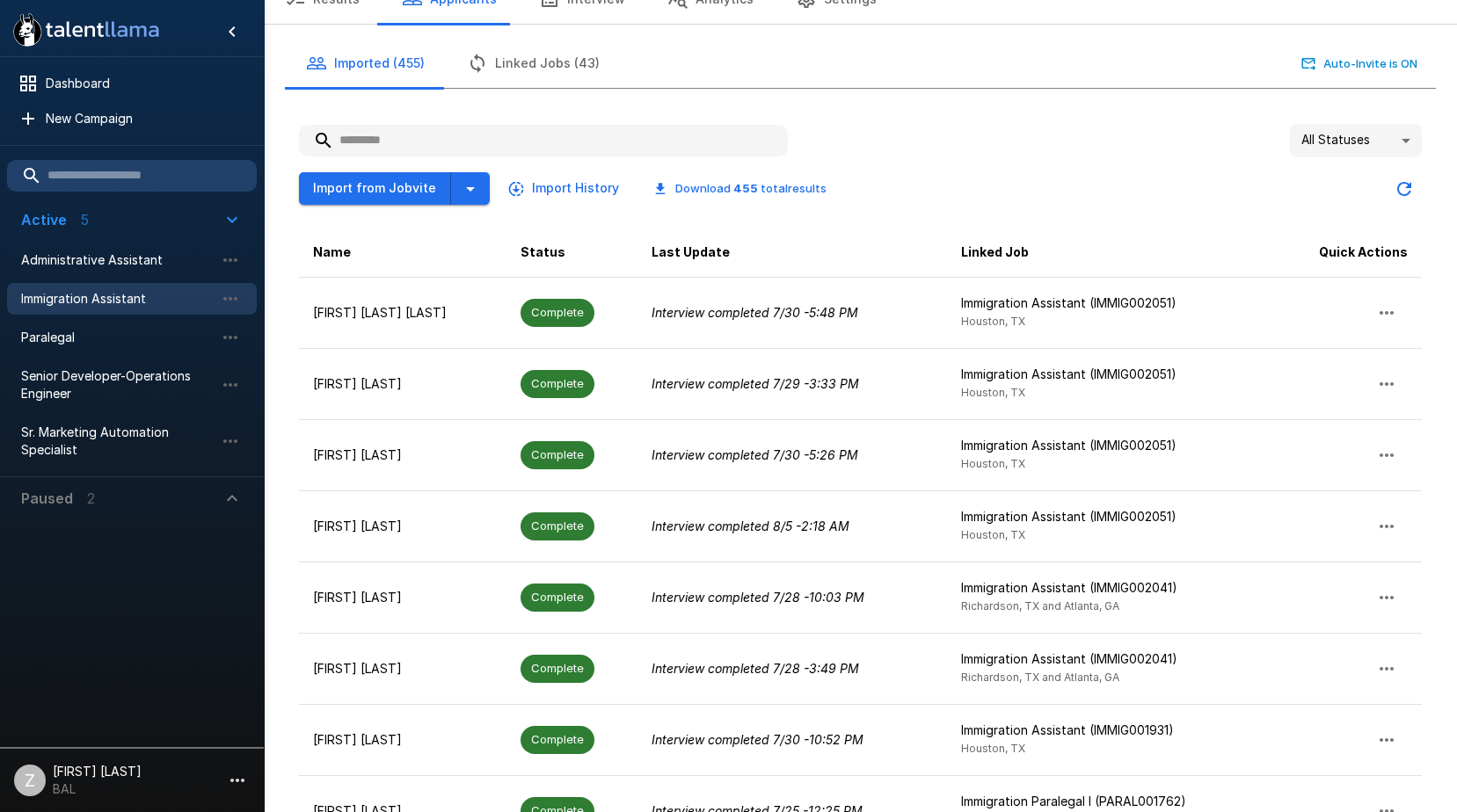 scroll, scrollTop: 0, scrollLeft: 0, axis: both 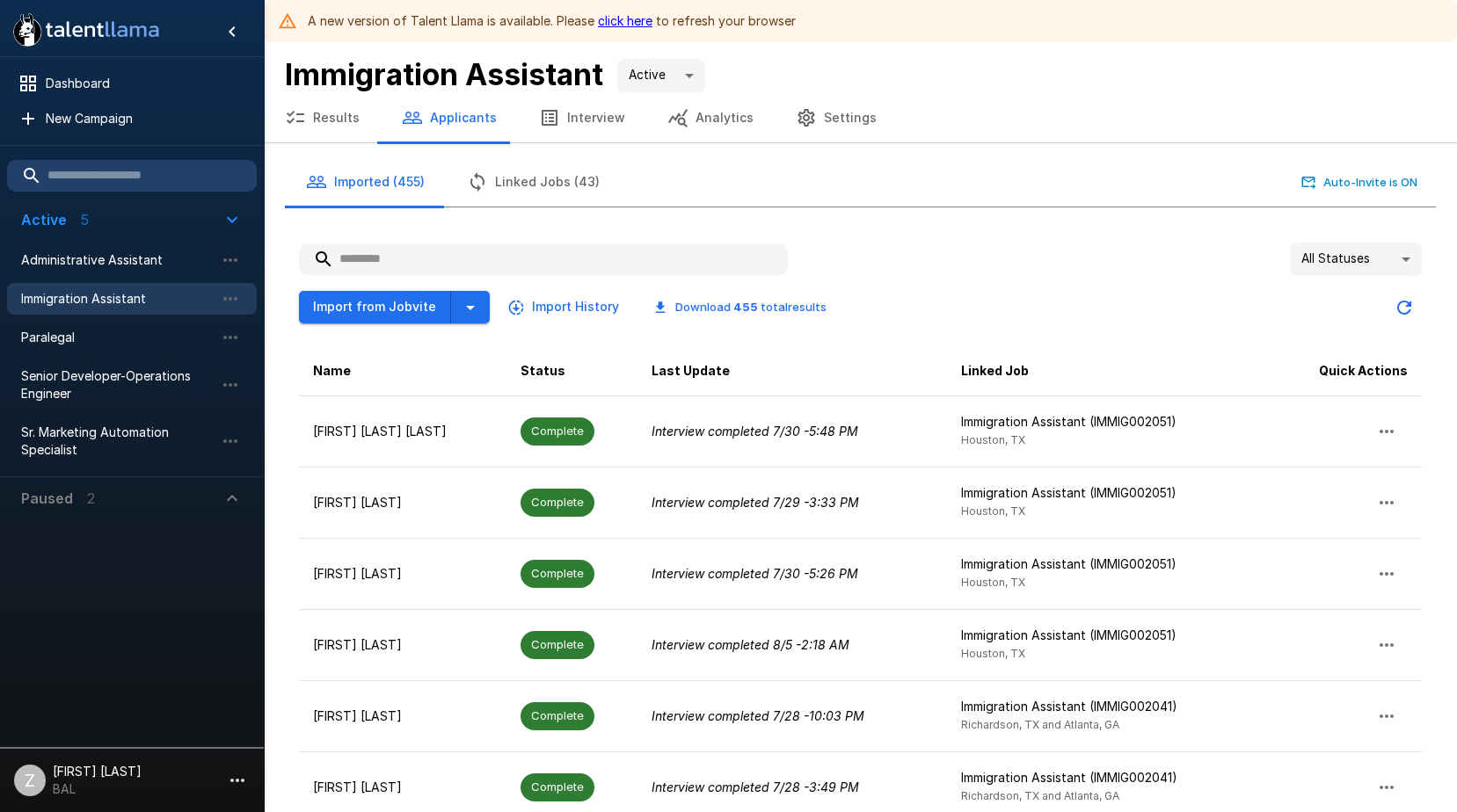 click at bounding box center [543, 259] 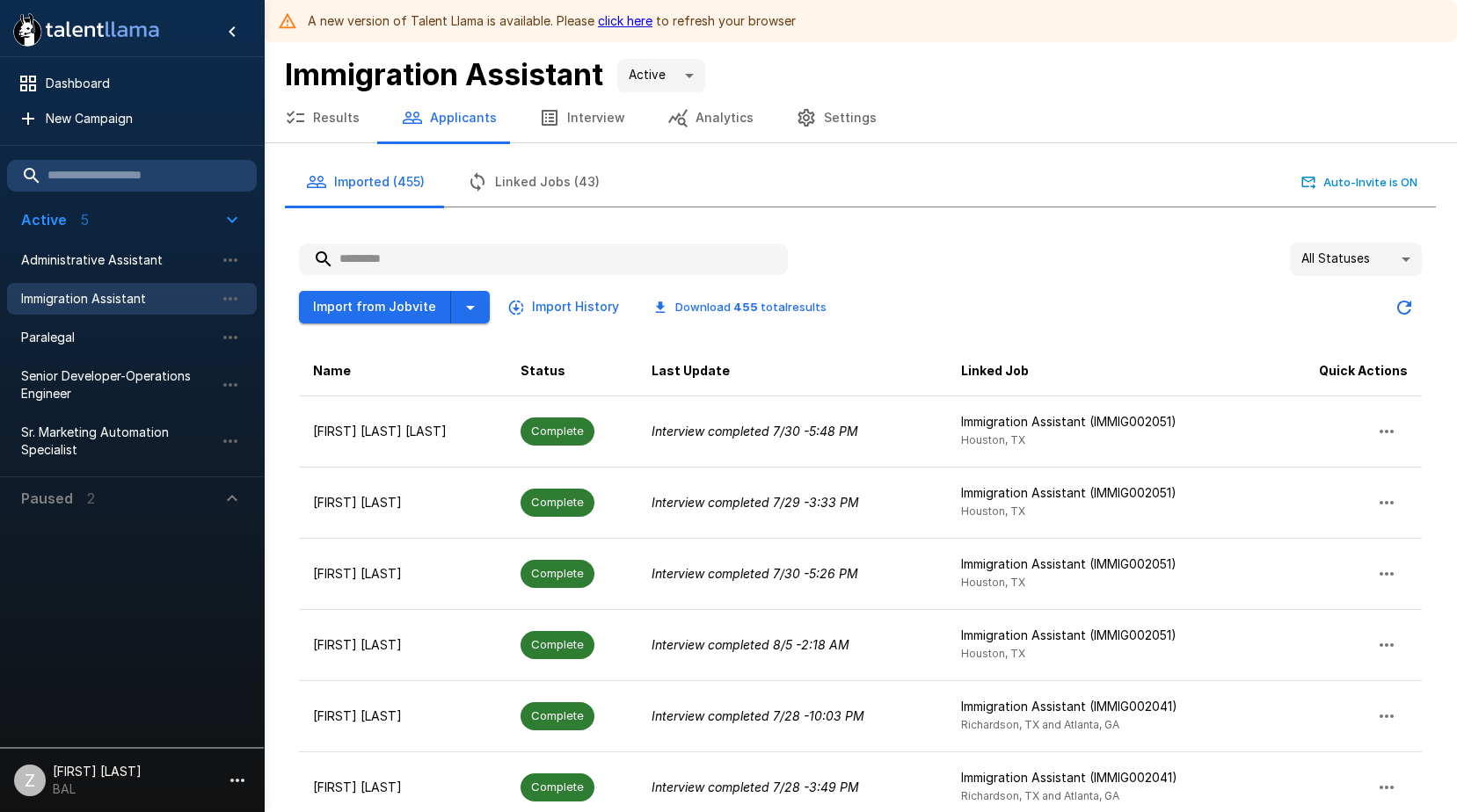 paste on "**********" 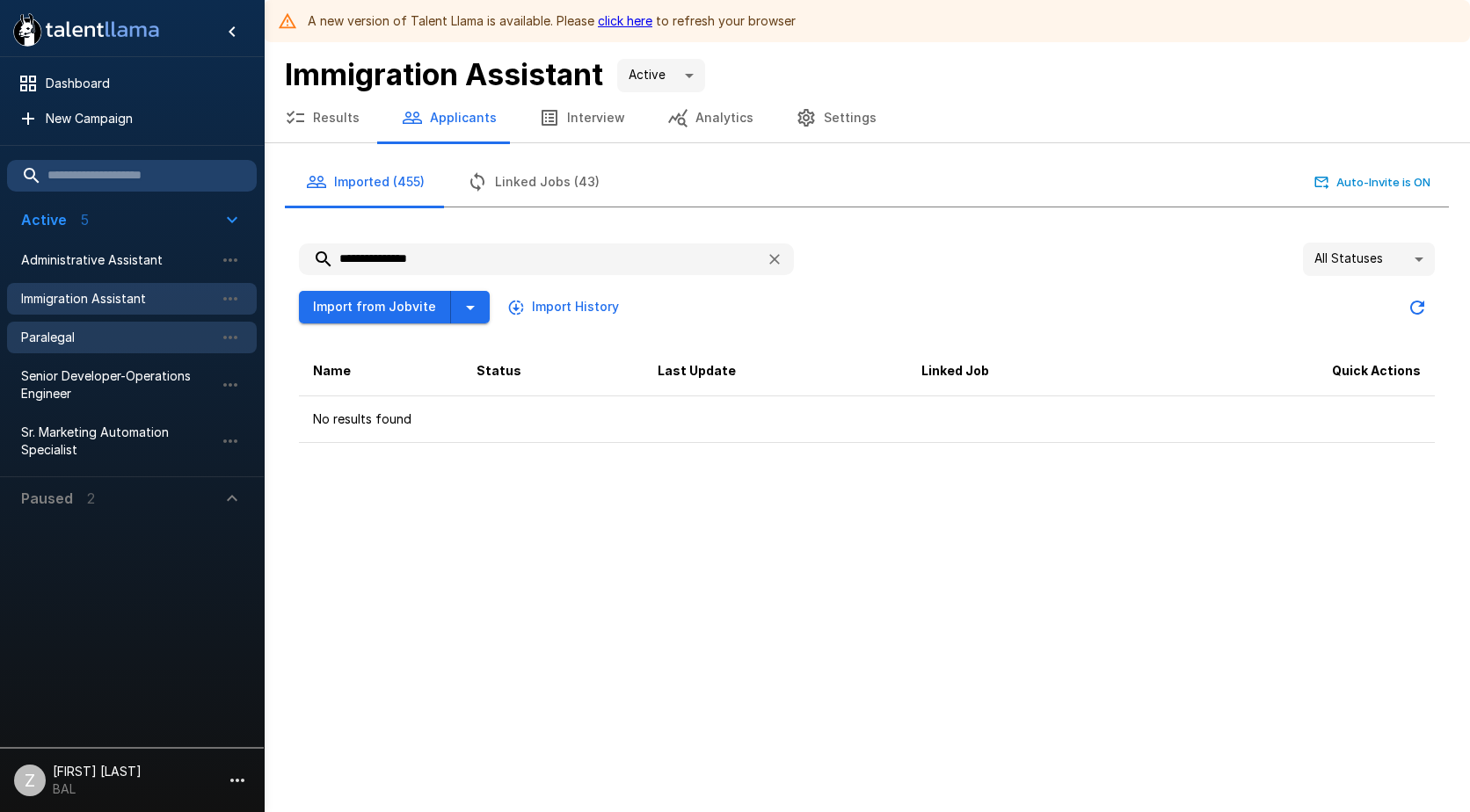 type on "**********" 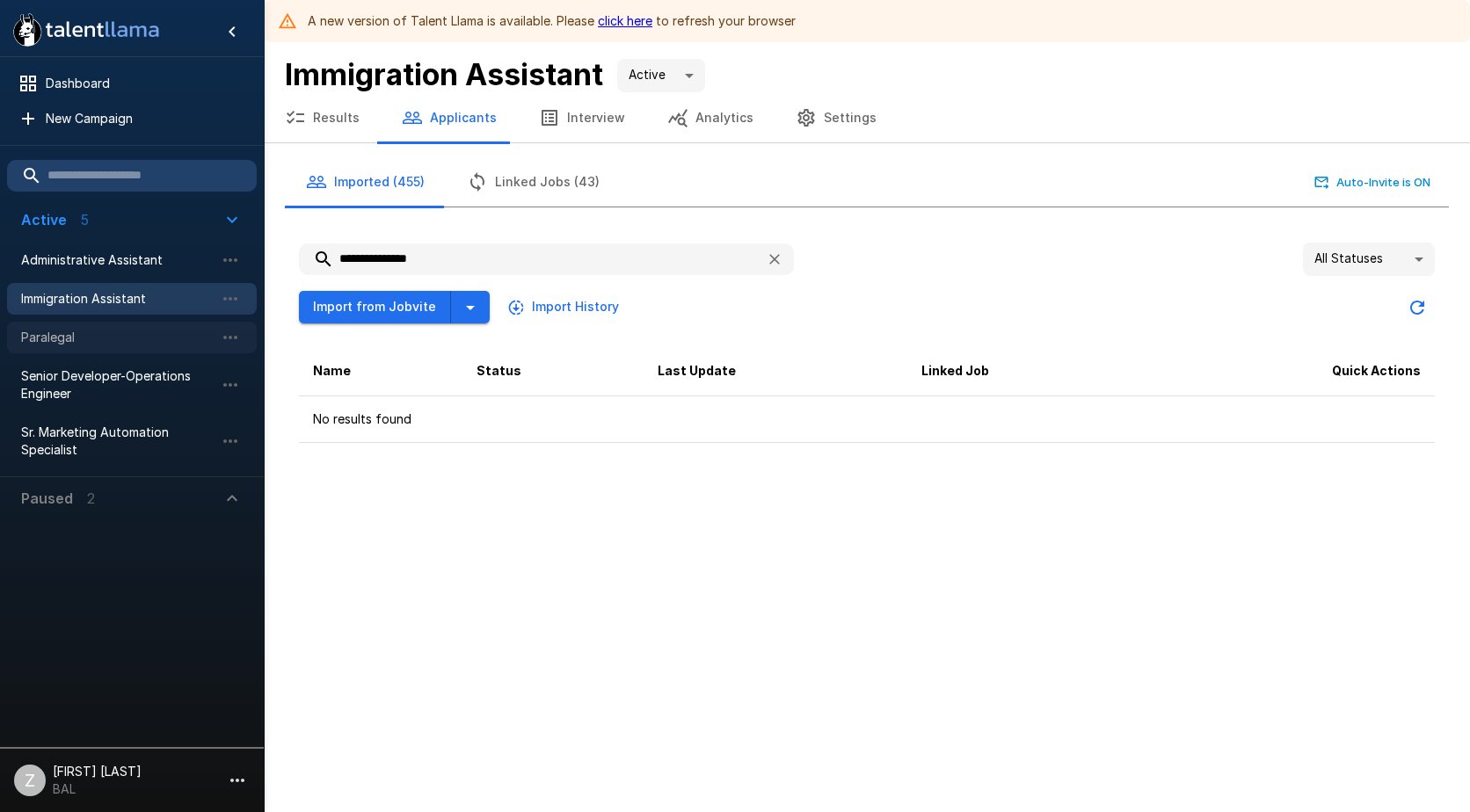 click on "Paralegal" at bounding box center [118, 337] 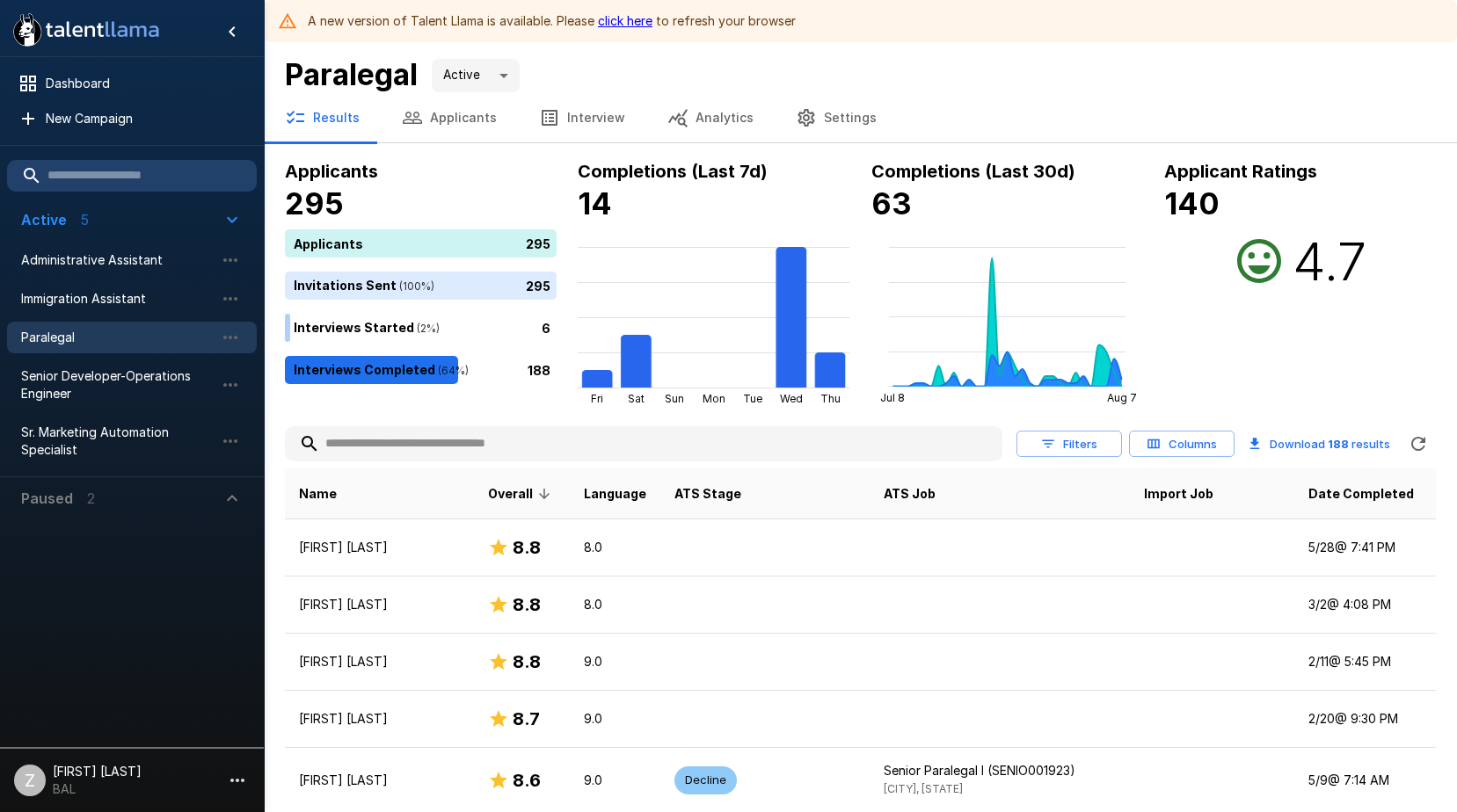 click on "Applicants" at bounding box center (449, 118) 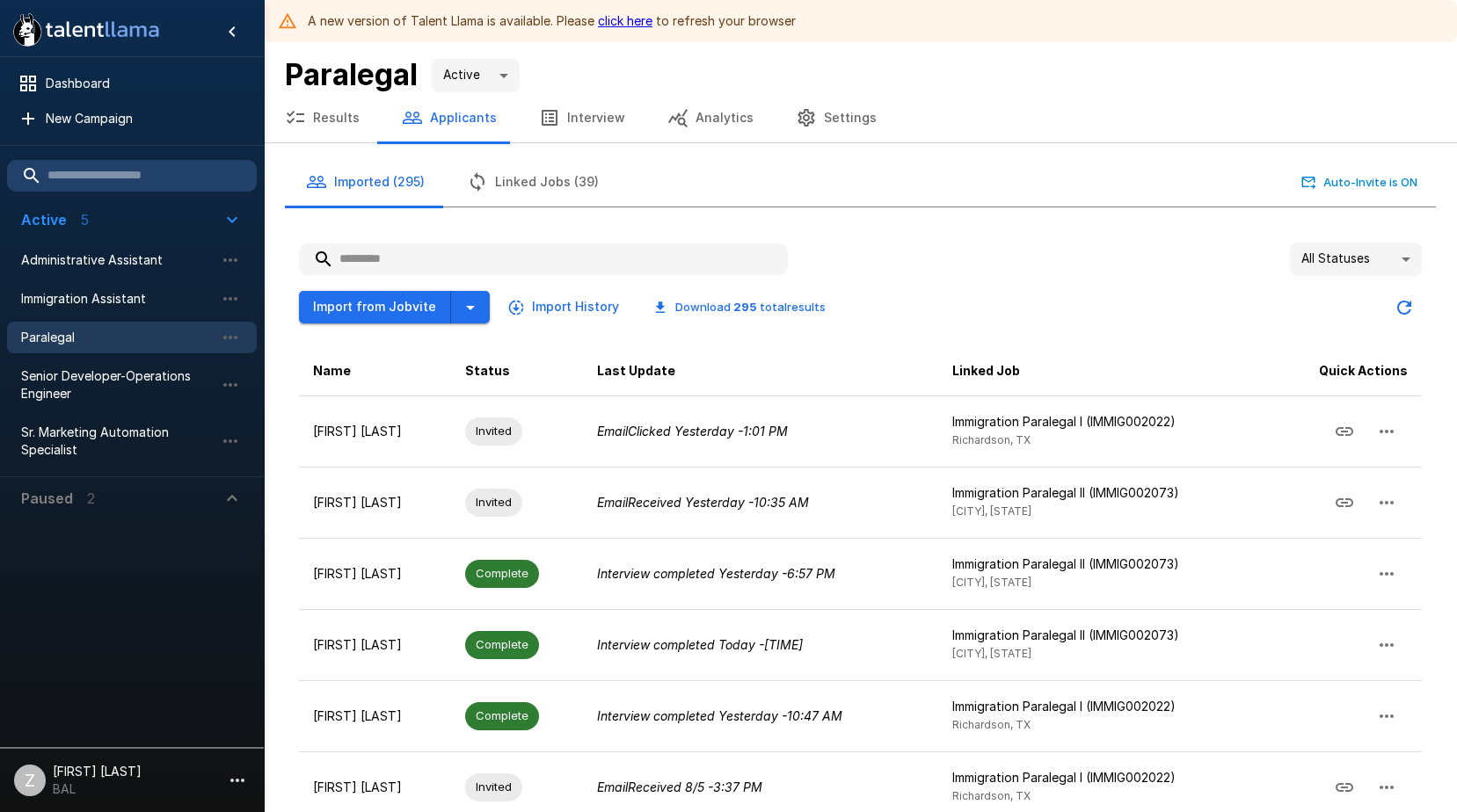 paste on "**********" 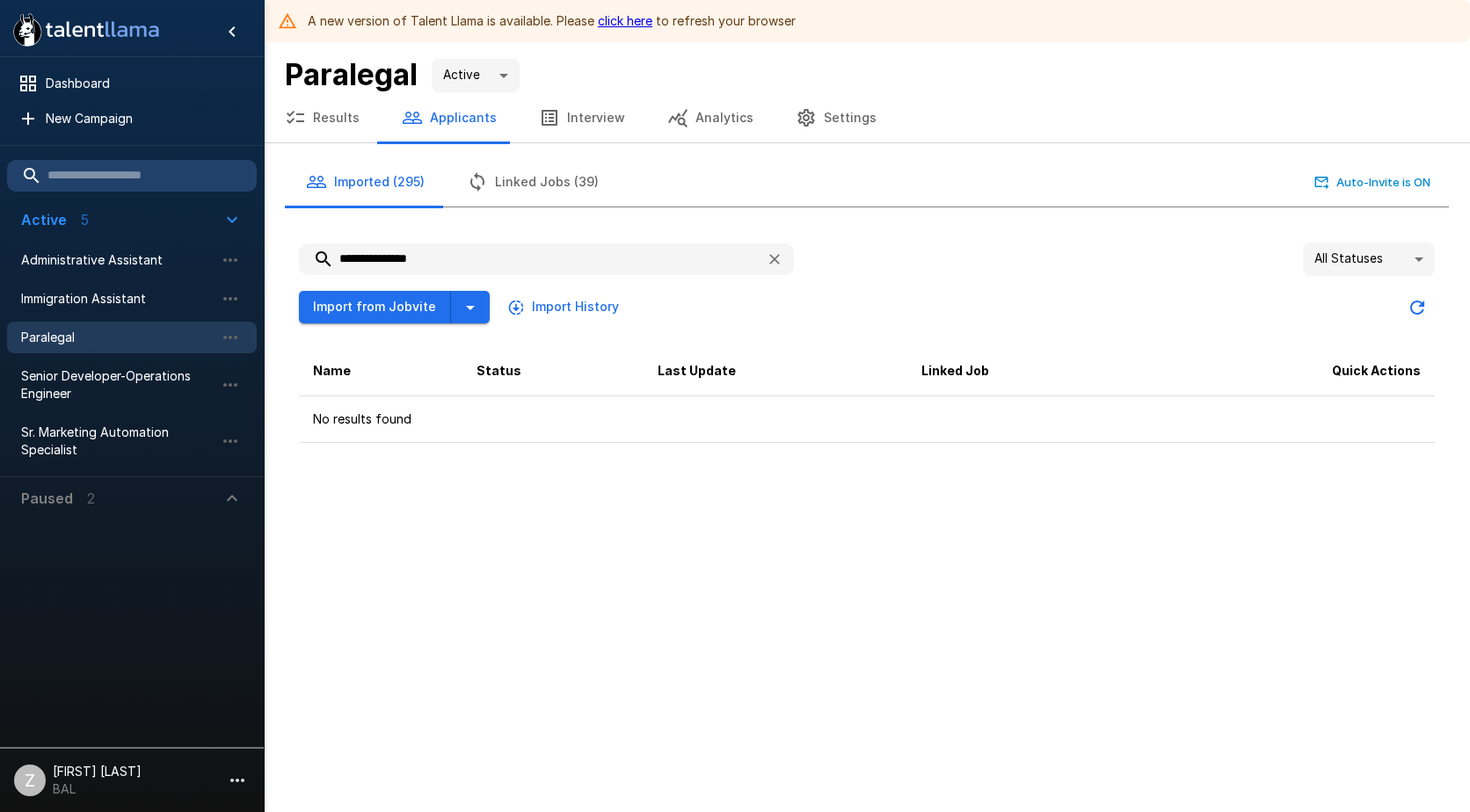 drag, startPoint x: 495, startPoint y: 260, endPoint x: 392, endPoint y: 262, distance: 103.01942 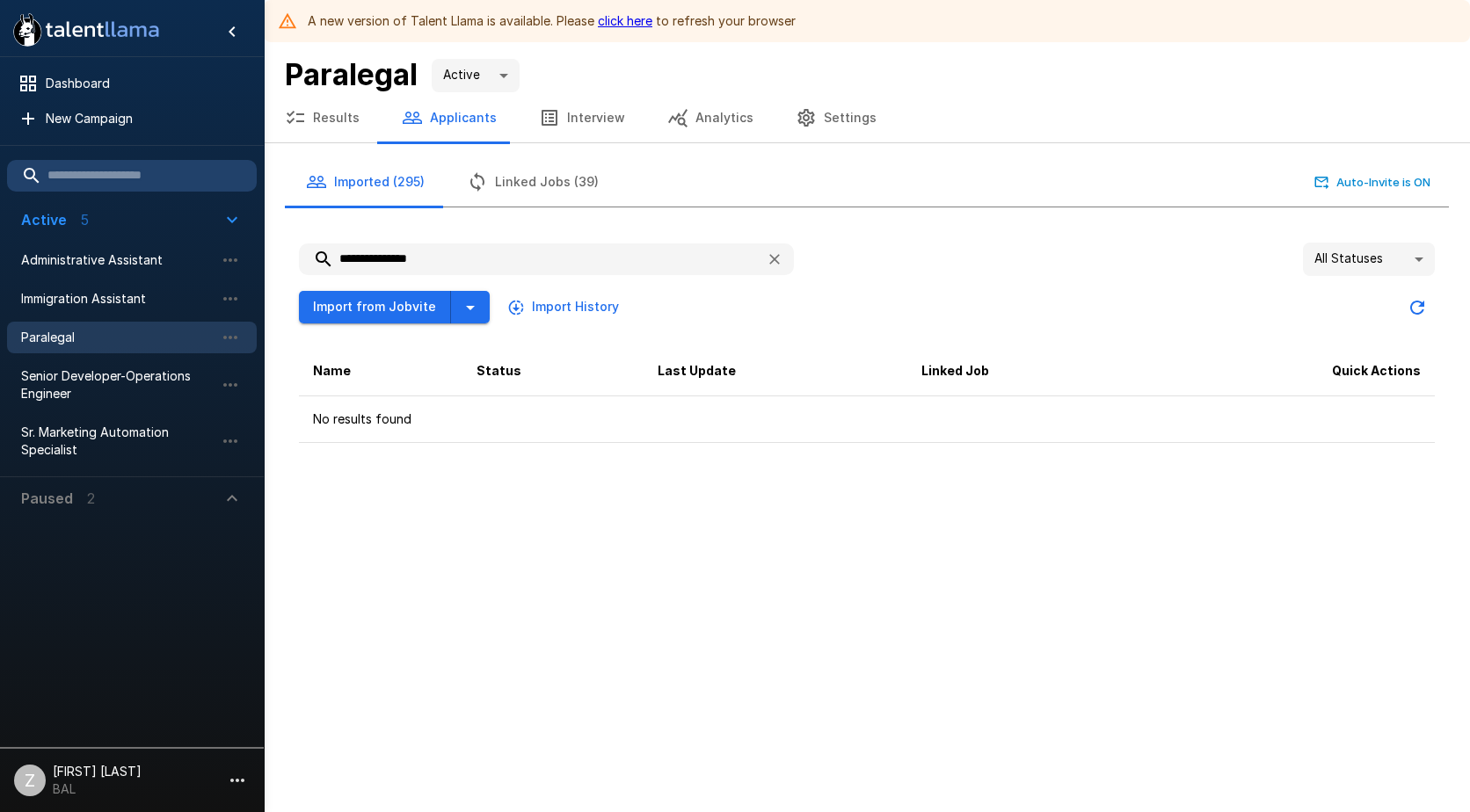 click on "**********" at bounding box center [525, 259] 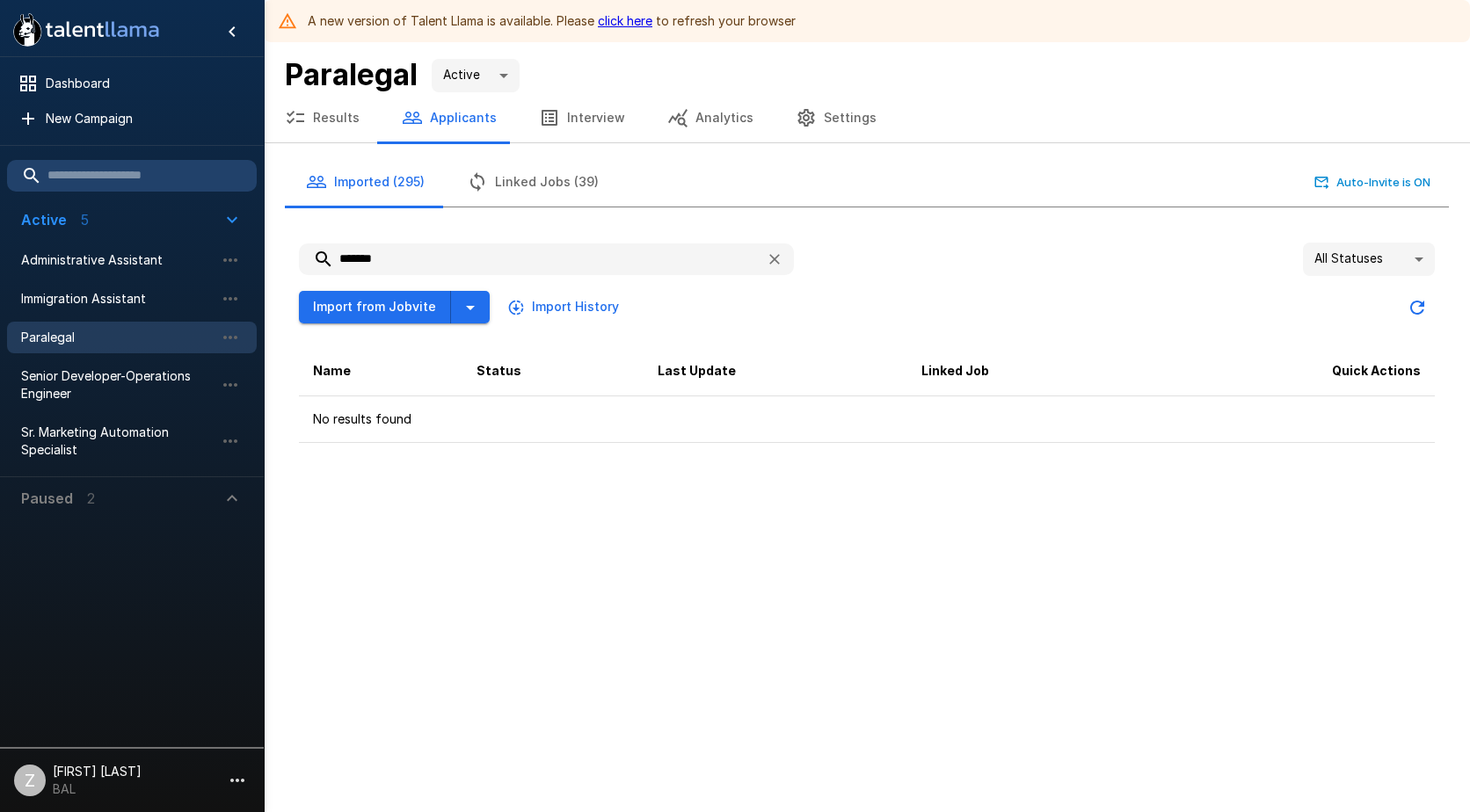 type on "******" 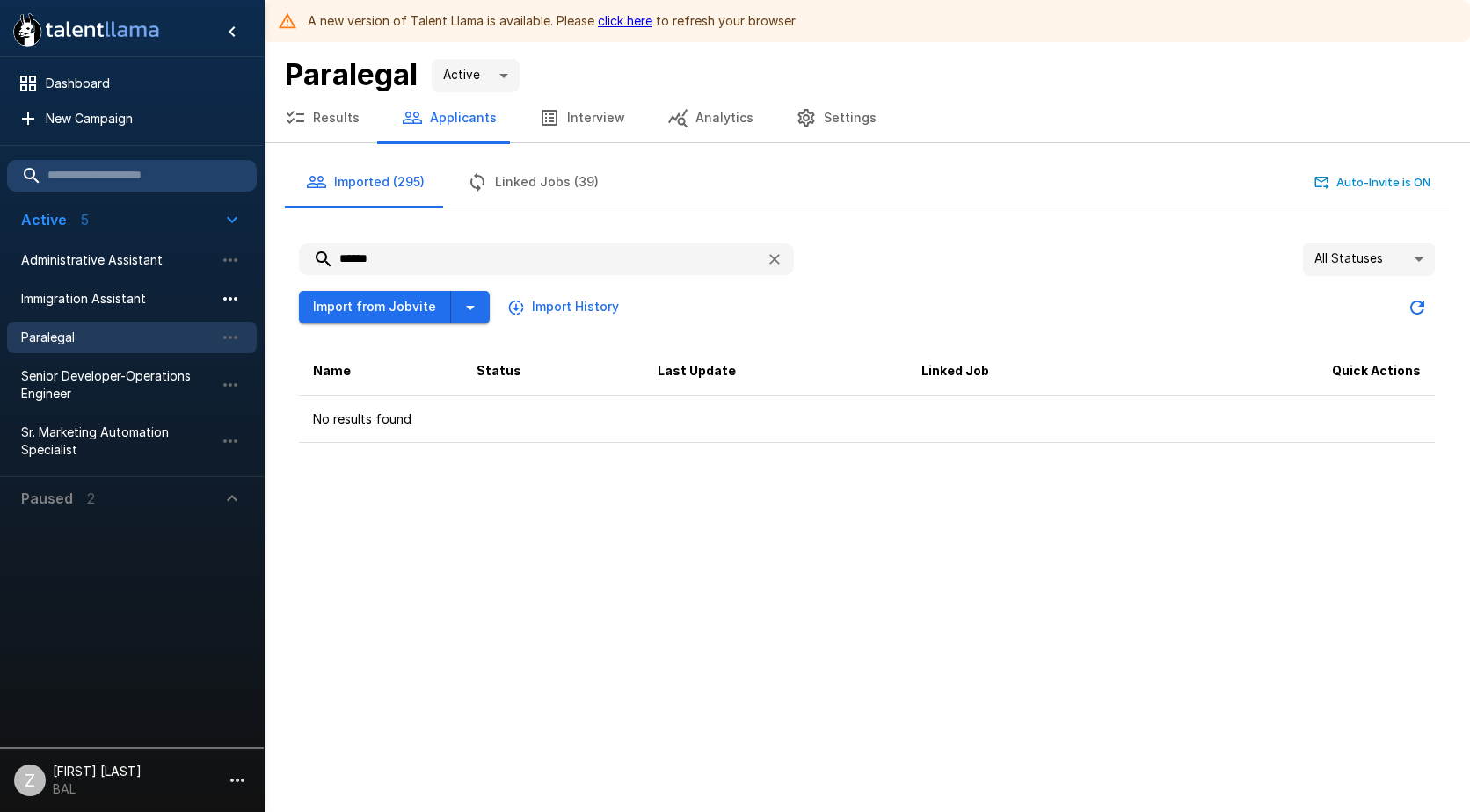 click on "Immigration Assistant" at bounding box center [118, 299] 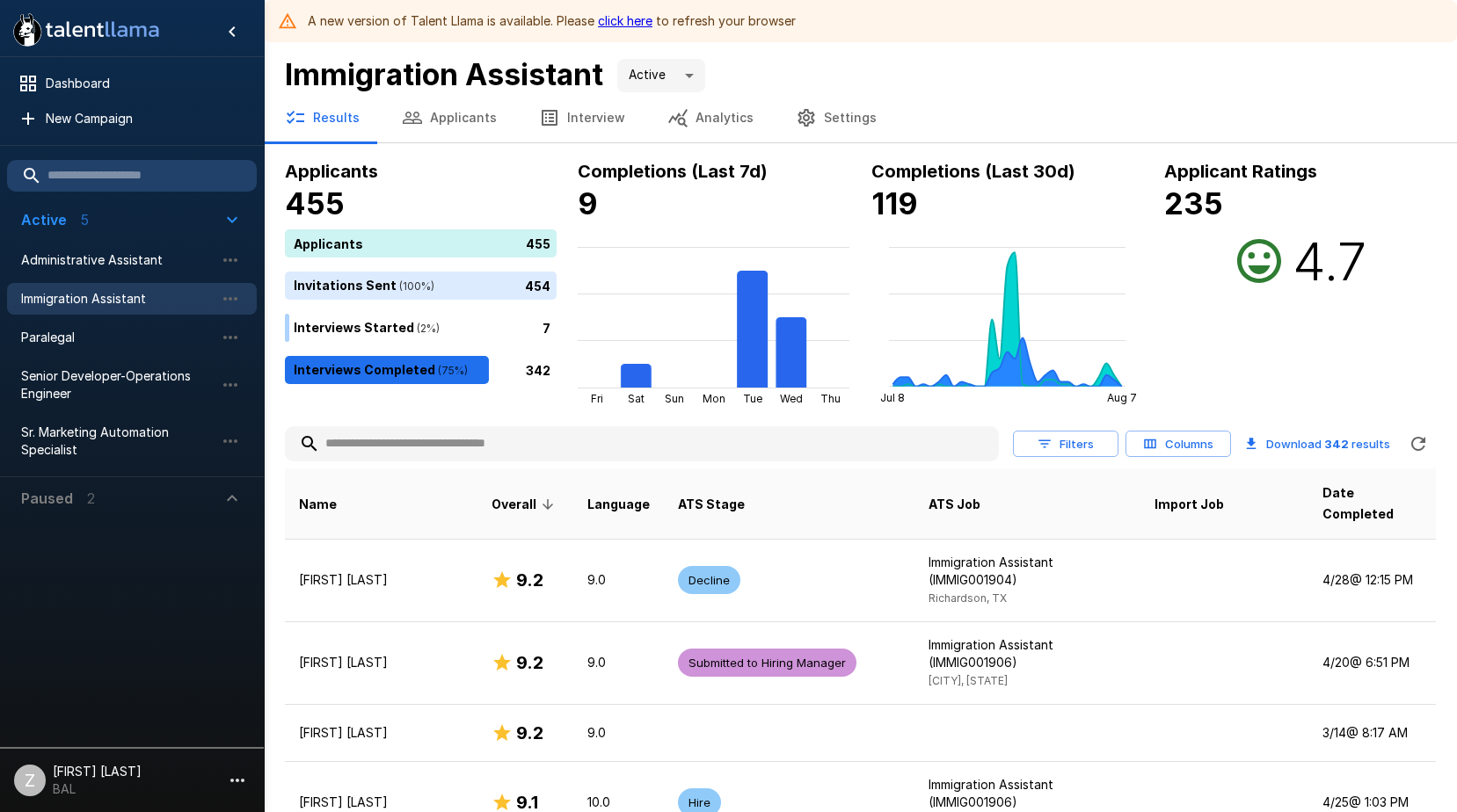 click on "Applicants" at bounding box center [449, 118] 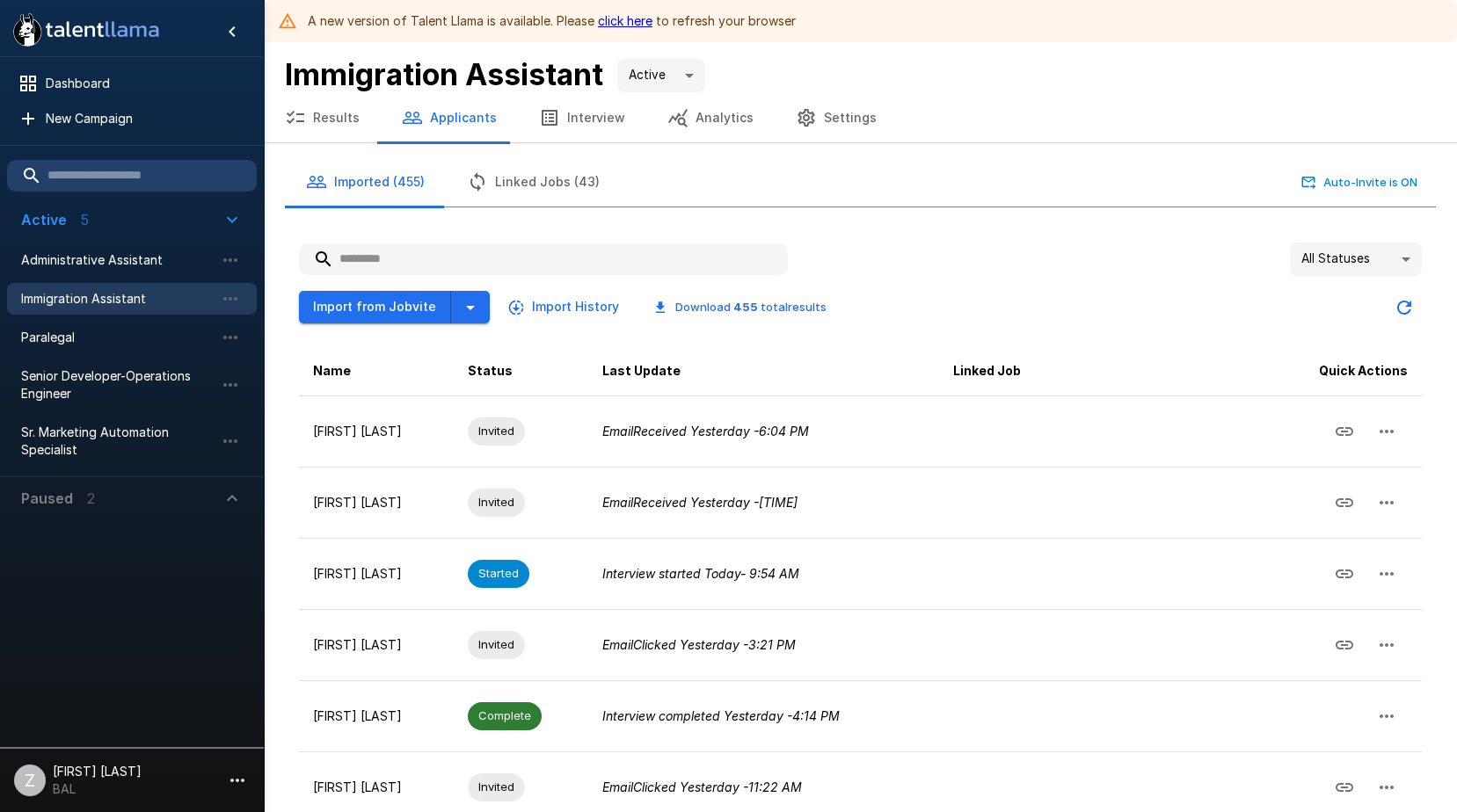 click at bounding box center (543, 259) 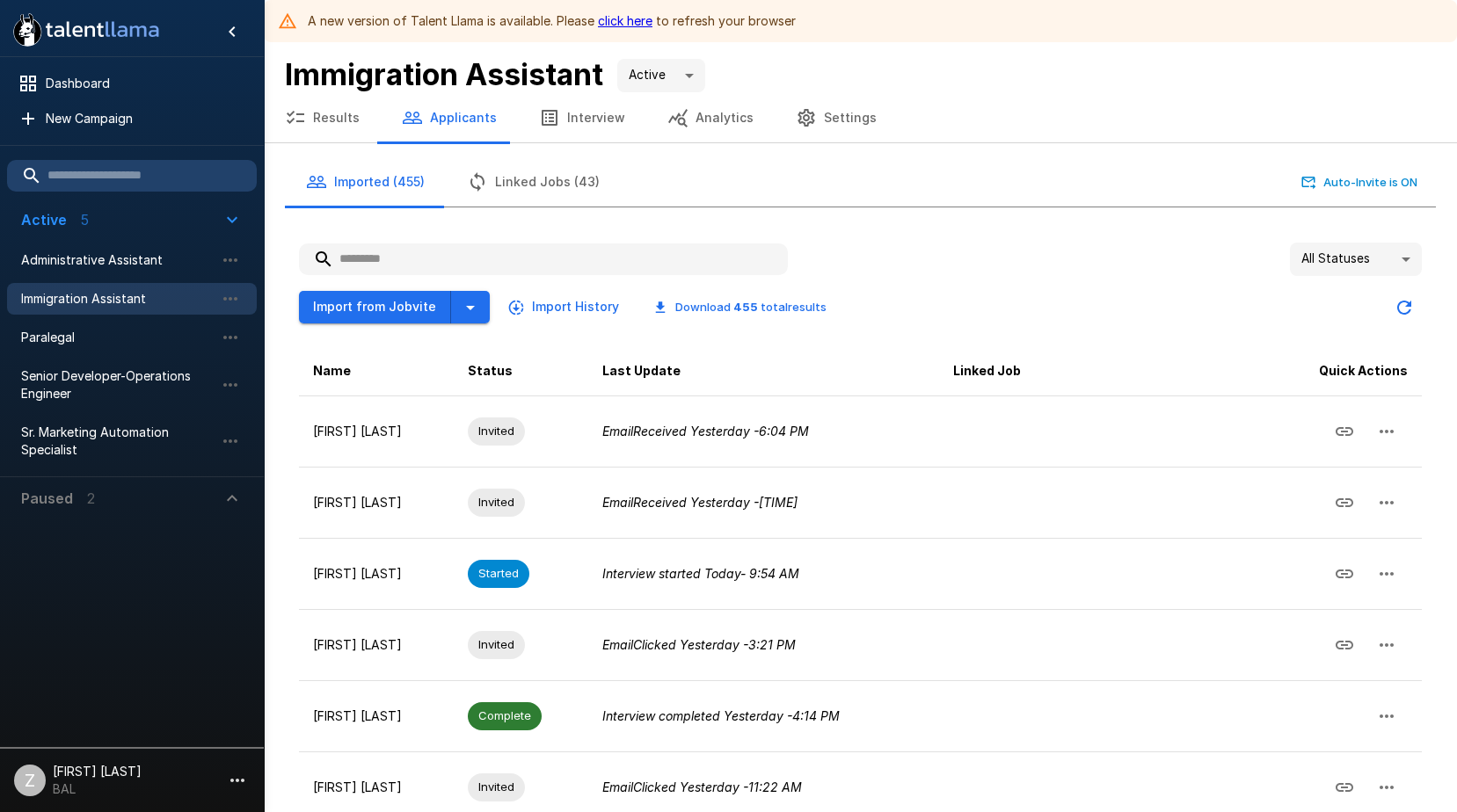 paste on "**********" 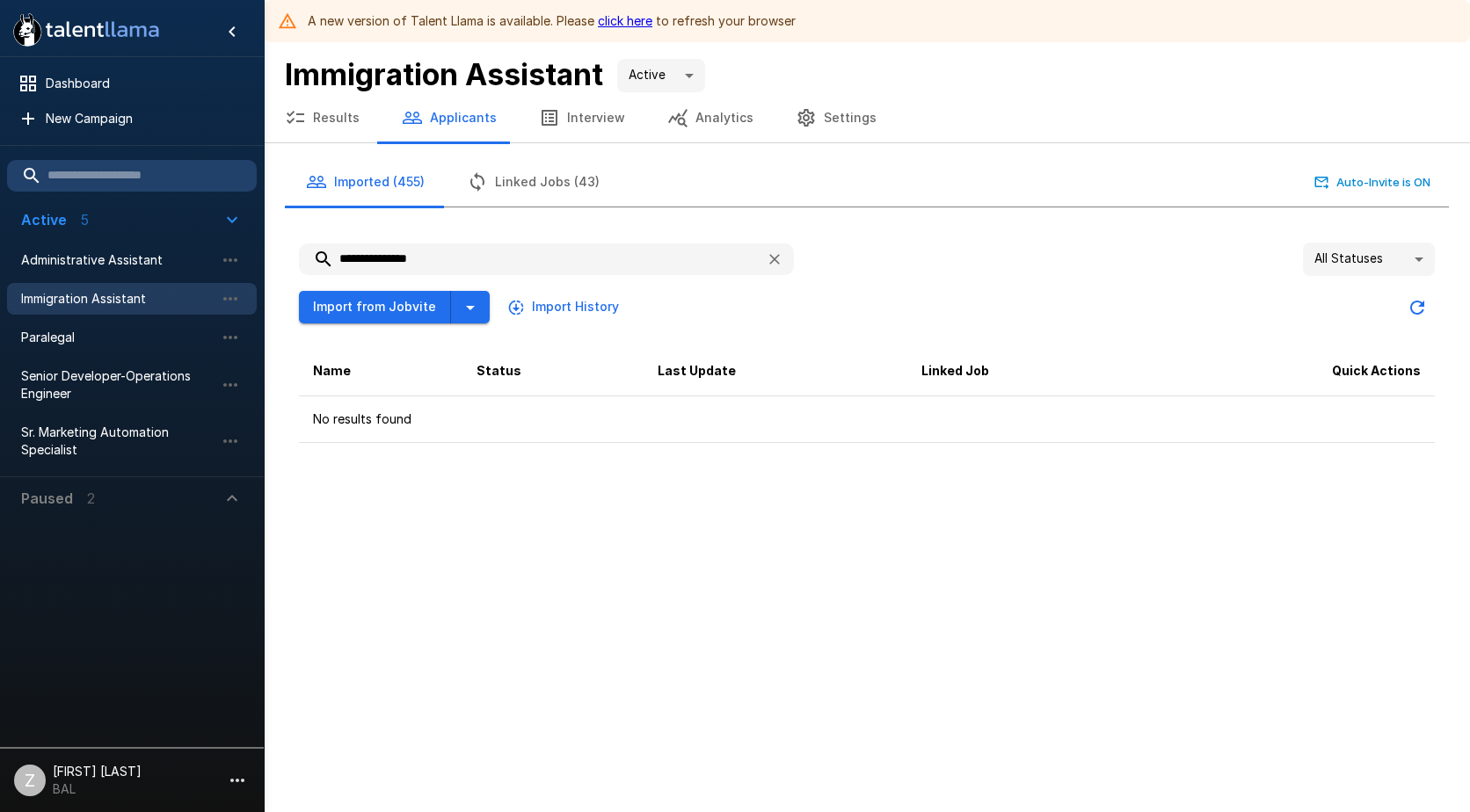 drag, startPoint x: 385, startPoint y: 259, endPoint x: 277, endPoint y: 265, distance: 108.166538 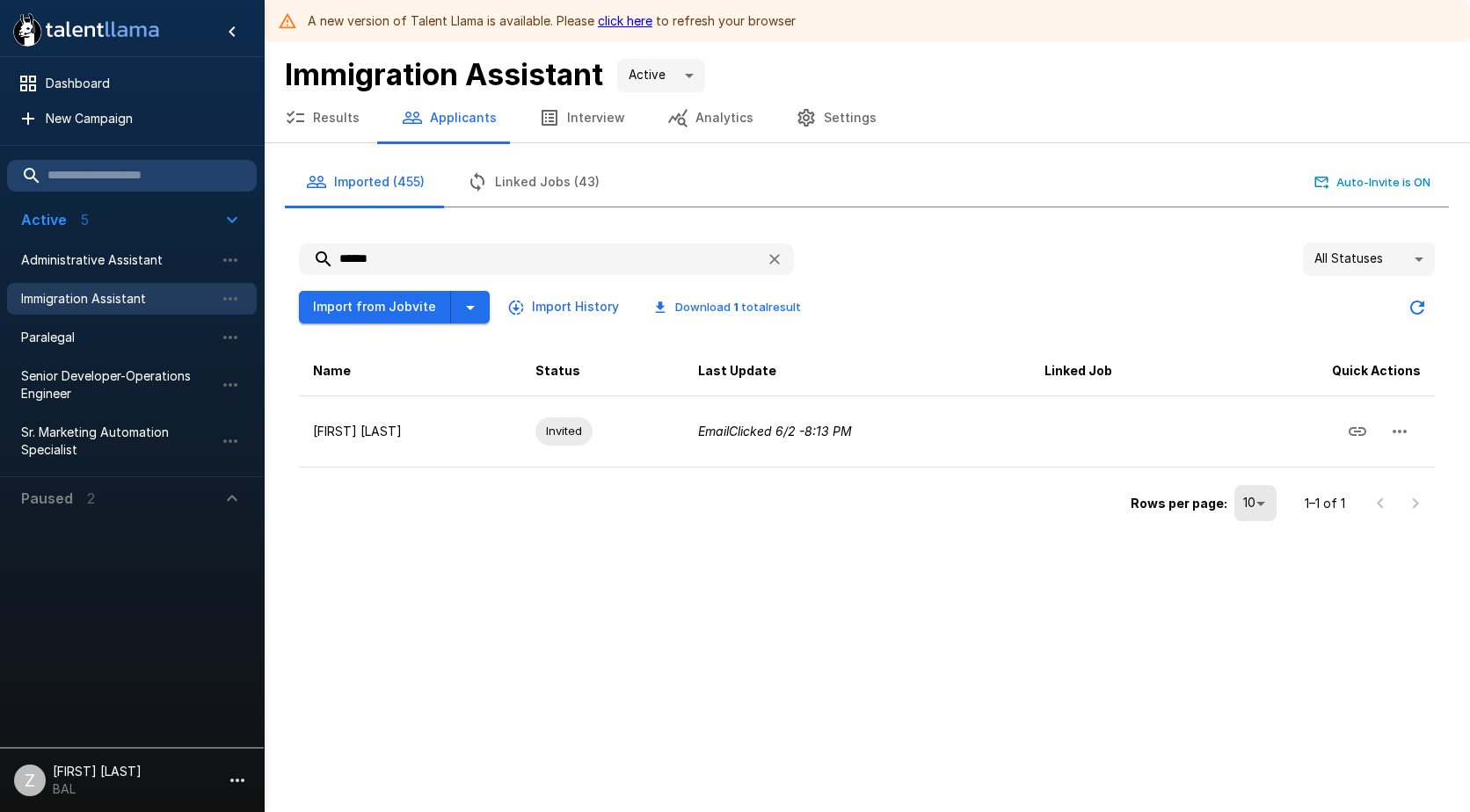 drag, startPoint x: 408, startPoint y: 251, endPoint x: 267, endPoint y: 243, distance: 141.2268 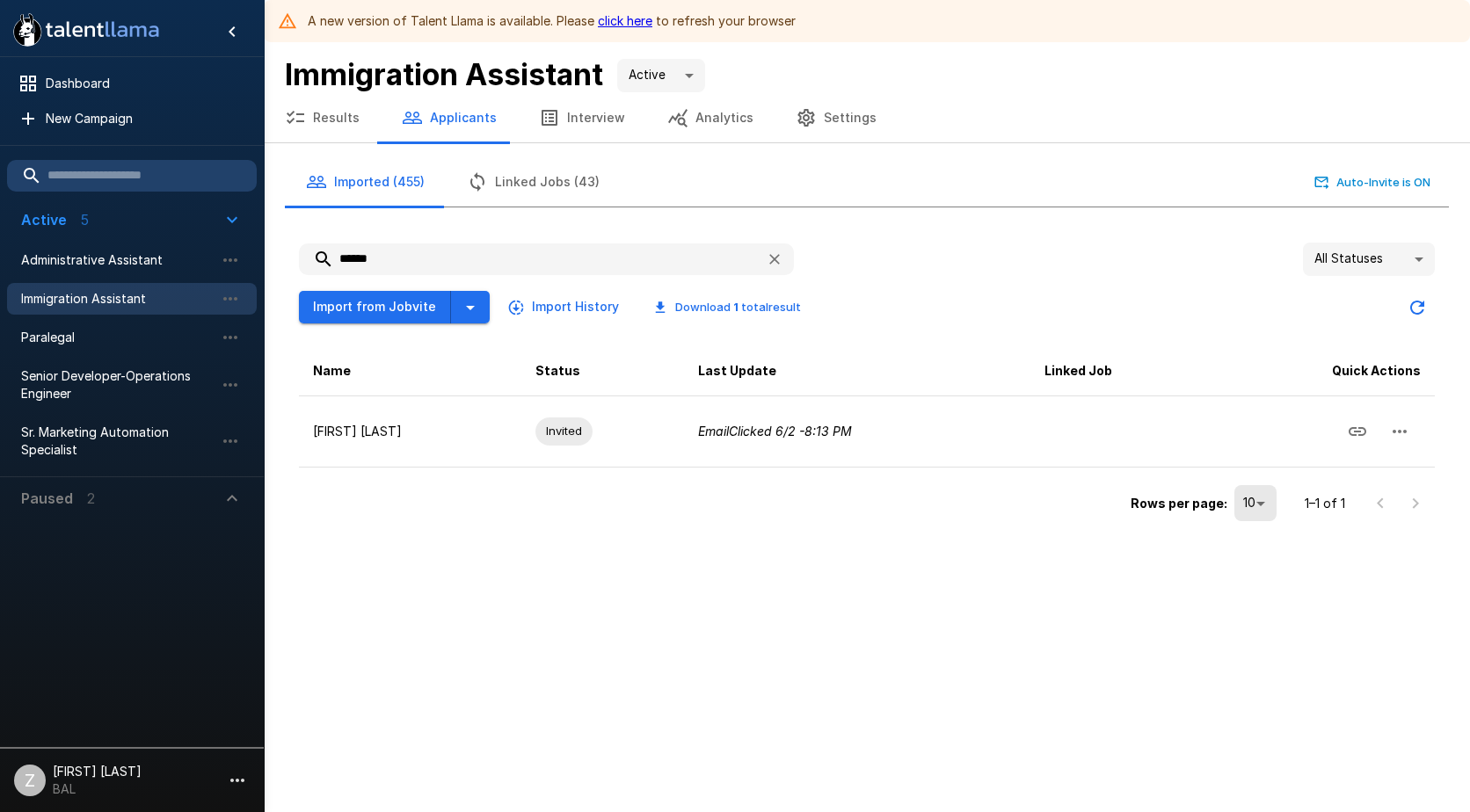 paste on "*****" 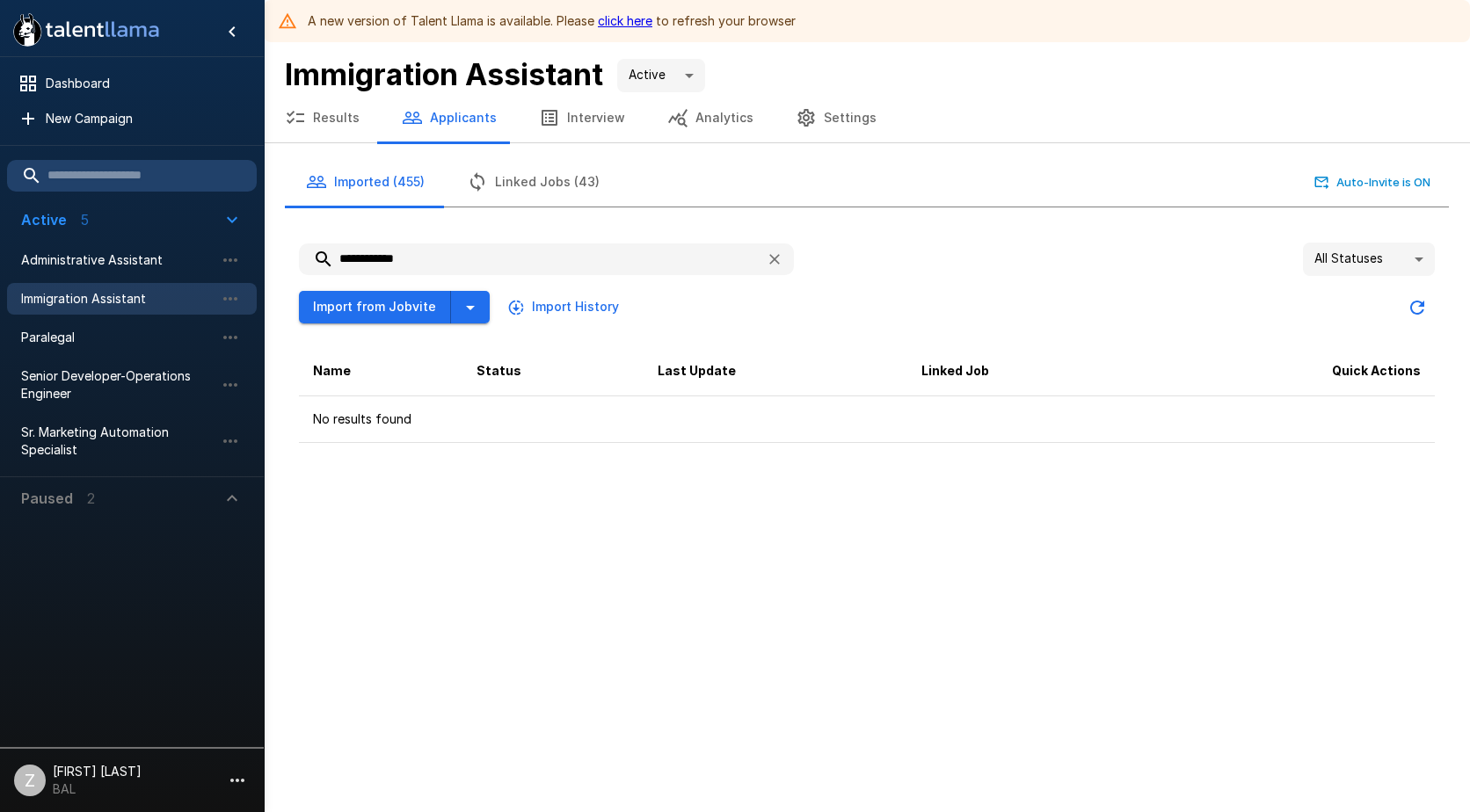 type on "**********" 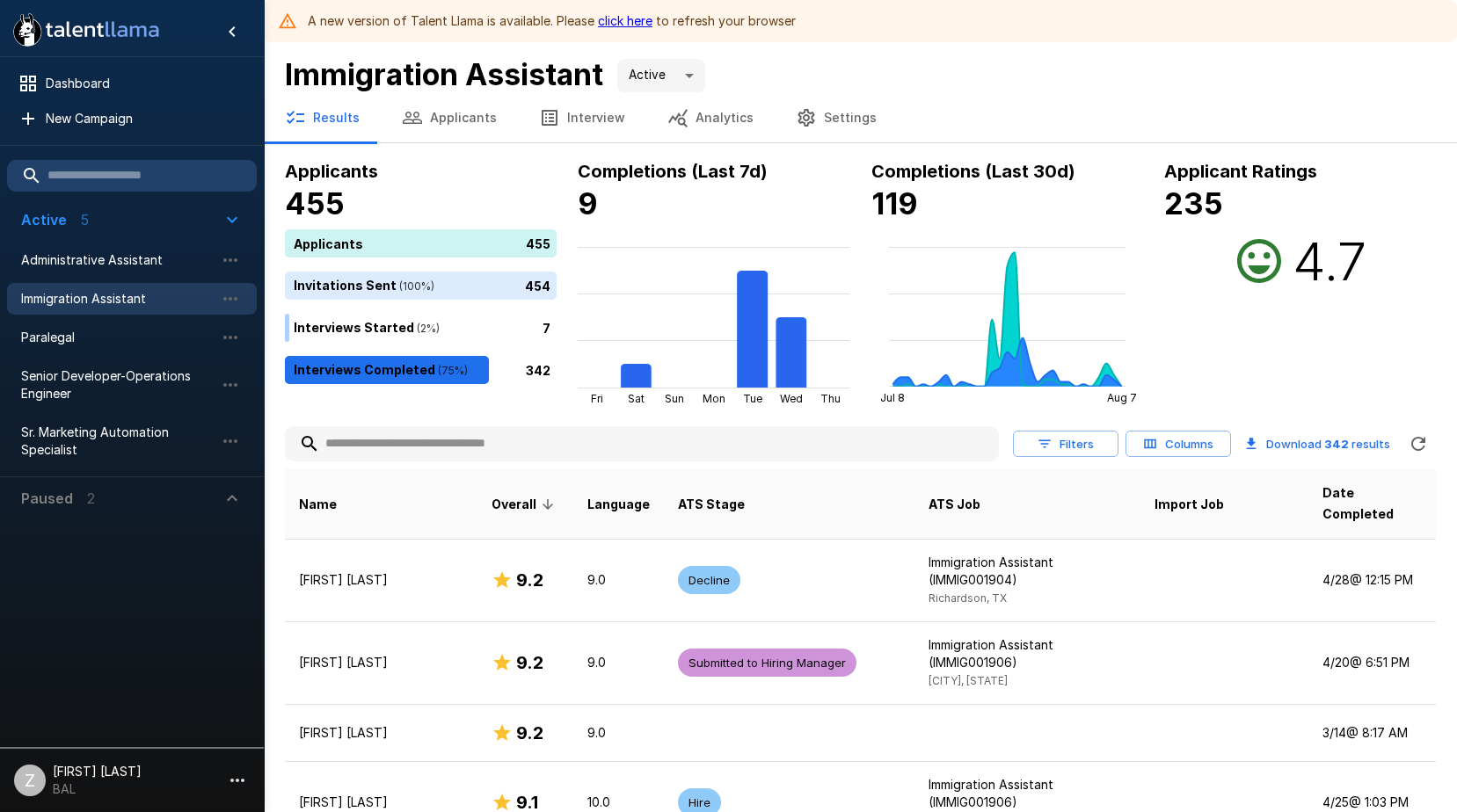 click on "Applicants" at bounding box center (449, 118) 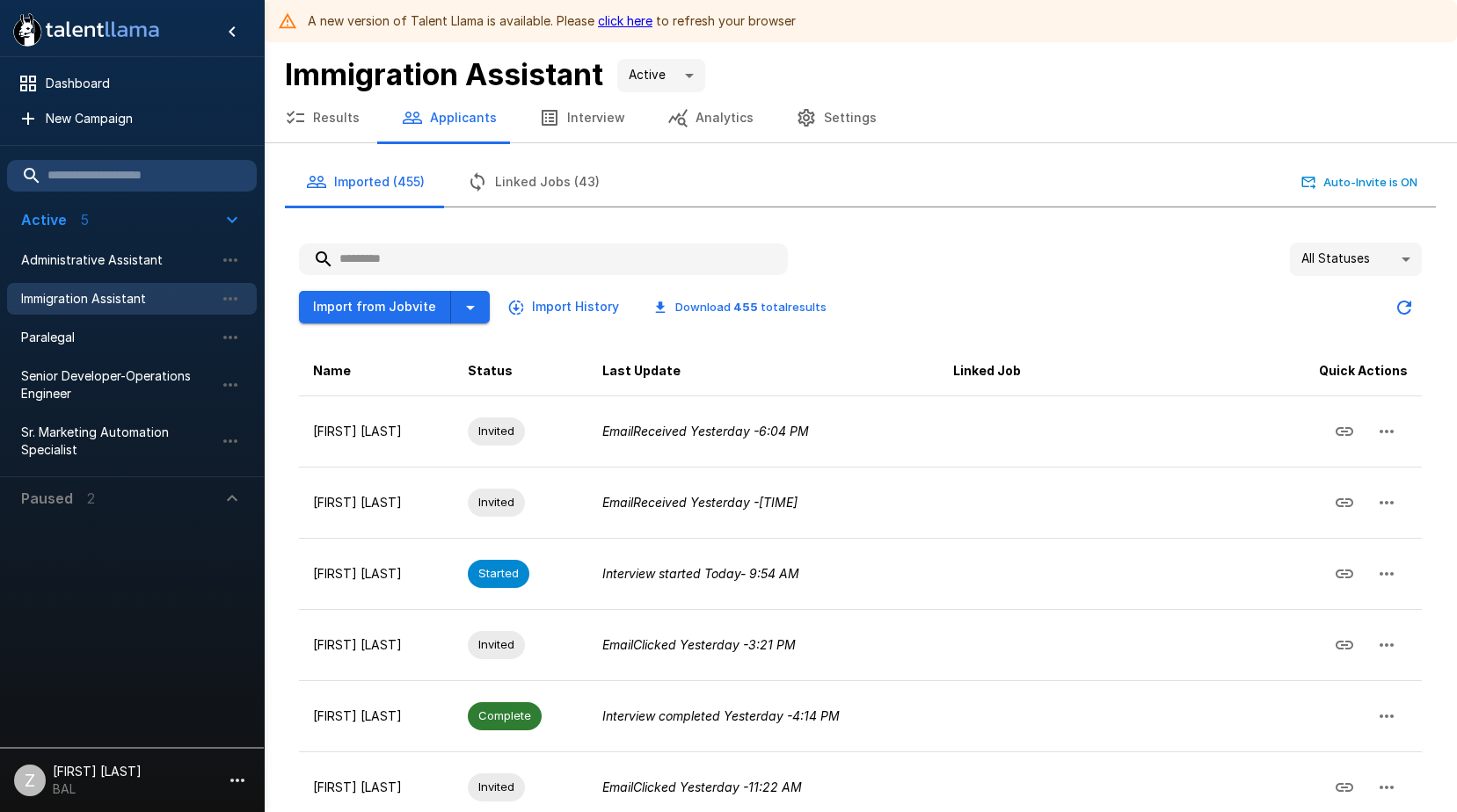 paste on "**********" 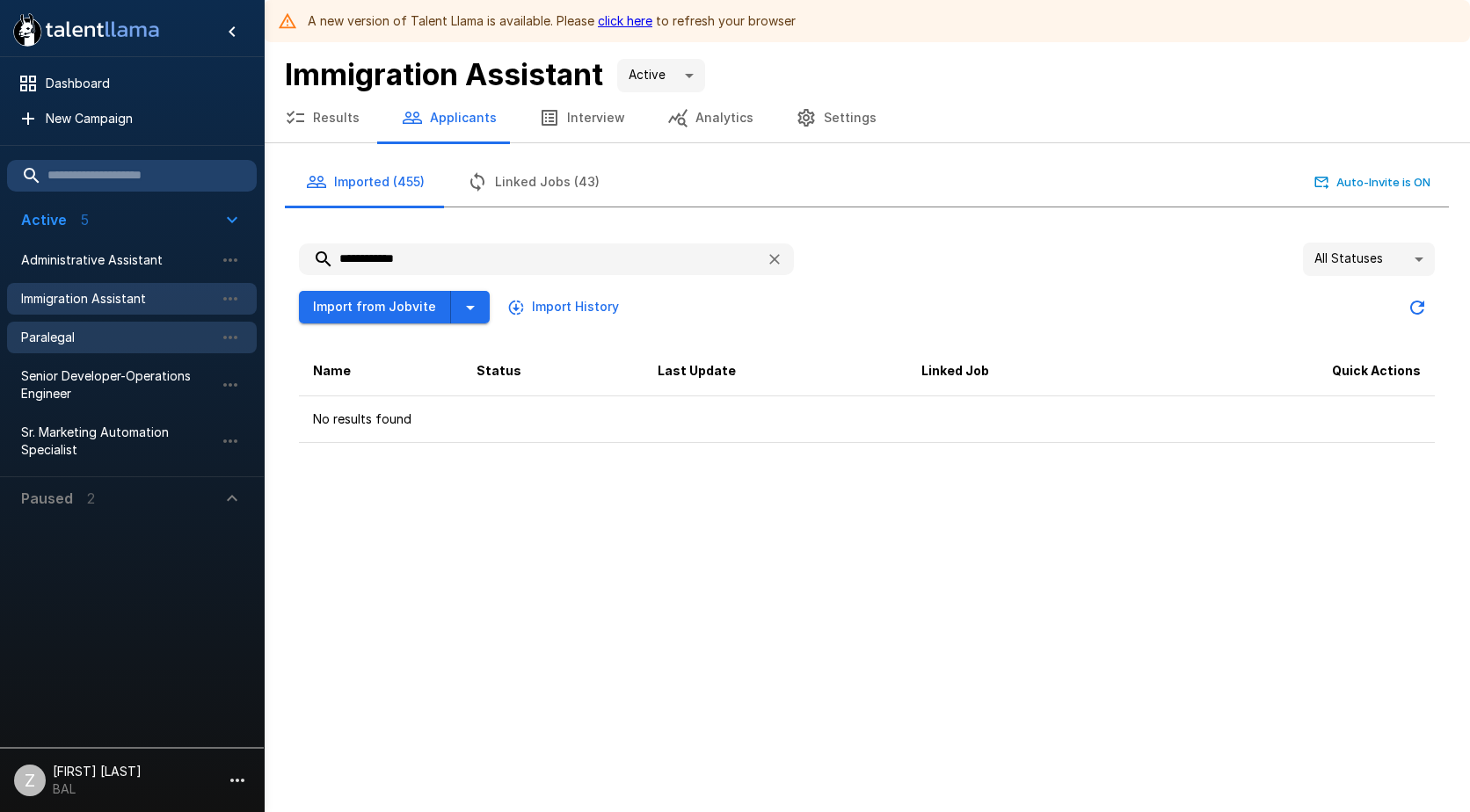 type on "**********" 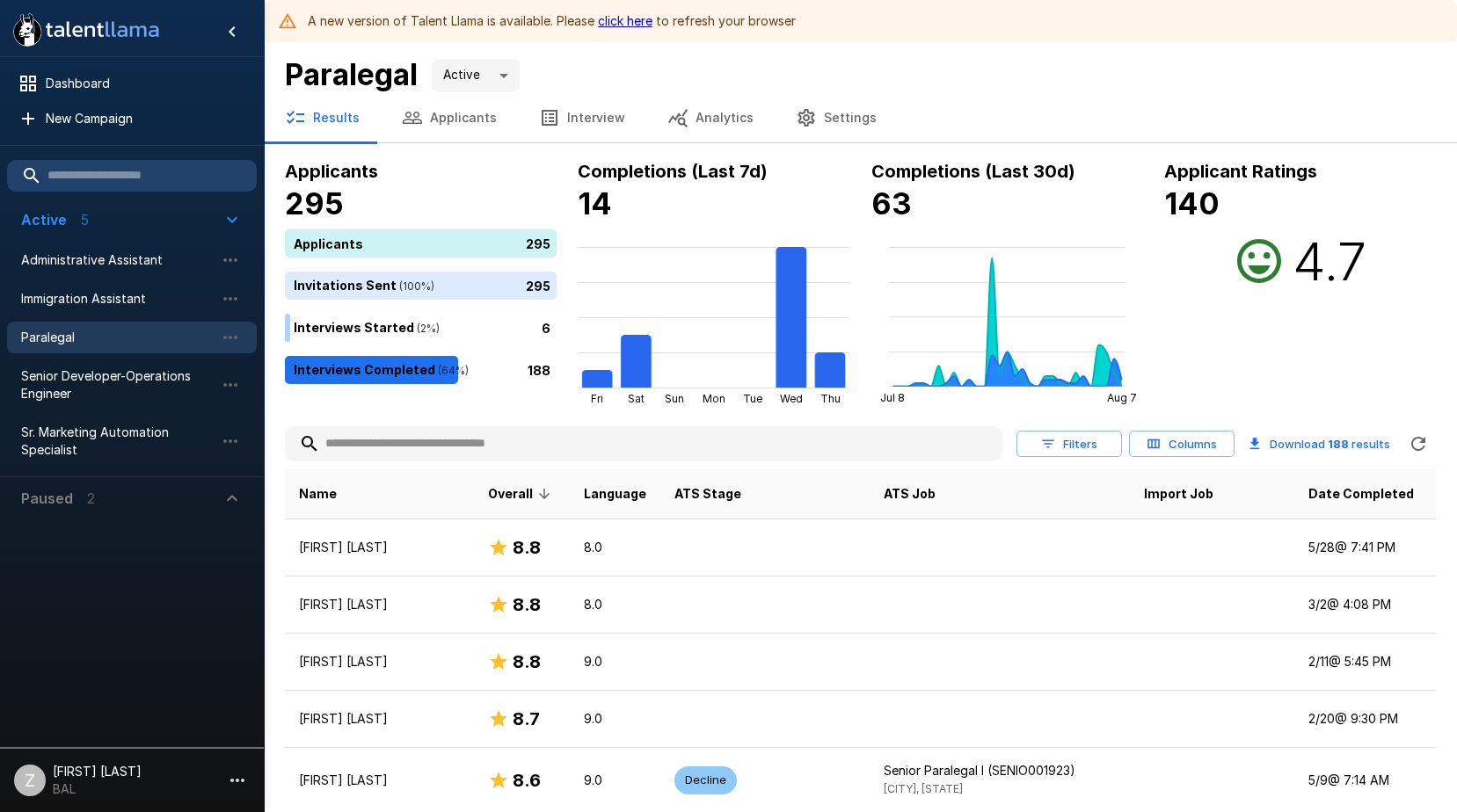 click on "Applicants" at bounding box center [449, 118] 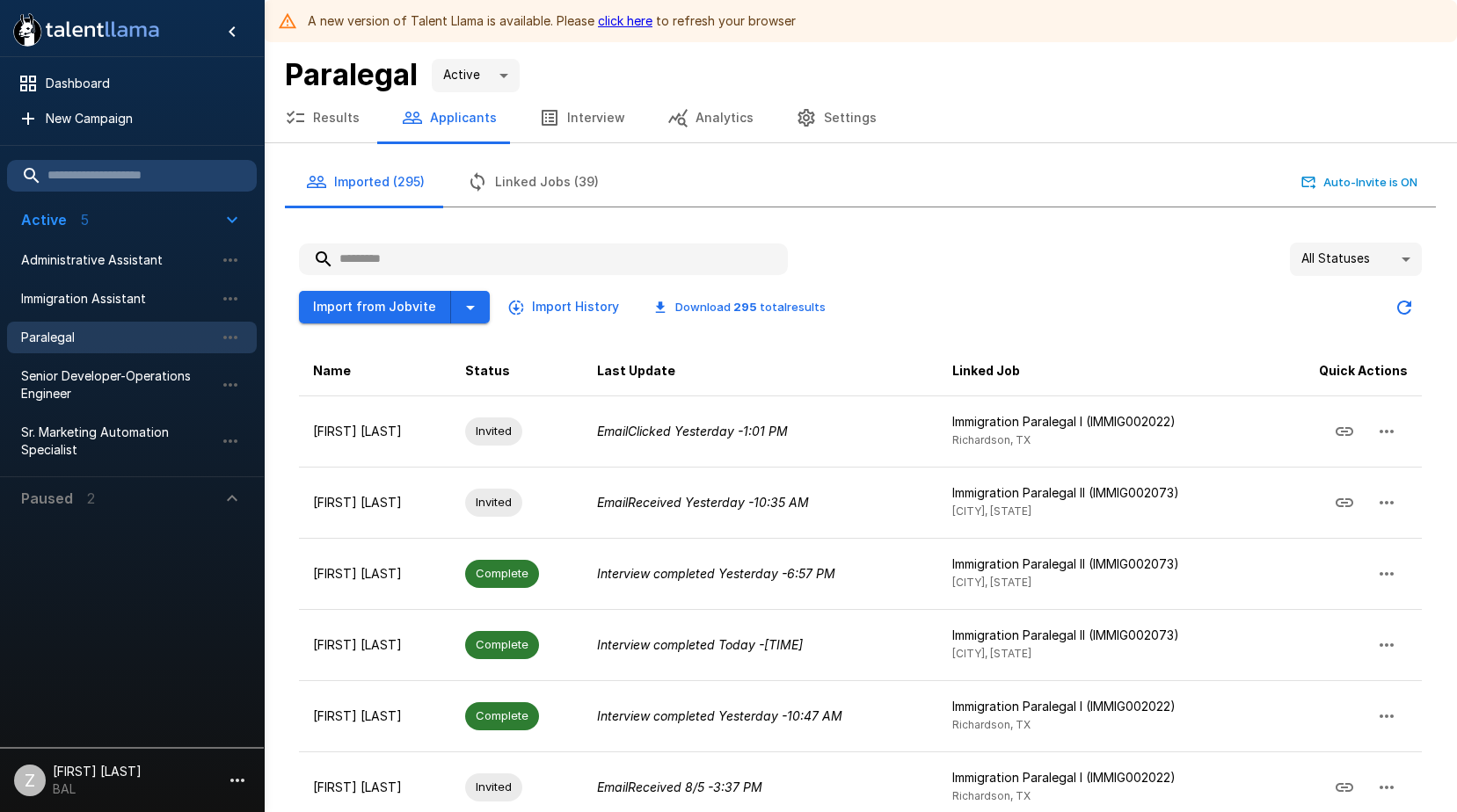 paste on "**********" 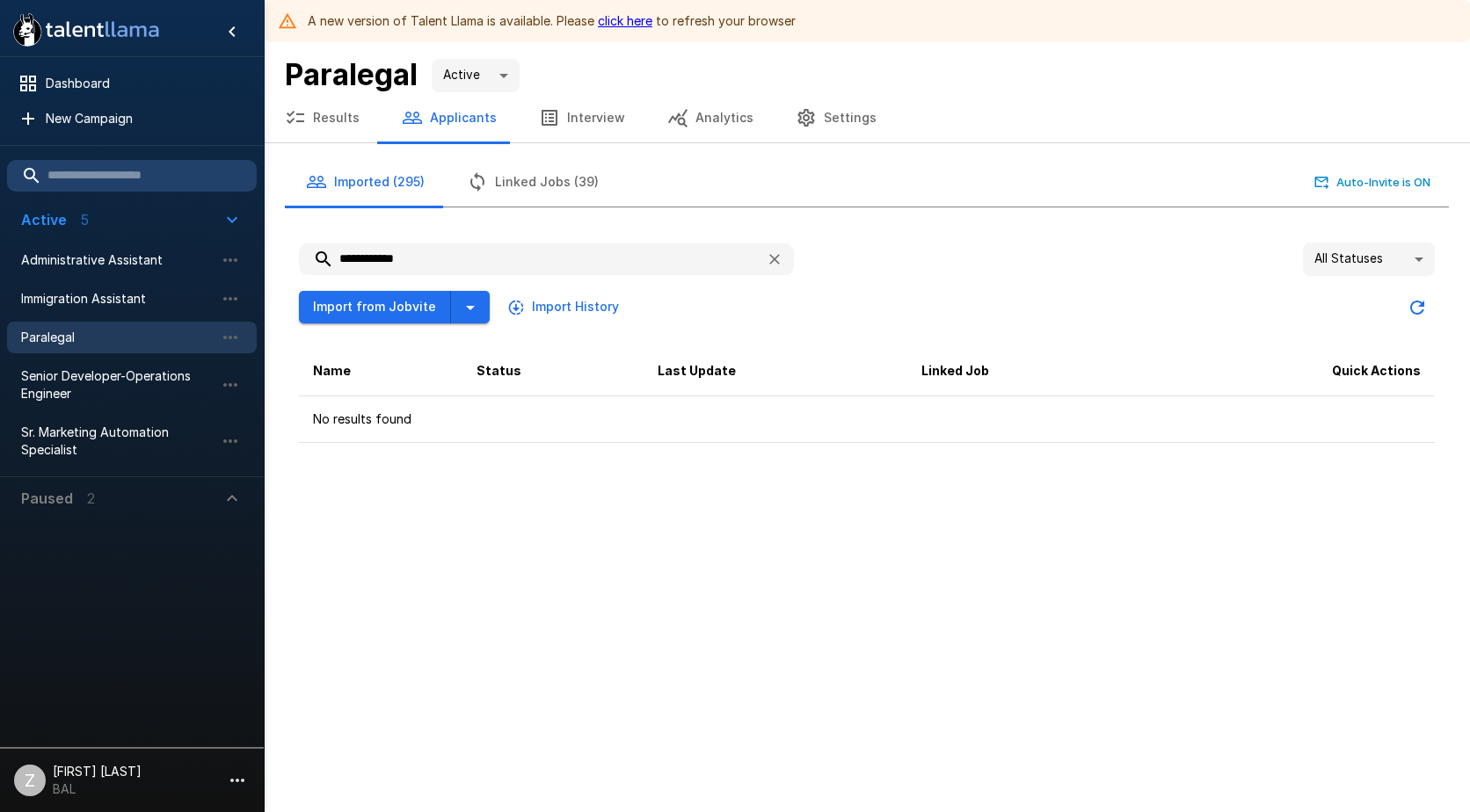 drag, startPoint x: 427, startPoint y: 260, endPoint x: 375, endPoint y: 255, distance: 52.239832 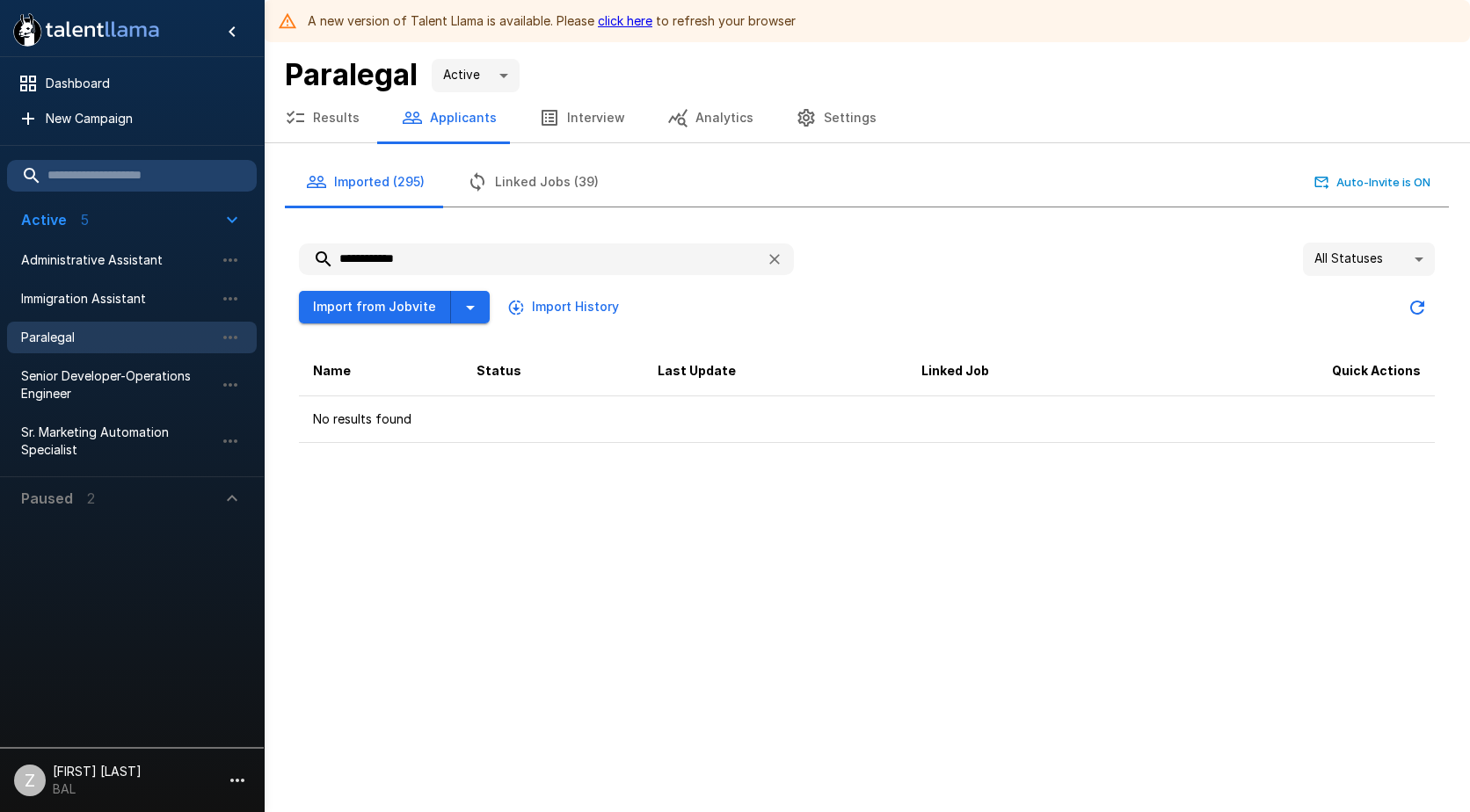 click on "**********" at bounding box center (525, 259) 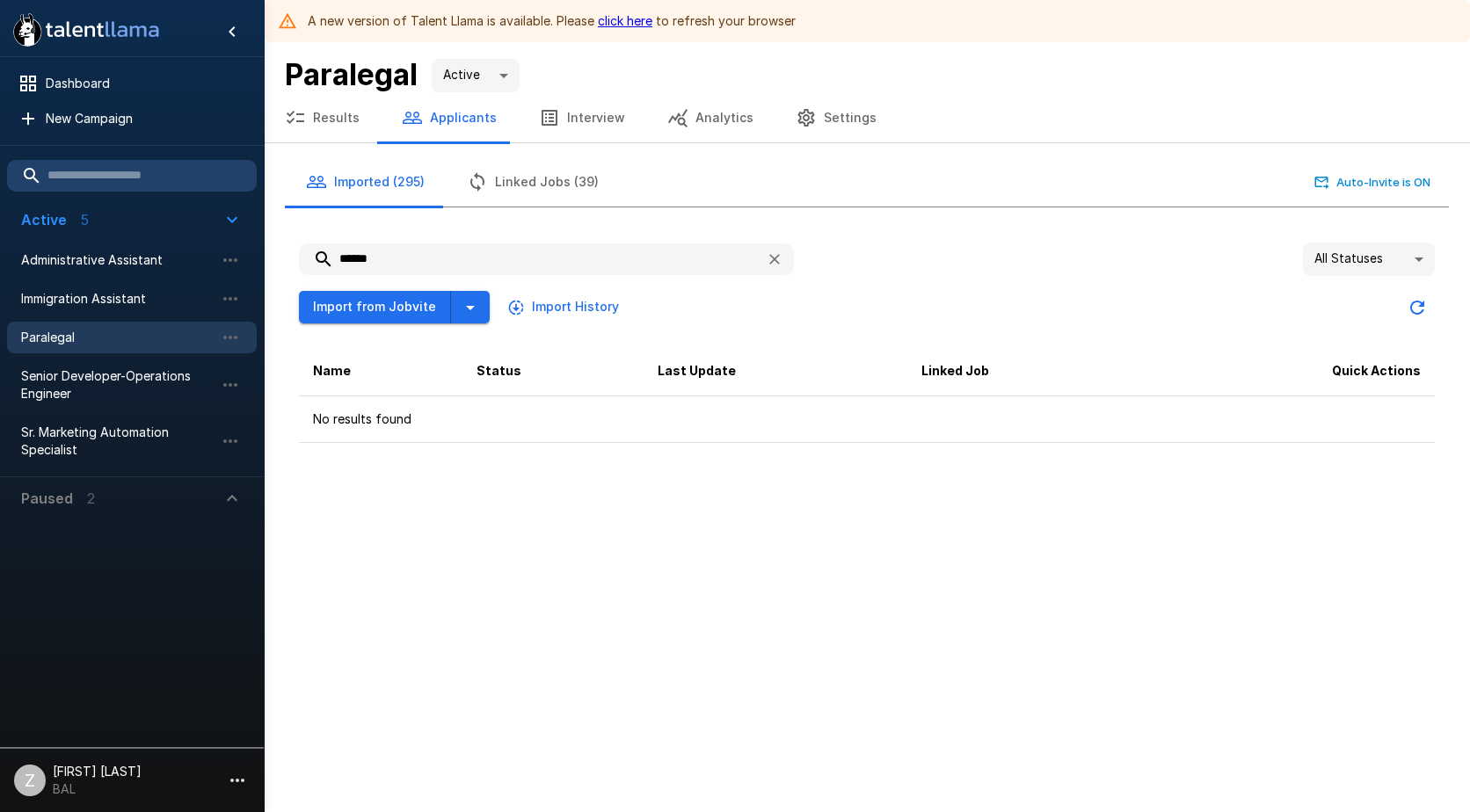 drag, startPoint x: 400, startPoint y: 271, endPoint x: 305, endPoint y: 244, distance: 98.76234 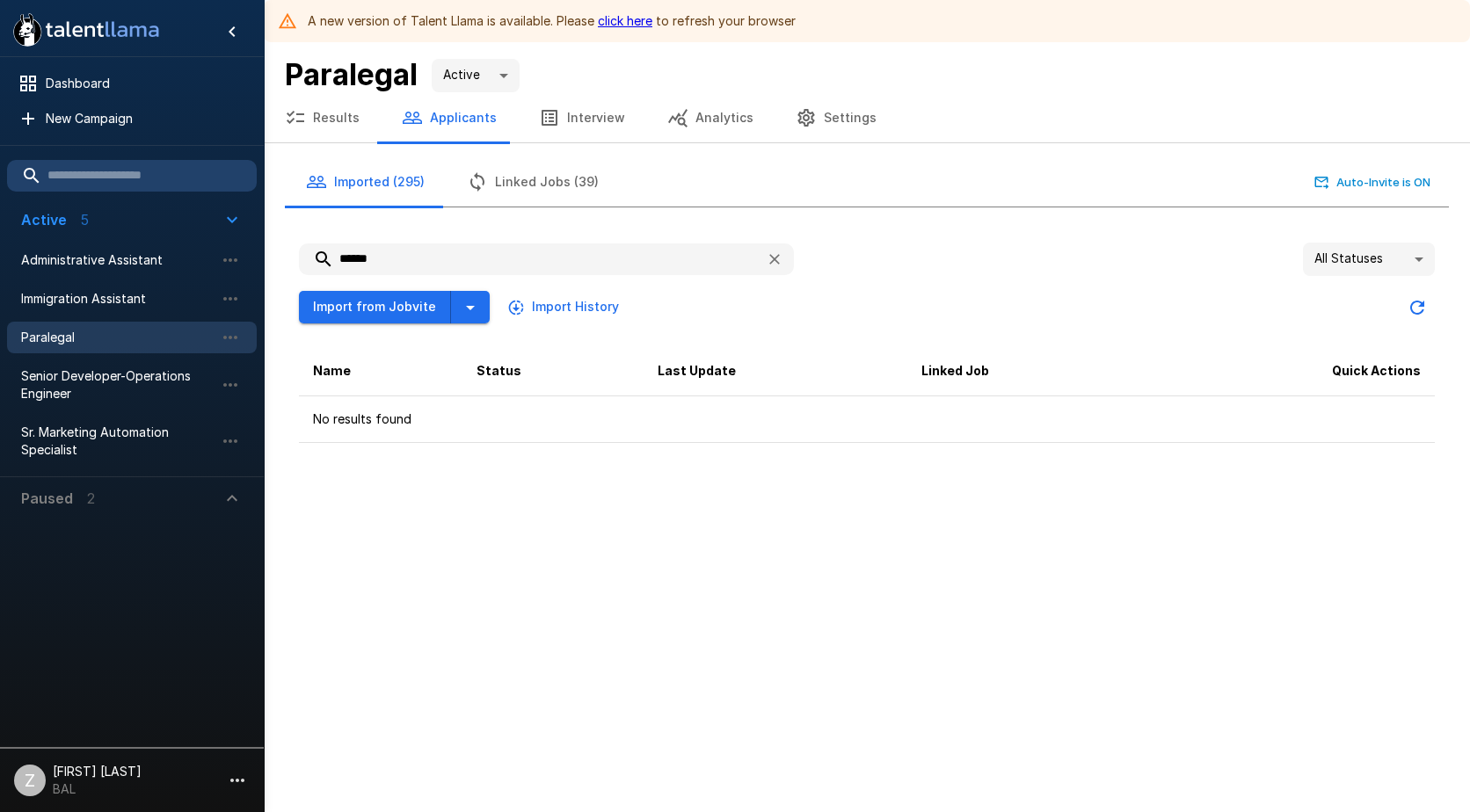 paste on "**********" 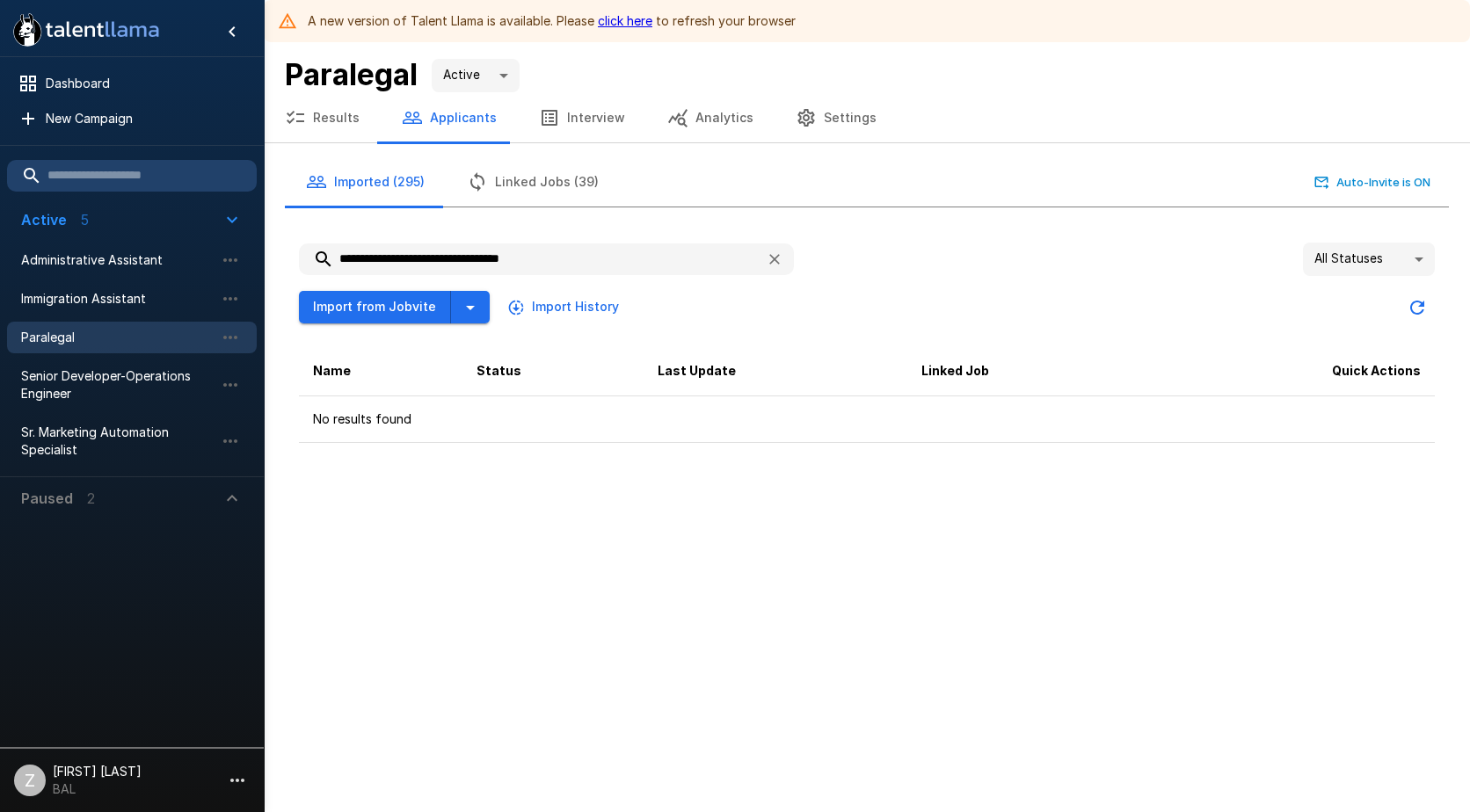 type on "**********" 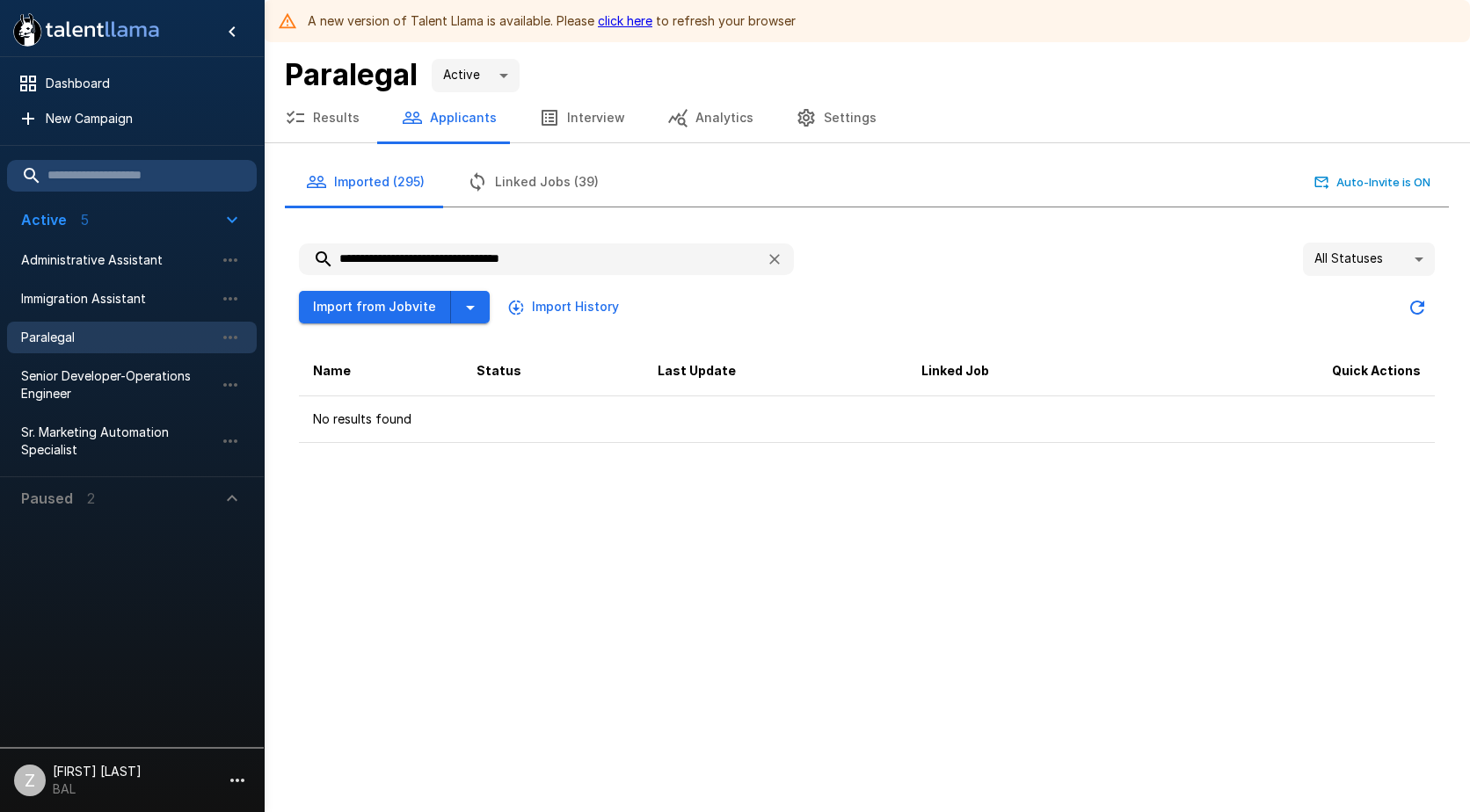 drag, startPoint x: 622, startPoint y: 260, endPoint x: 297, endPoint y: 221, distance: 327.33164 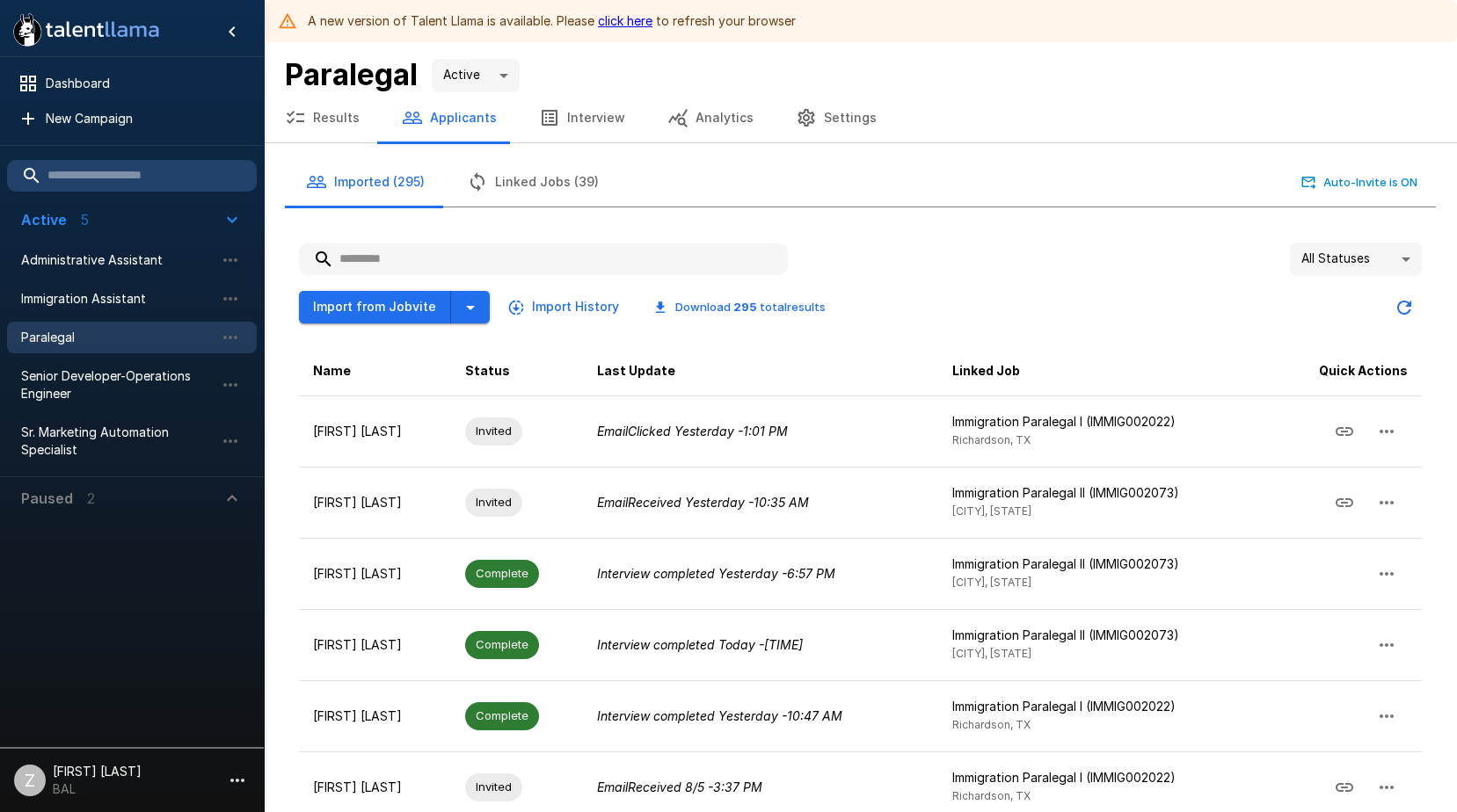 paste on "**********" 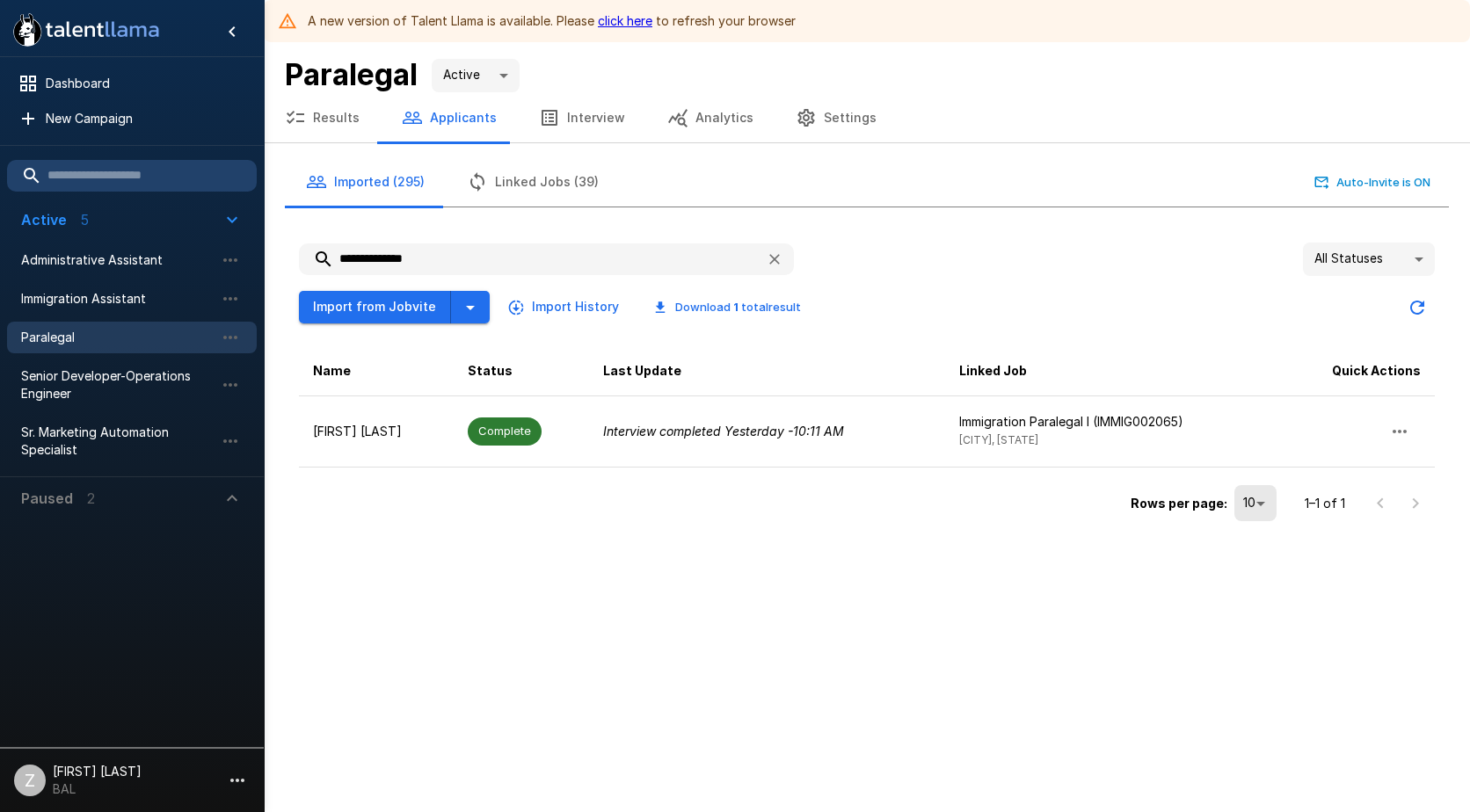 type on "**********" 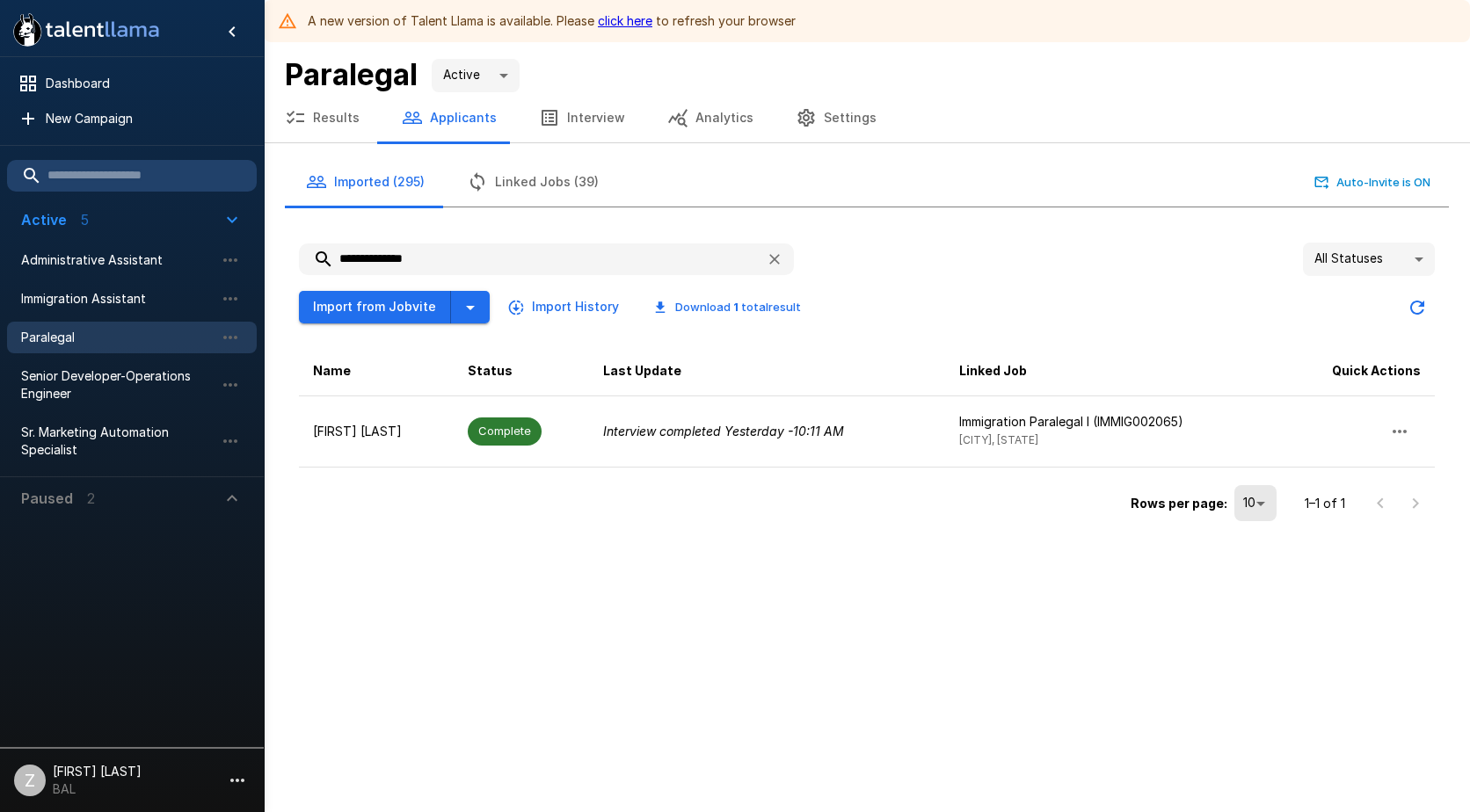 drag, startPoint x: 425, startPoint y: 262, endPoint x: 308, endPoint y: 253, distance: 117.34564 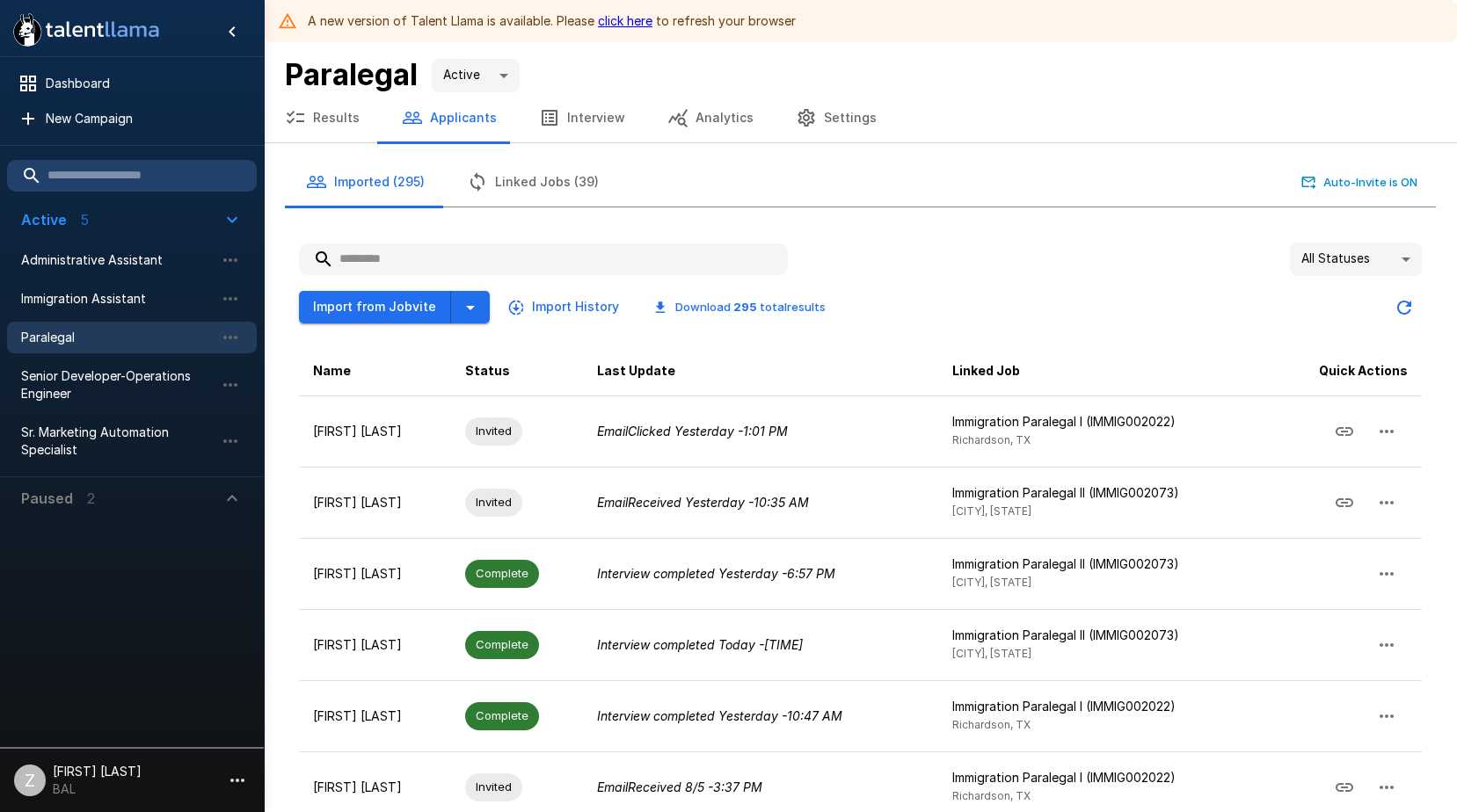 paste on "**********" 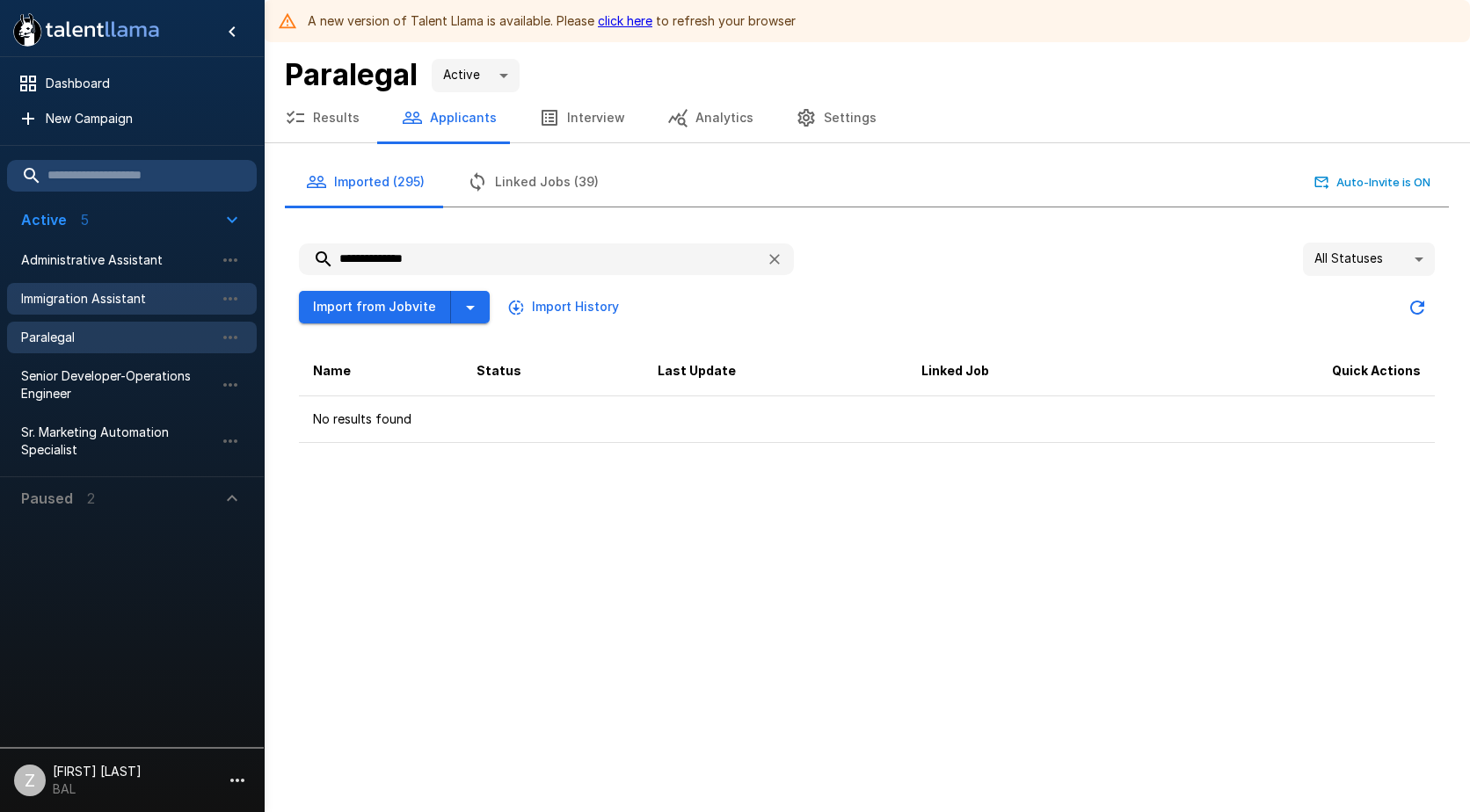 type on "**********" 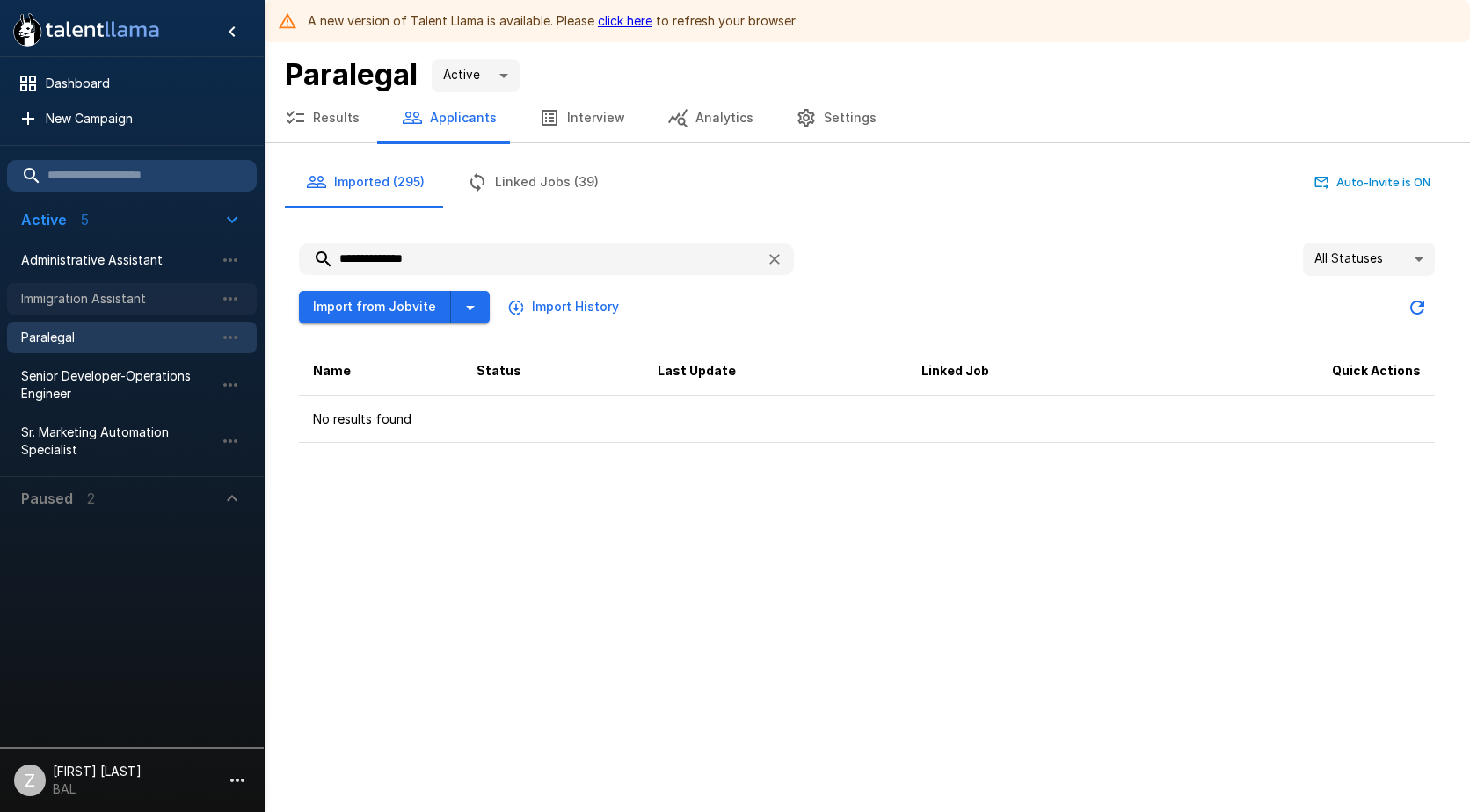 click on "Immigration Assistant" at bounding box center [118, 299] 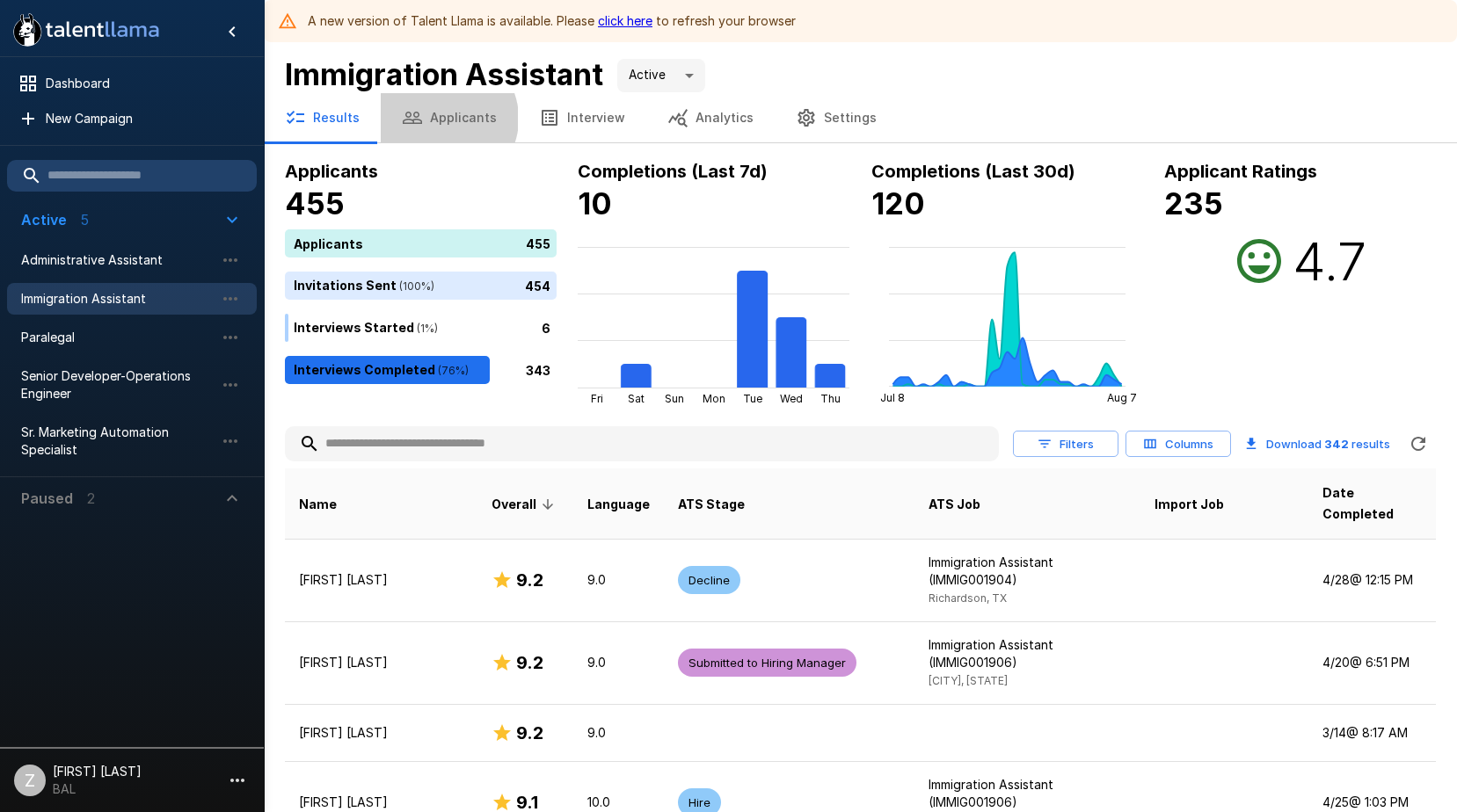 click on "Applicants" at bounding box center [449, 118] 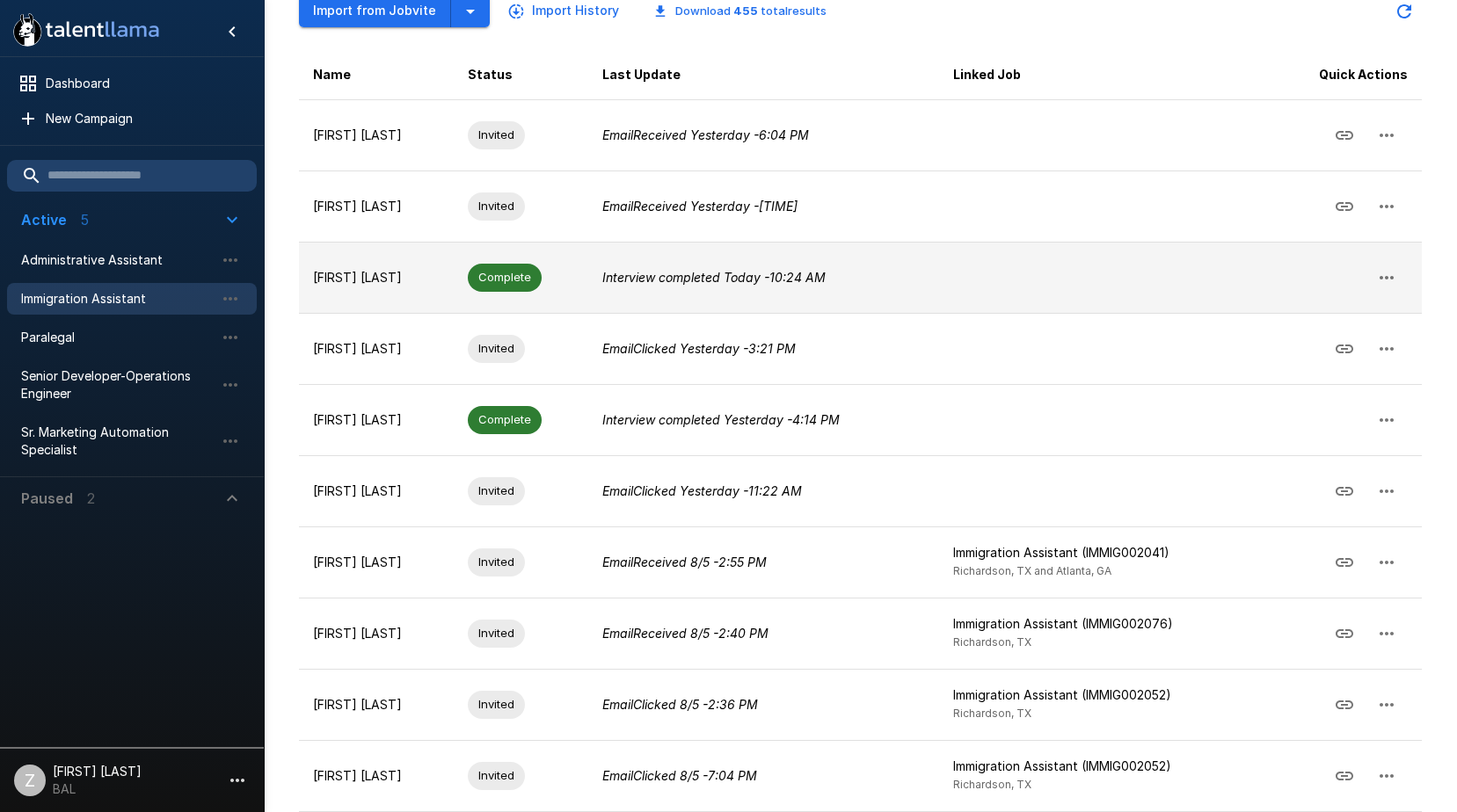 scroll, scrollTop: 0, scrollLeft: 0, axis: both 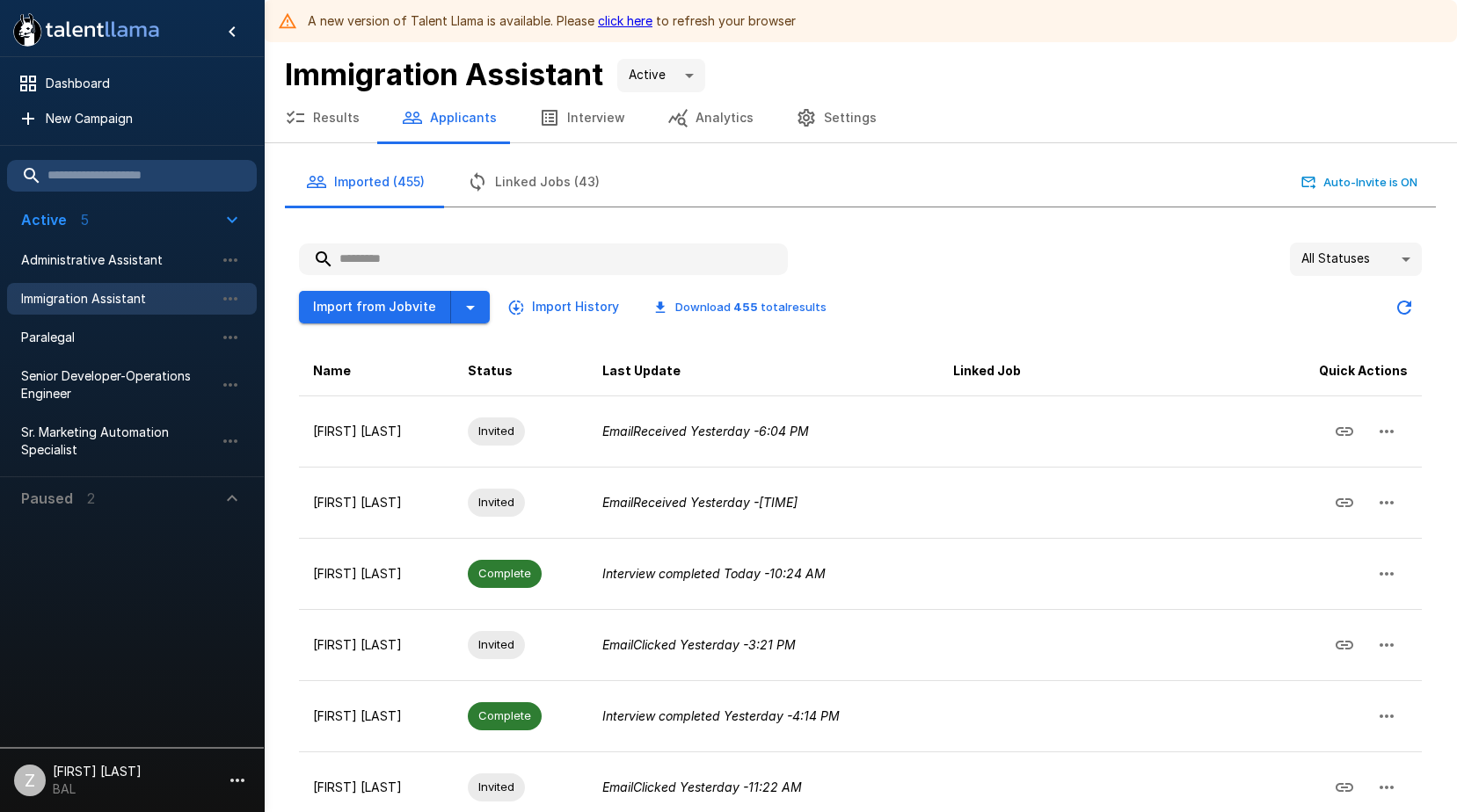 click on "All Statuses ** Import from Jobvite Import History Download   455   total  results Name Status Last Update Linked Job Quick Actions [NAME] [LAST] Invited Email  Received   Yesterday   -  6:04 PM [NAME] [LAST] Invited Email  Received   Yesterday   -  6:03 PM [NAME] [LAST] Complete Interview completed   Today   -  10:24 AM [NAME] [LAST] Invited Email  Clicked   Yesterday   -  3:21 PM [NAME] [LAST] Complete Interview completed   Yesterday   -  4:14 PM [NAME] [LAST] Invited Email  Clicked   Yesterday   -  11:22 AM [NAME] [LAST] Invited Email  Received   8/5   -  2:55 PM Immigration Assistant (IMMIG002041) [CITY], [STATE] [NAME] [LAST] Invited Email  Received   8/5   -  2:40 PM Immigration Assistant (IMMIG002076) [CITY] [NAME] [LAST] Invited Email  Clicked   8/5   -  2:36 PM Immigration Assistant (IMMIG002052) [CITY] [NAME] [LAST] Invited Email  Clicked   8/5   -  7:04 PM Immigration Assistant (IMMIG002052) [CITY] Rows per page: 10 ** 1–10 of 455" at bounding box center [860, 705] 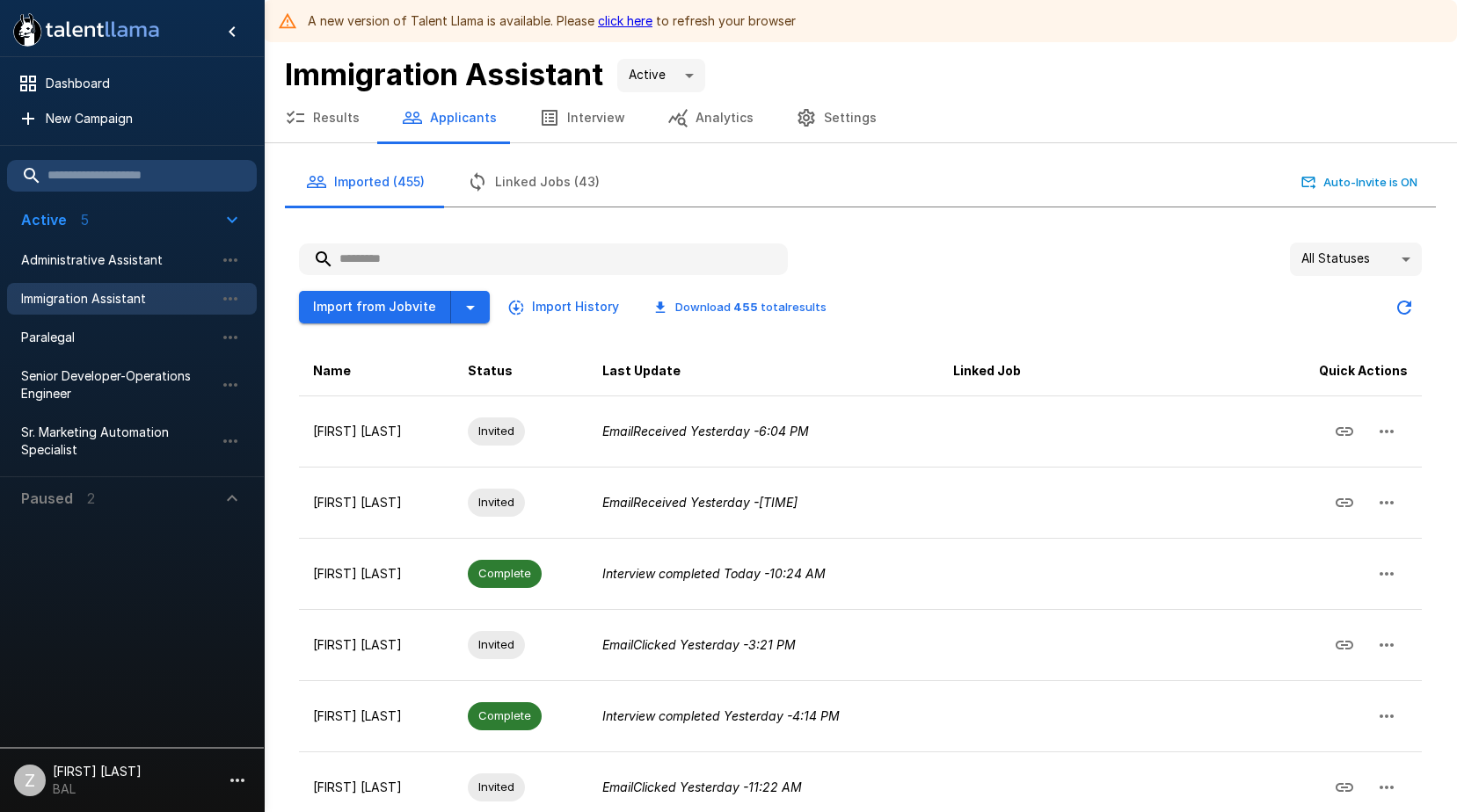 paste on "**********" 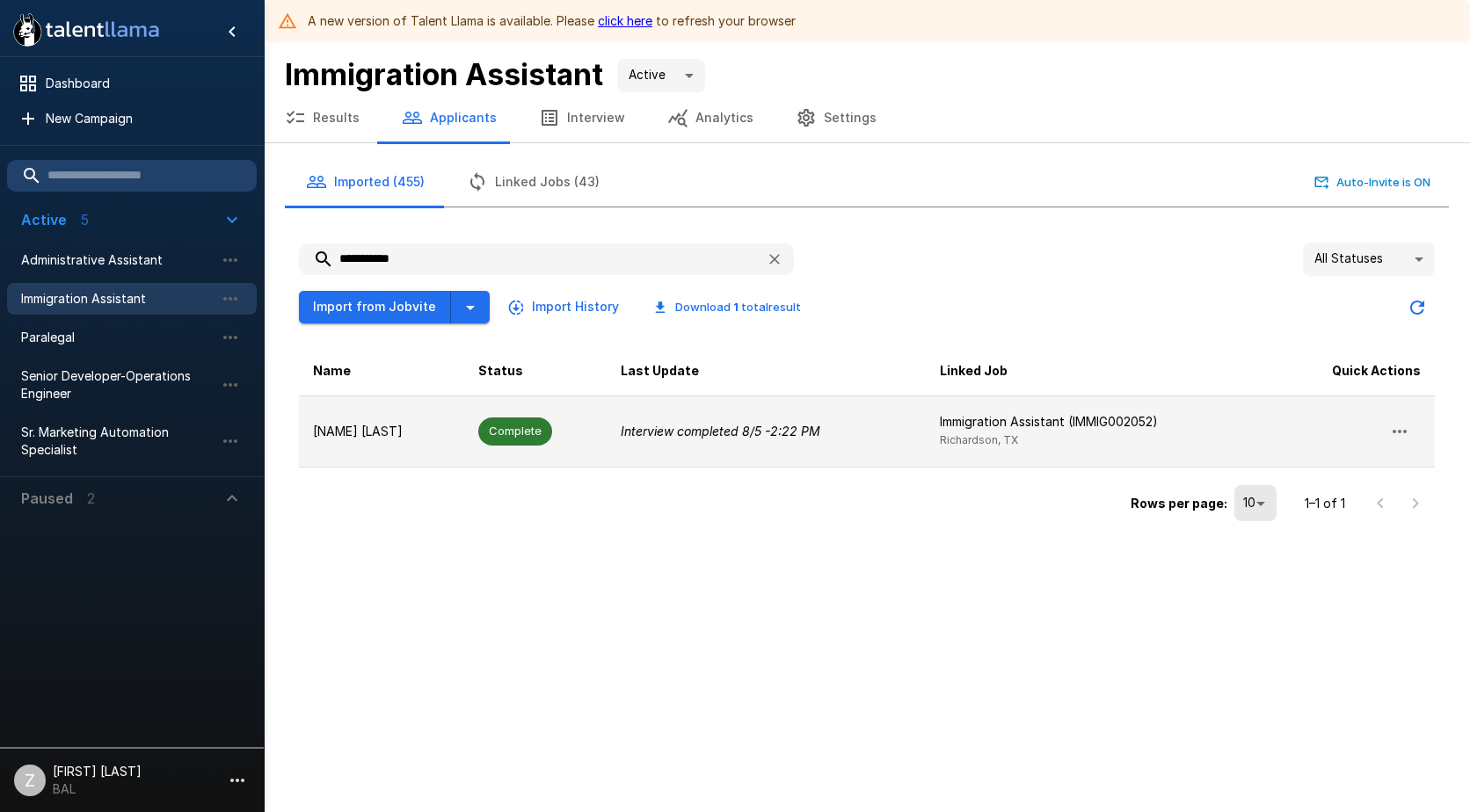 type on "**********" 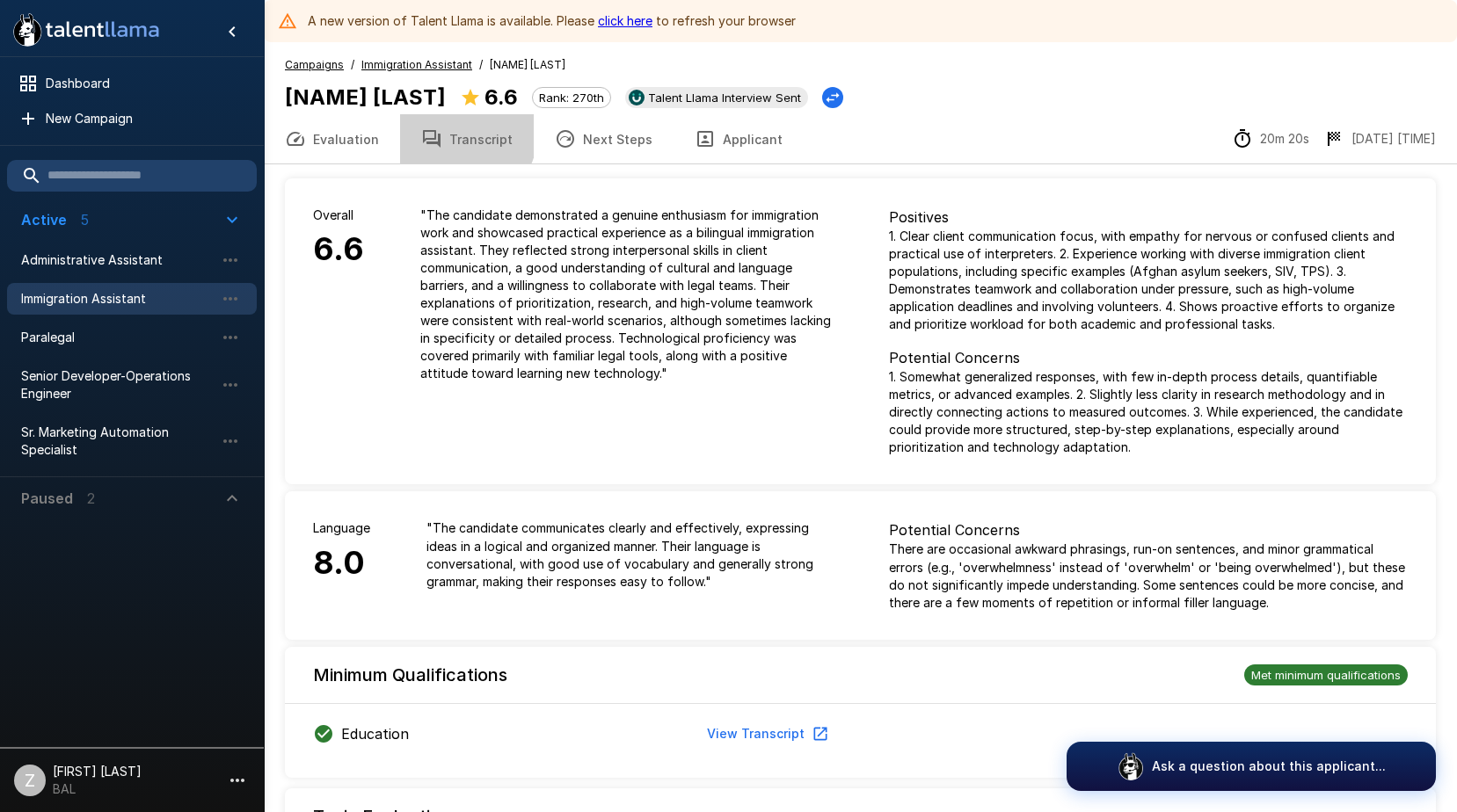click on "Transcript" at bounding box center (467, 139) 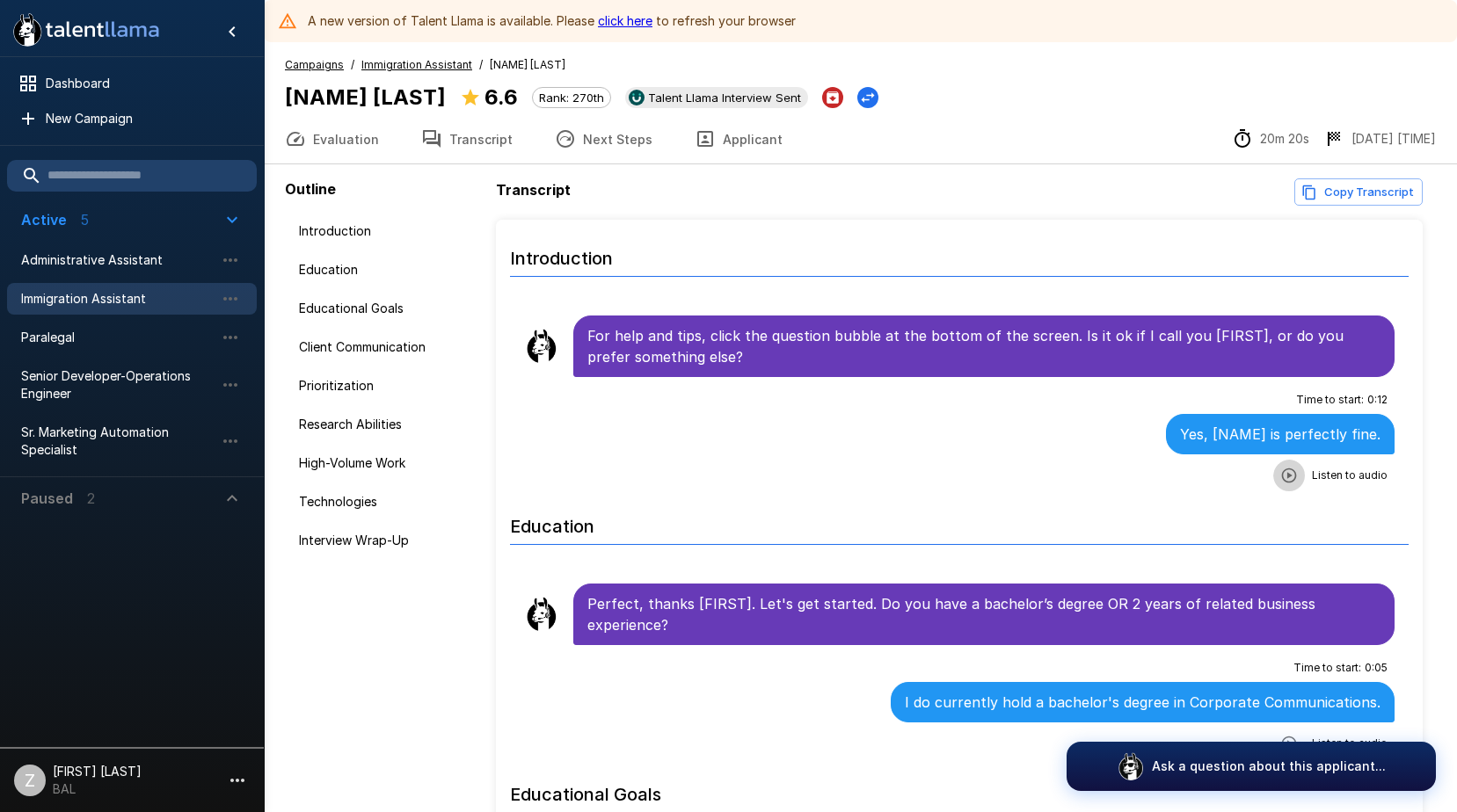 click at bounding box center (1289, 475) 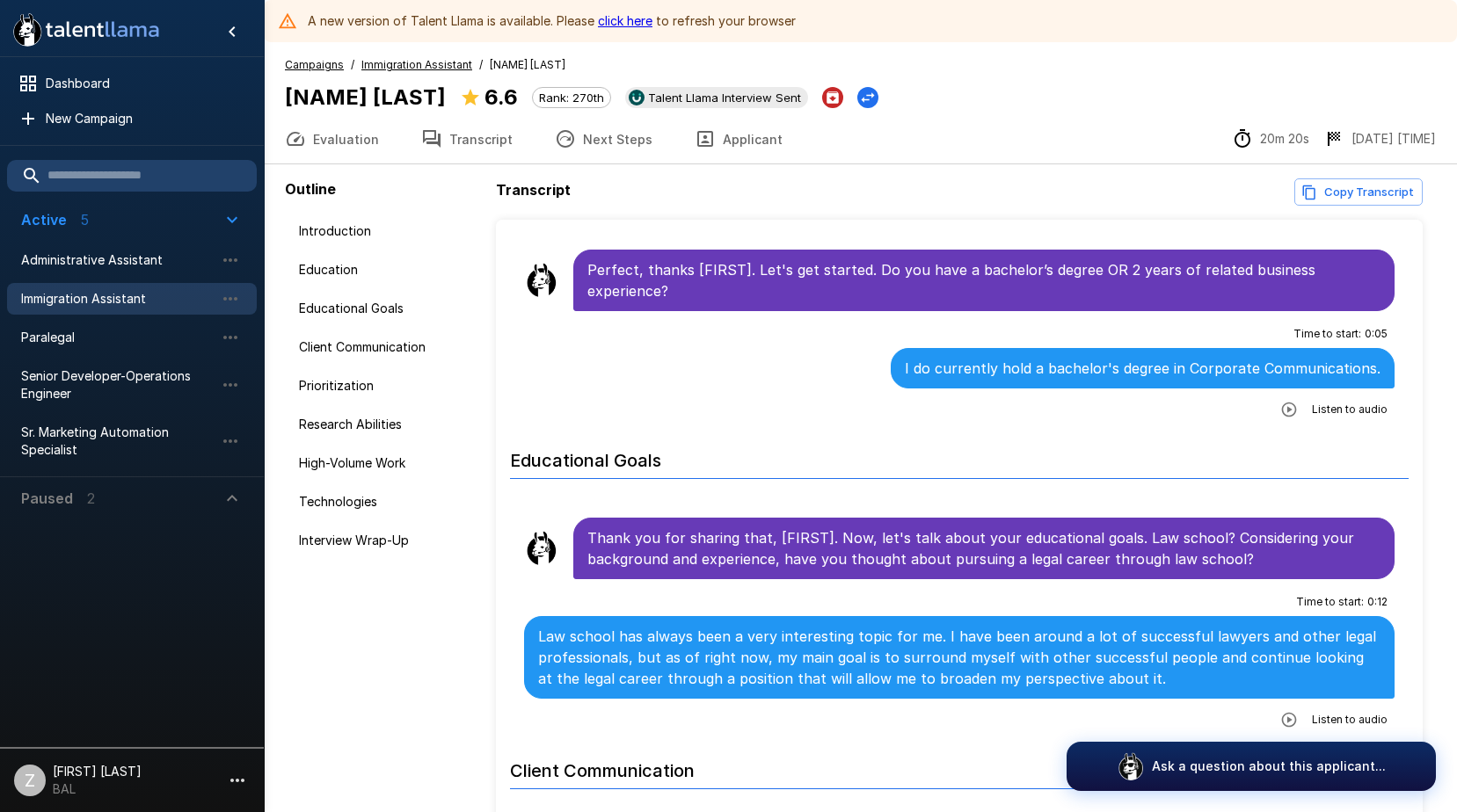 scroll, scrollTop: 352, scrollLeft: 0, axis: vertical 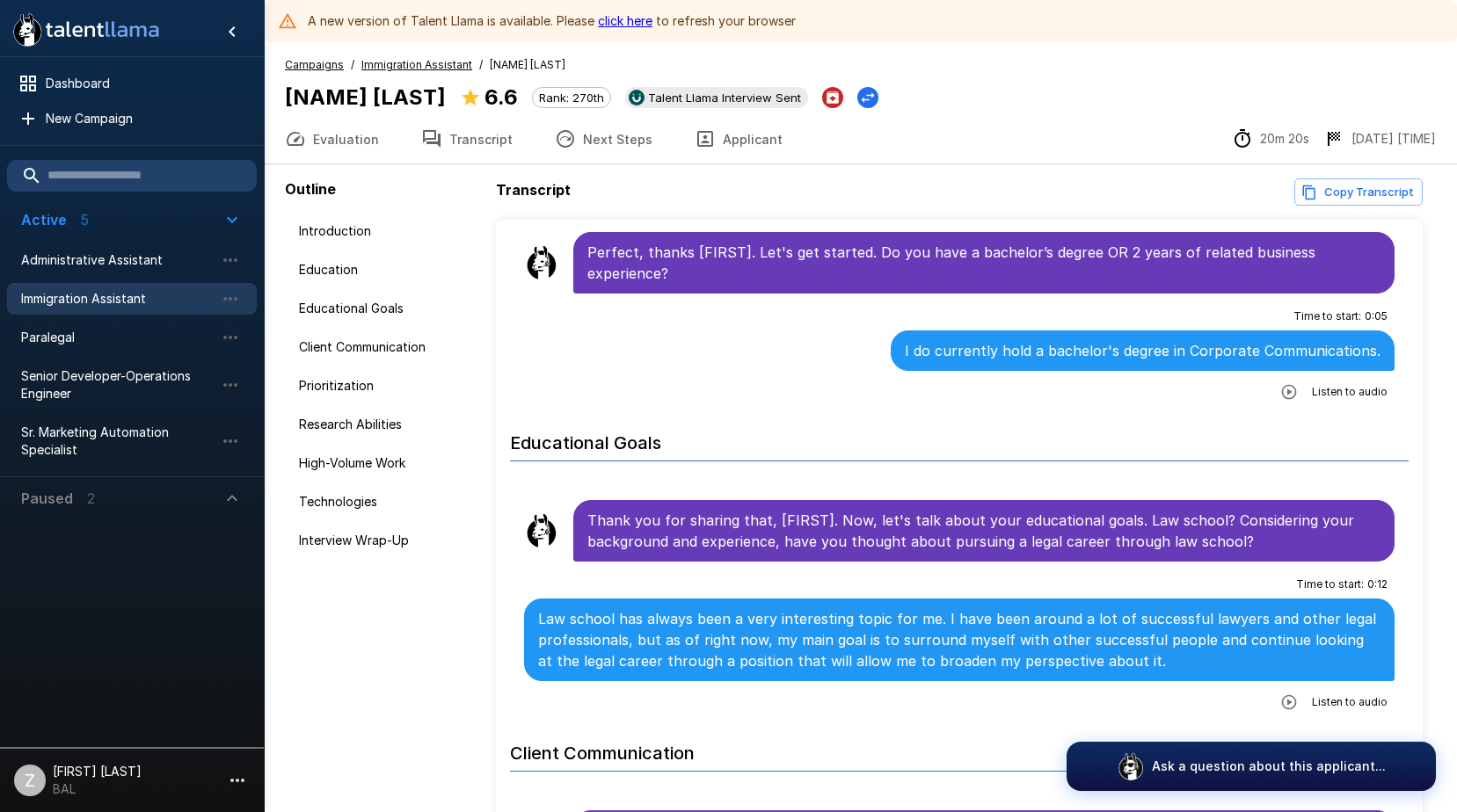 click 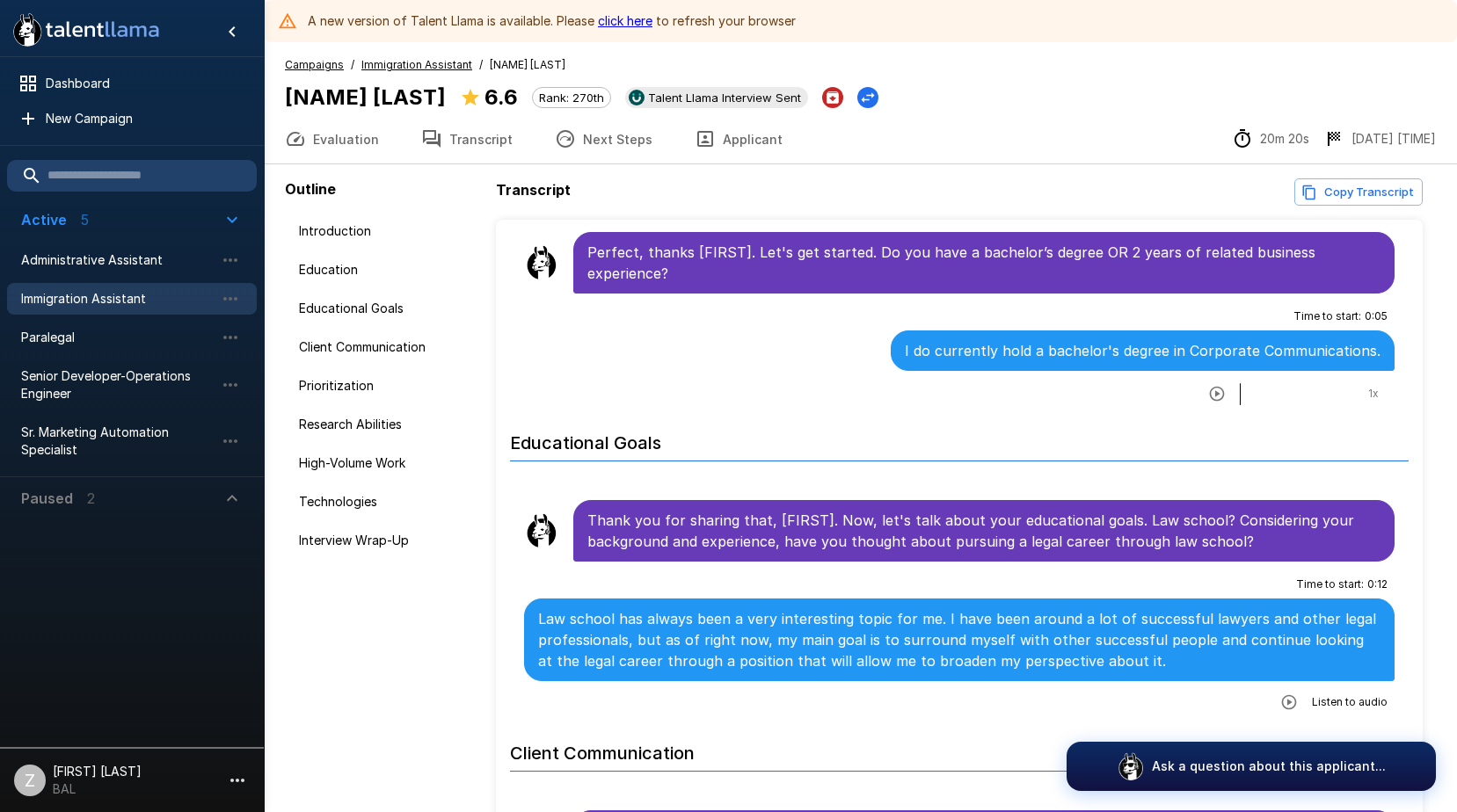 scroll, scrollTop: 439, scrollLeft: 0, axis: vertical 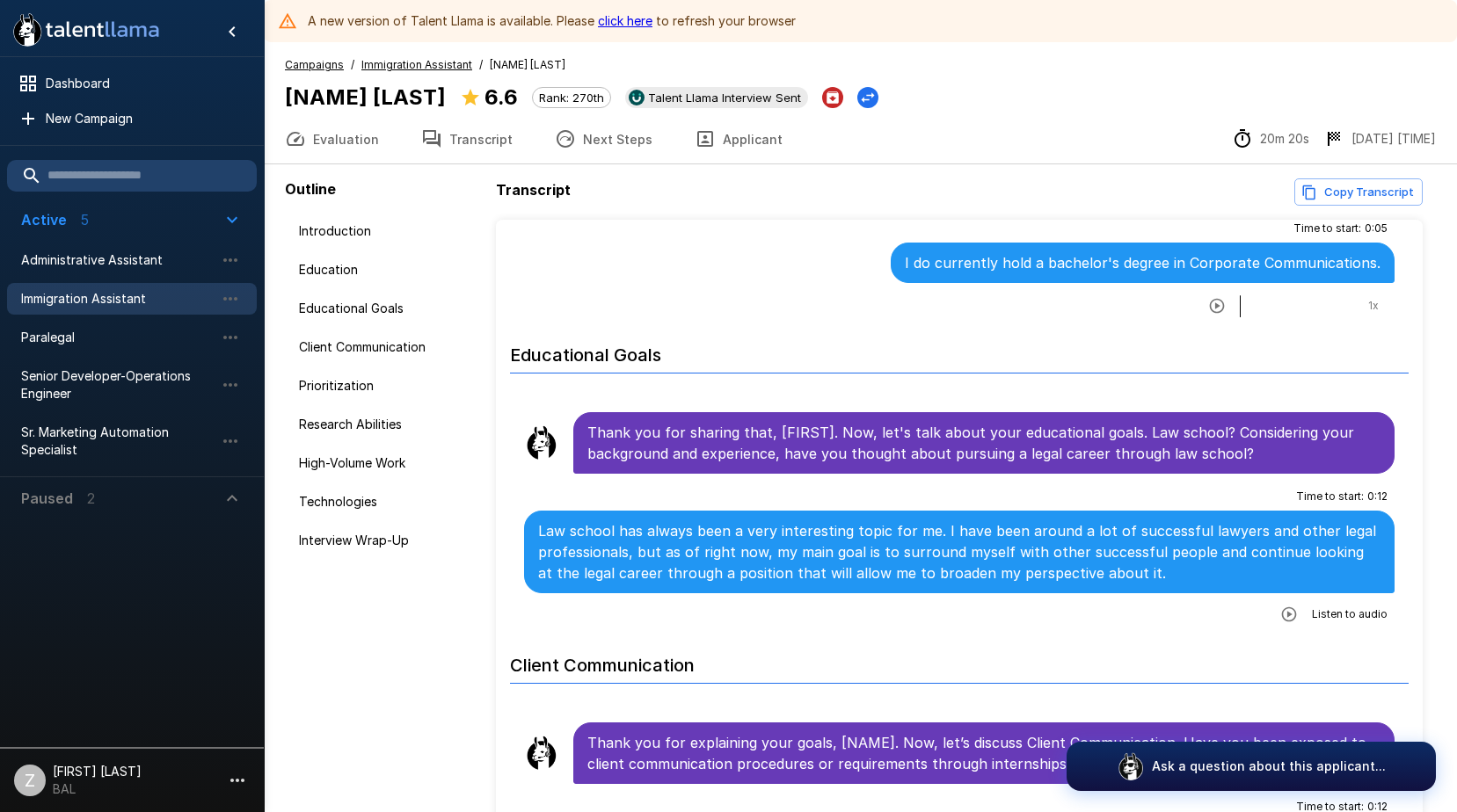 click 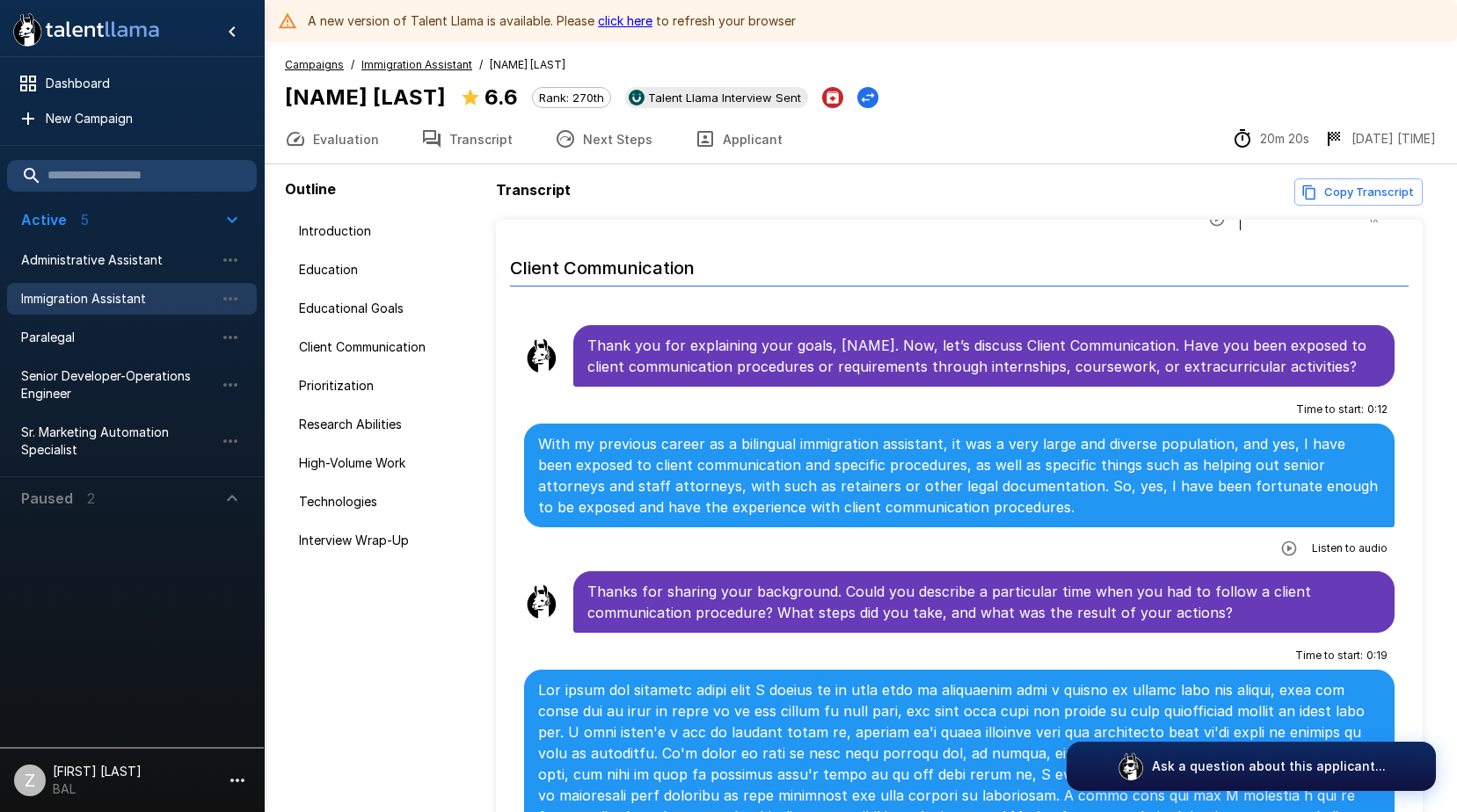 scroll, scrollTop: 879, scrollLeft: 0, axis: vertical 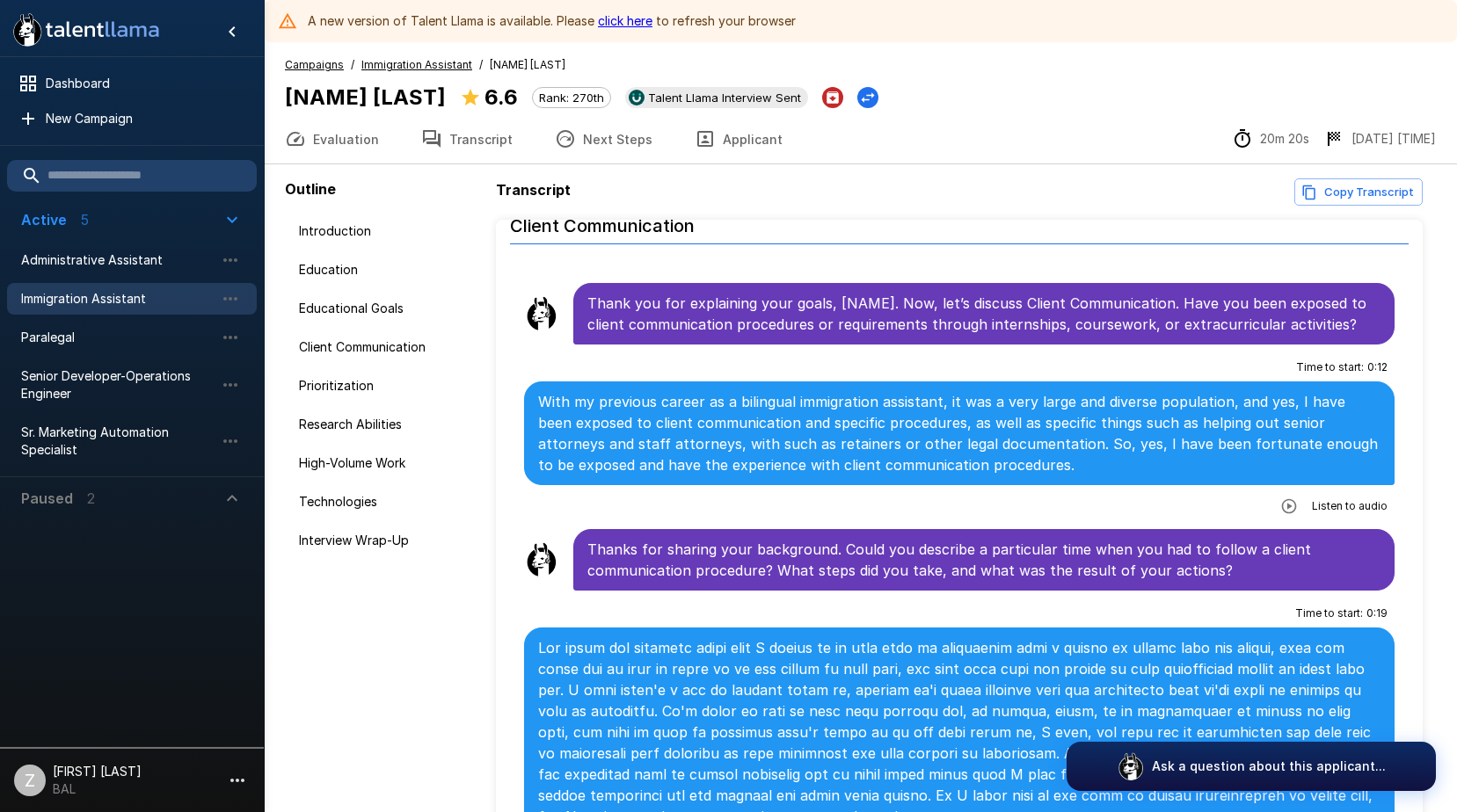 click 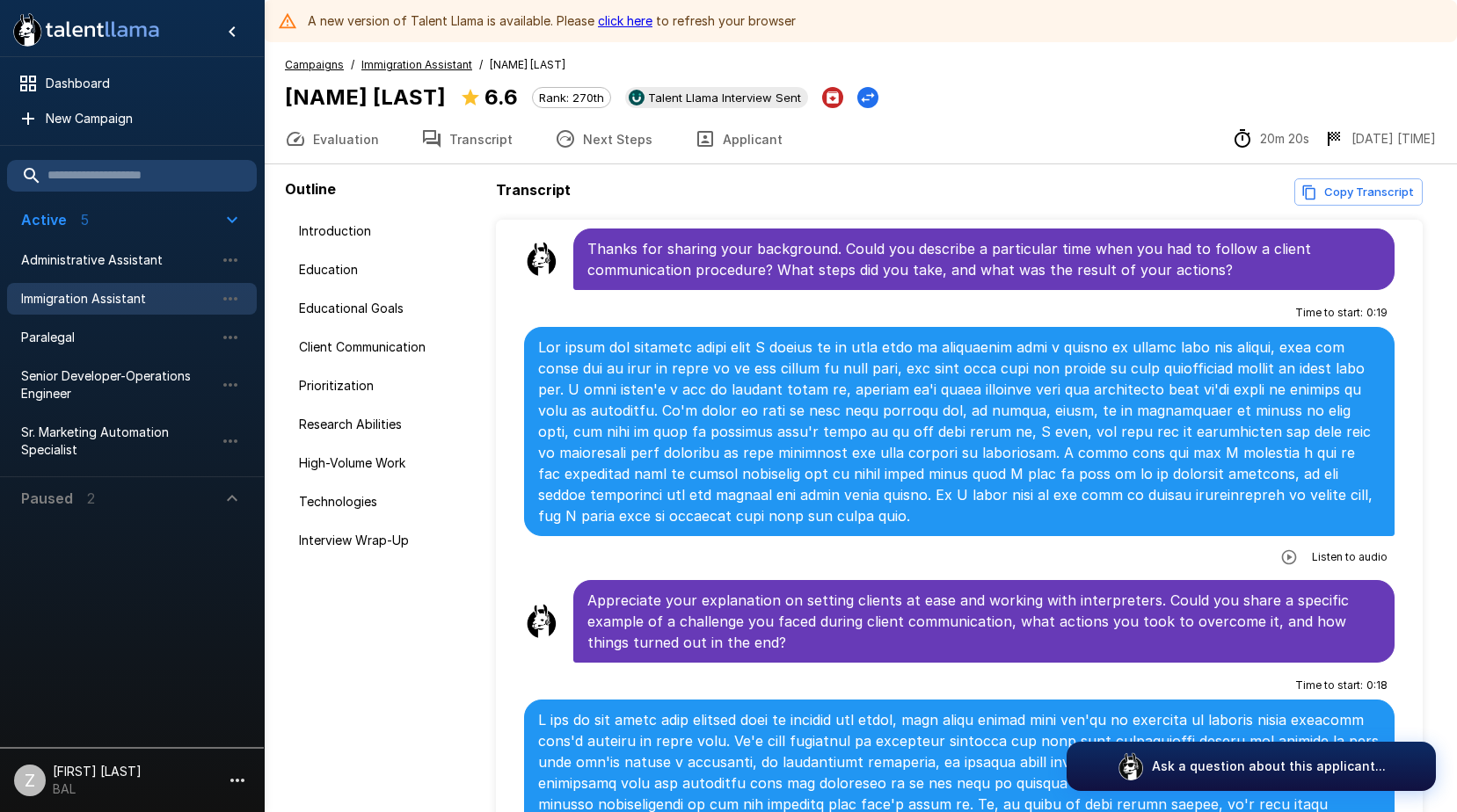 scroll, scrollTop: 1318, scrollLeft: 0, axis: vertical 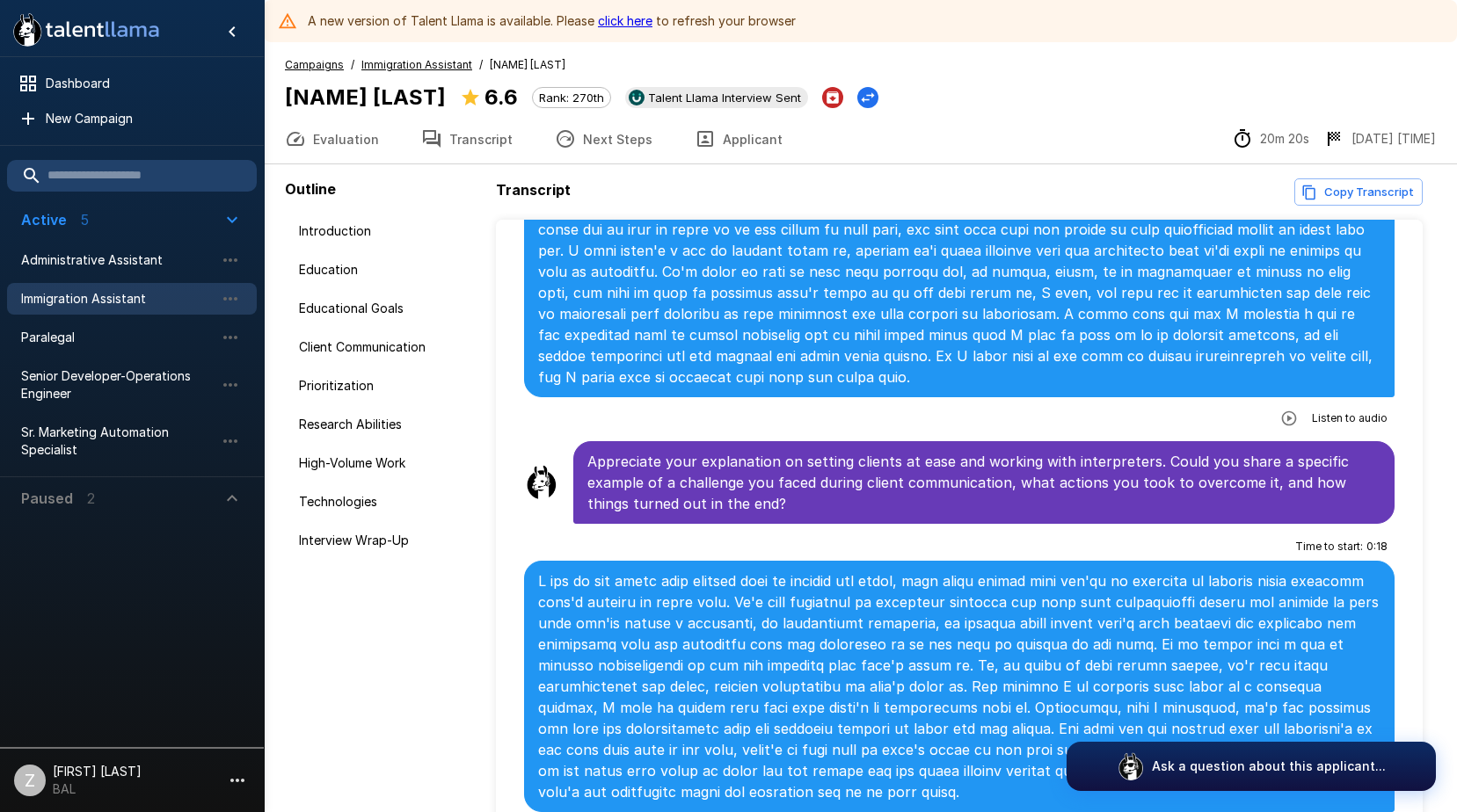 click 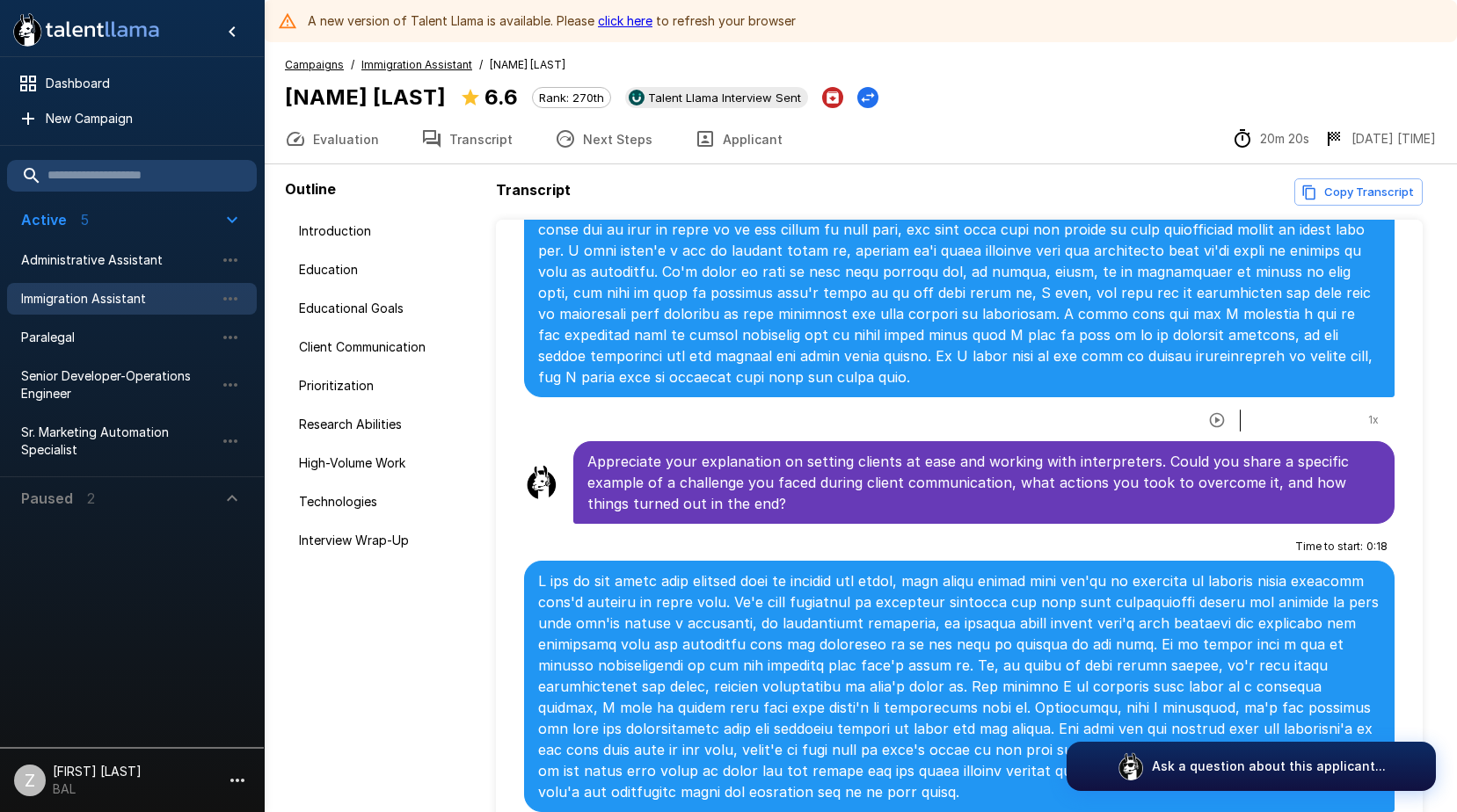 scroll, scrollTop: 1582, scrollLeft: 0, axis: vertical 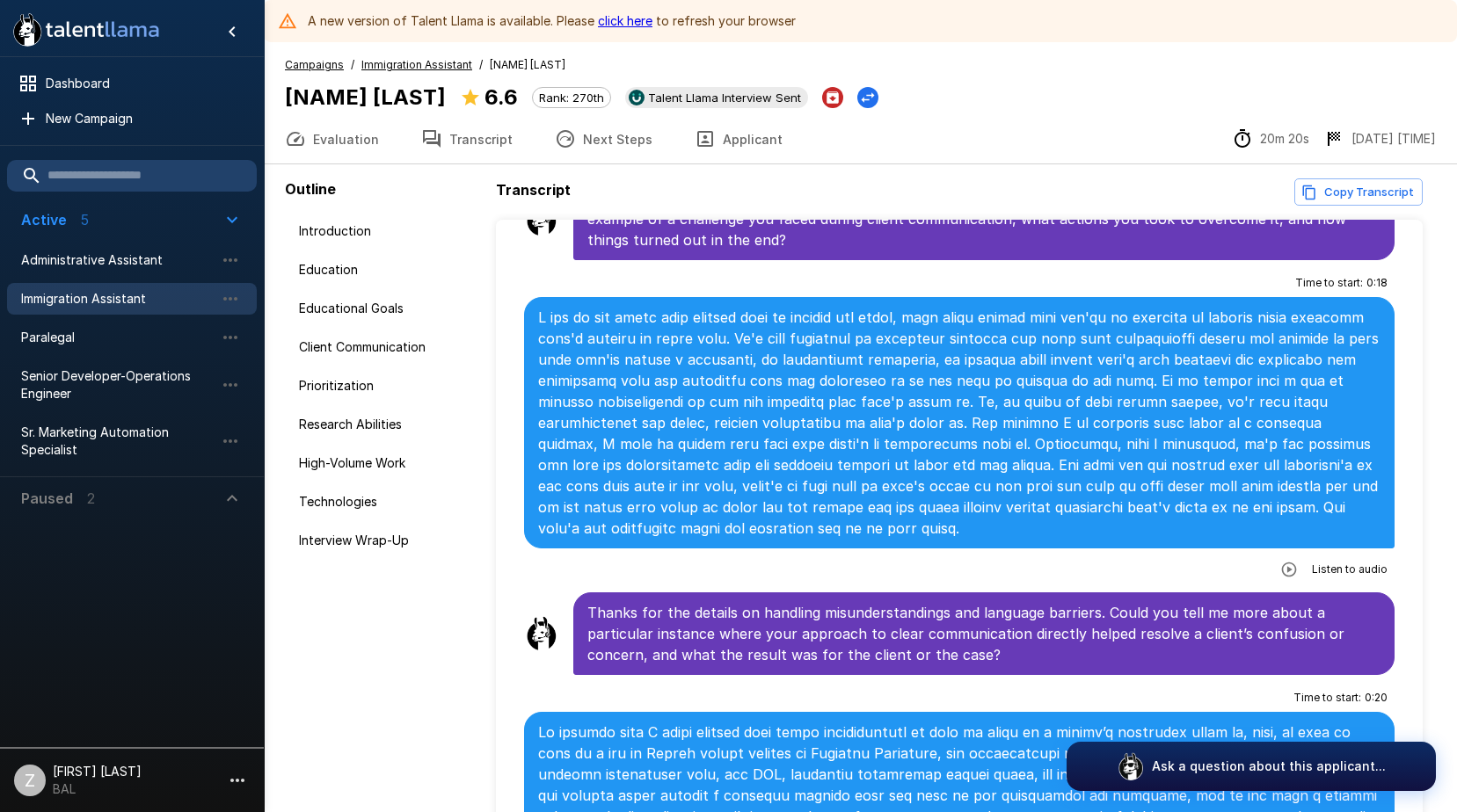 click 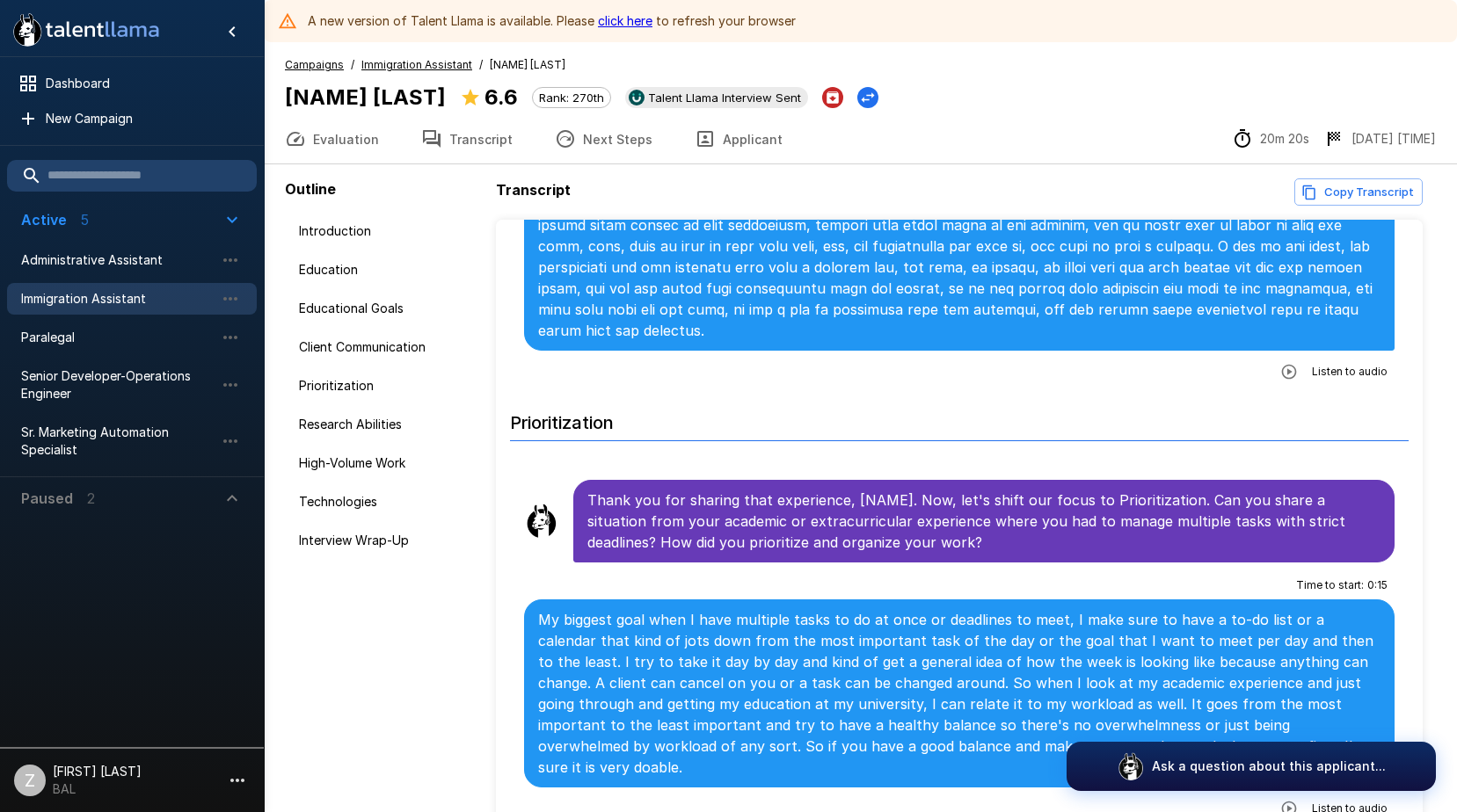 scroll, scrollTop: 1933, scrollLeft: 0, axis: vertical 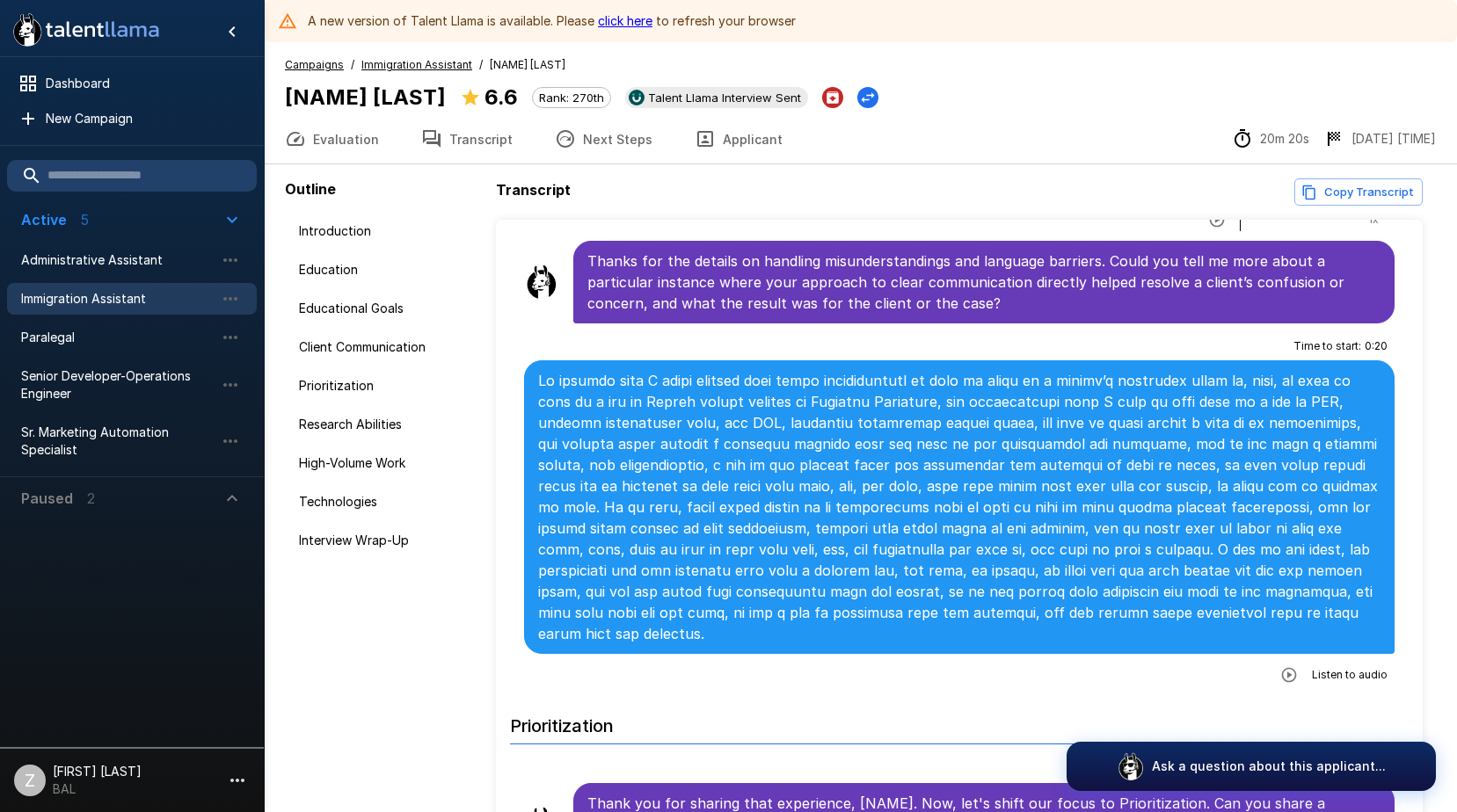 click 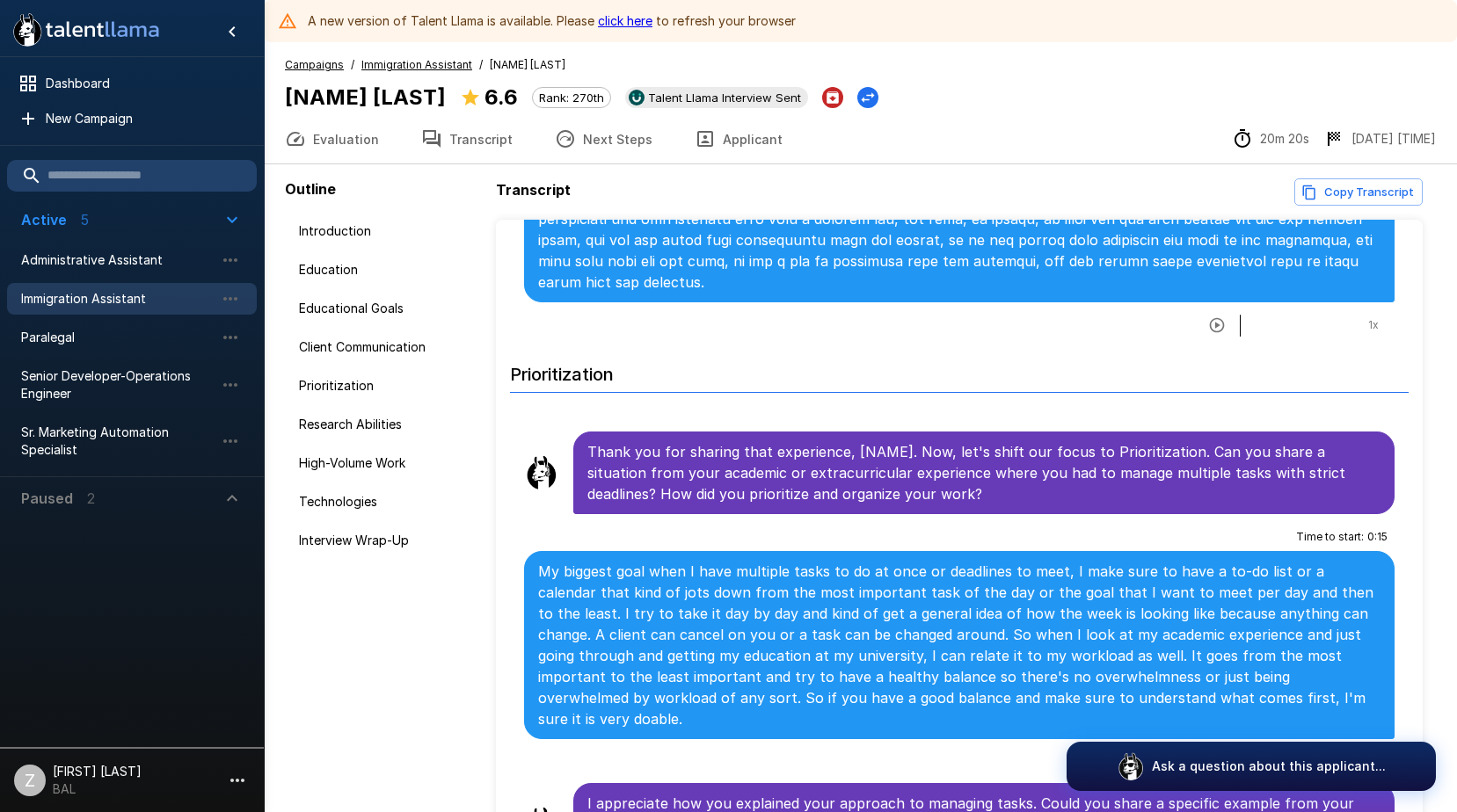 scroll, scrollTop: 2548, scrollLeft: 0, axis: vertical 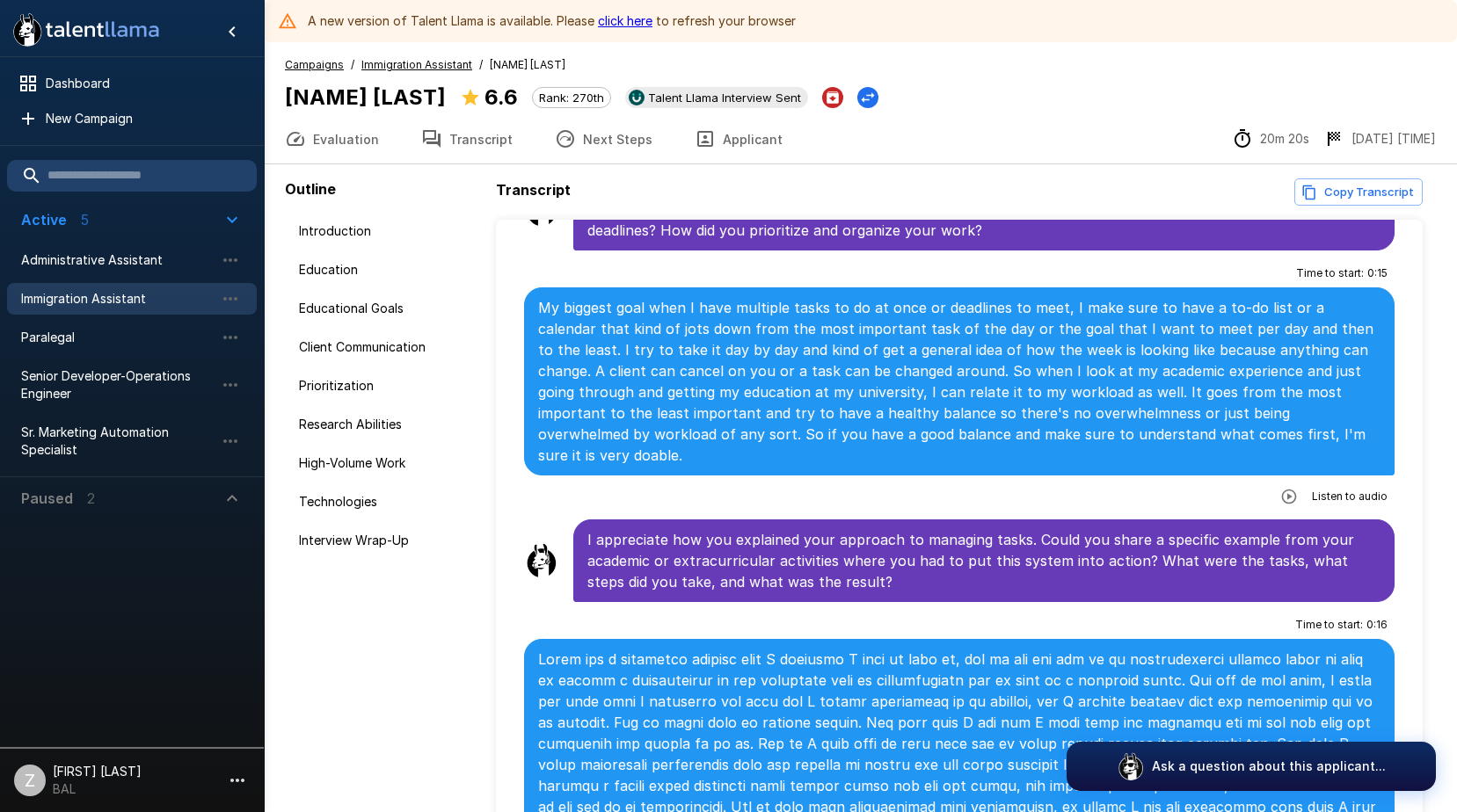 click 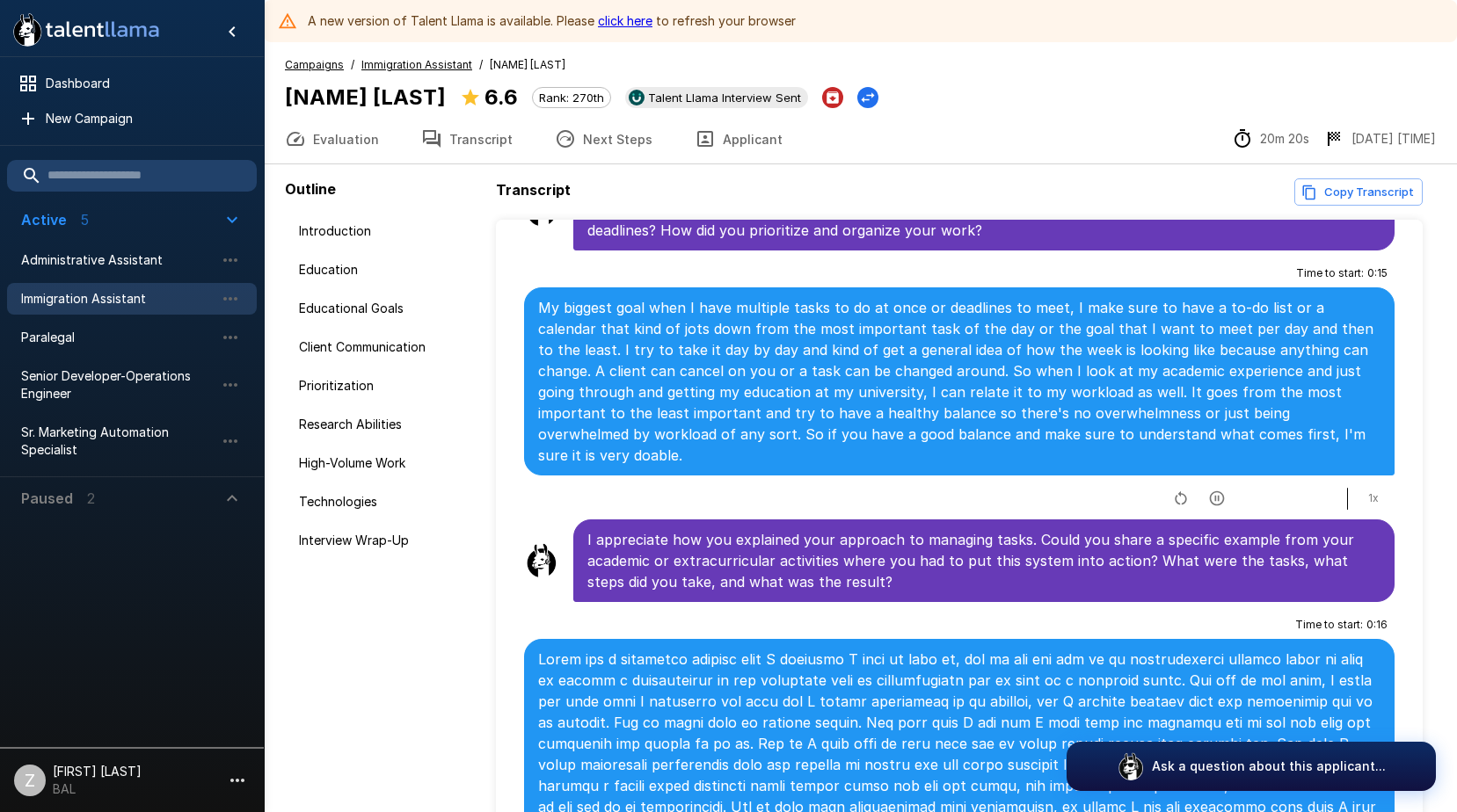 scroll, scrollTop: 2900, scrollLeft: 0, axis: vertical 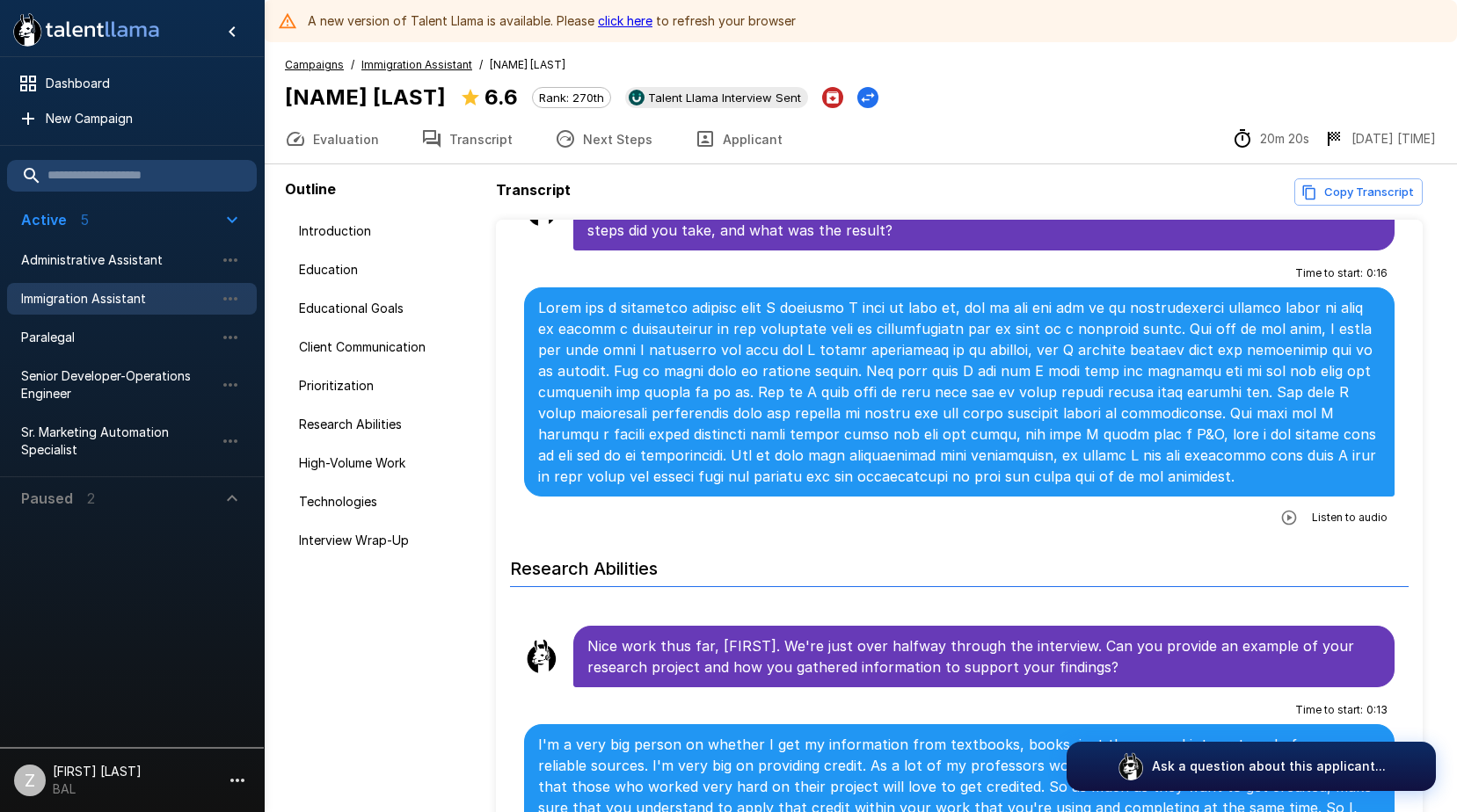 click 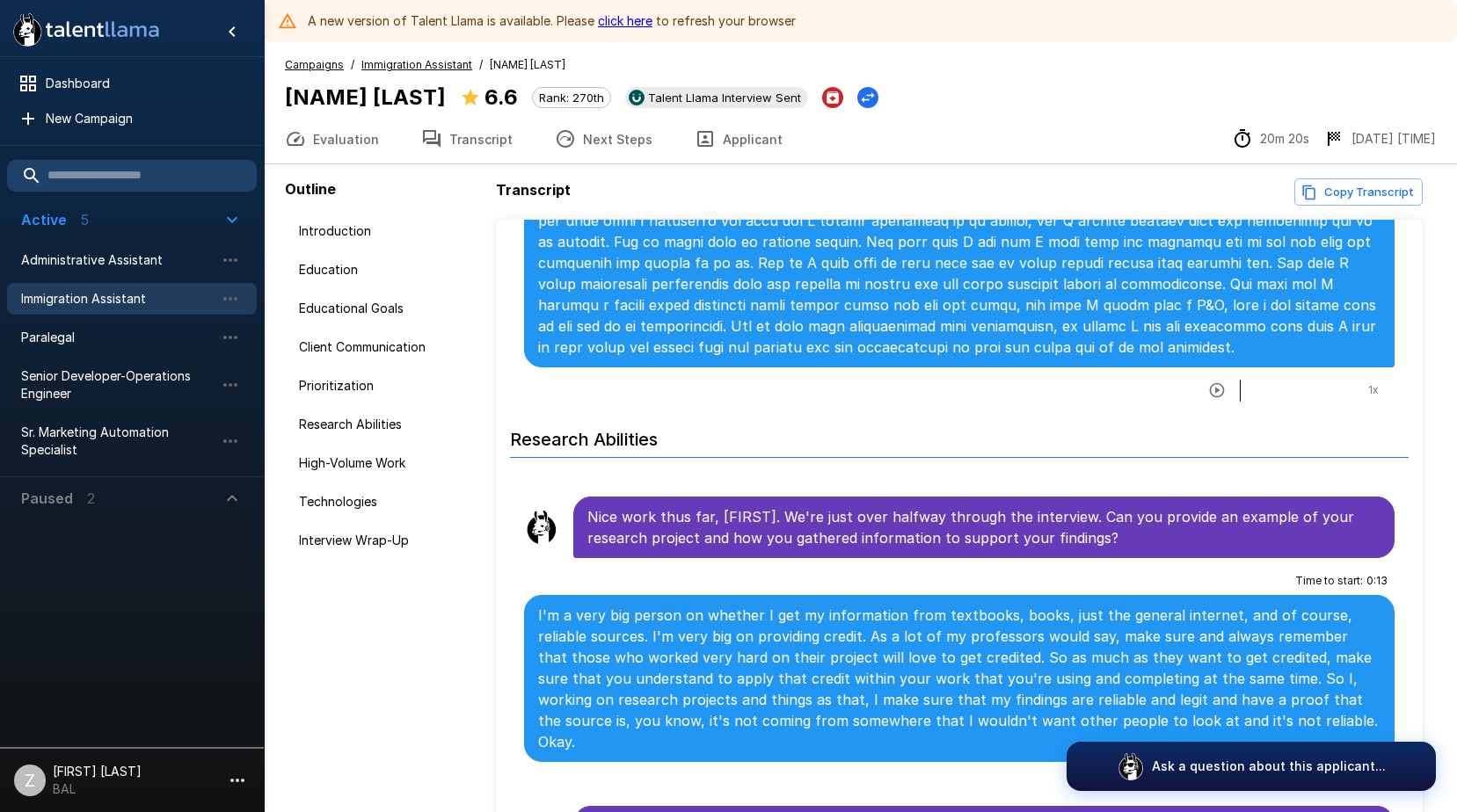 scroll, scrollTop: 3076, scrollLeft: 0, axis: vertical 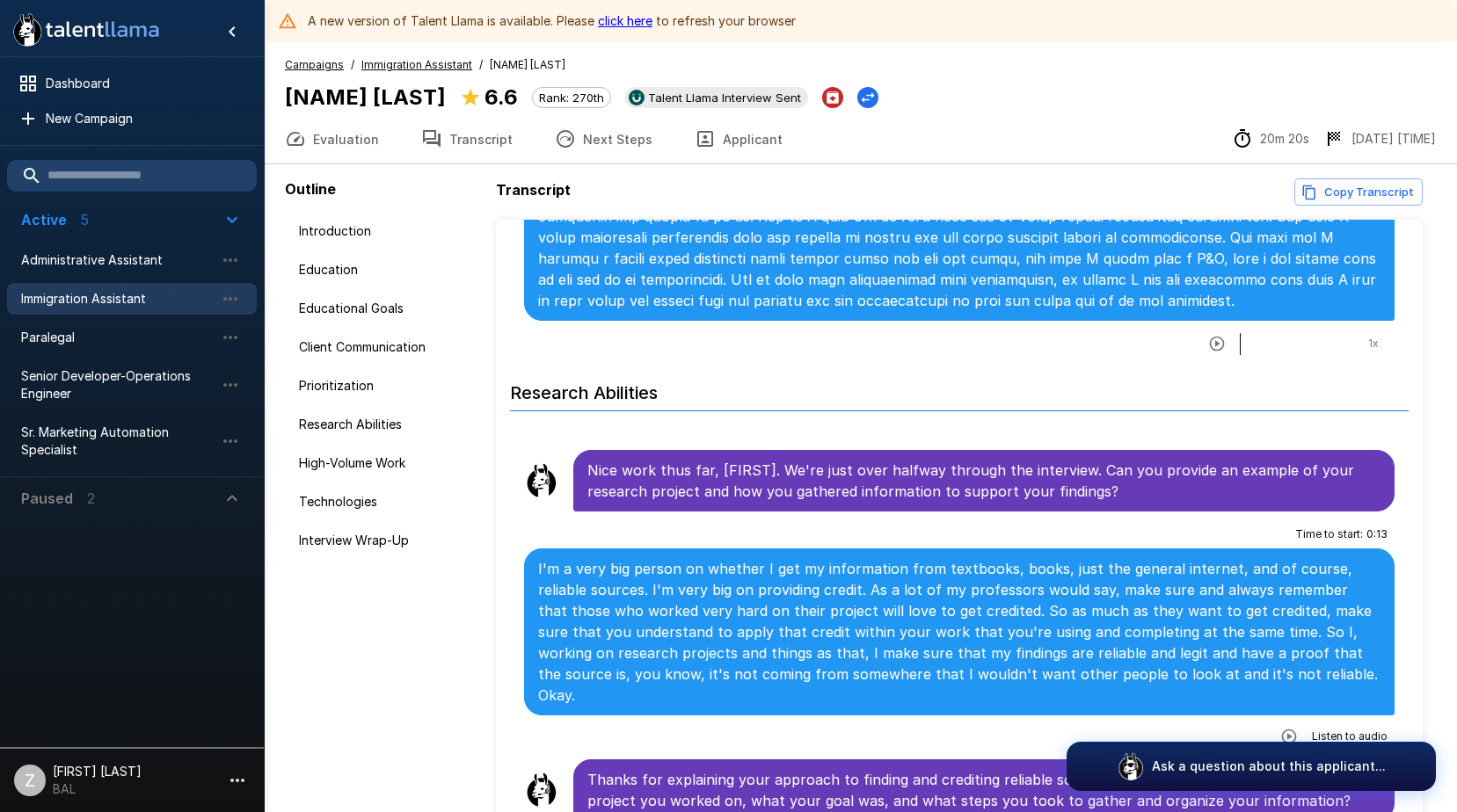 click 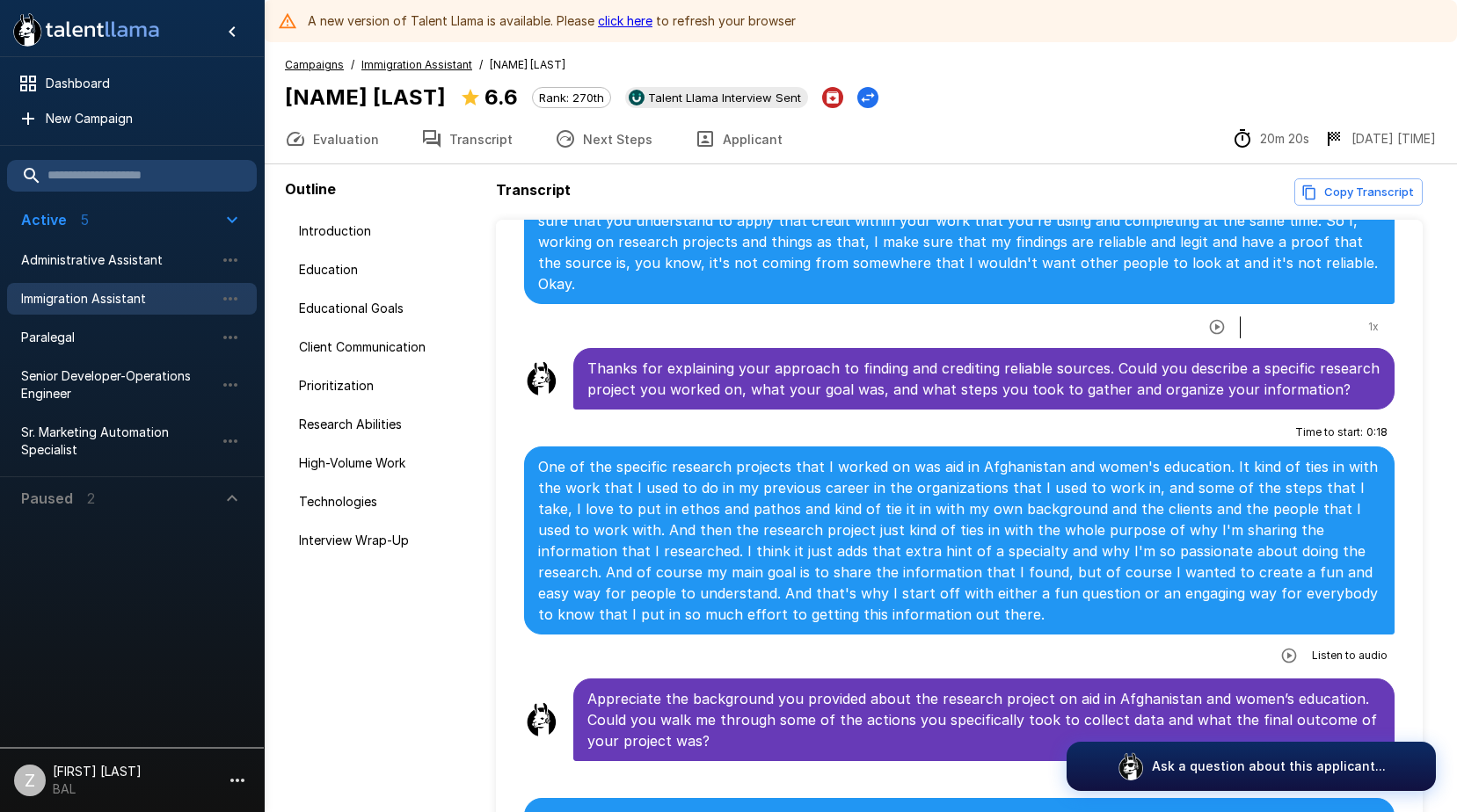 scroll, scrollTop: 3515, scrollLeft: 0, axis: vertical 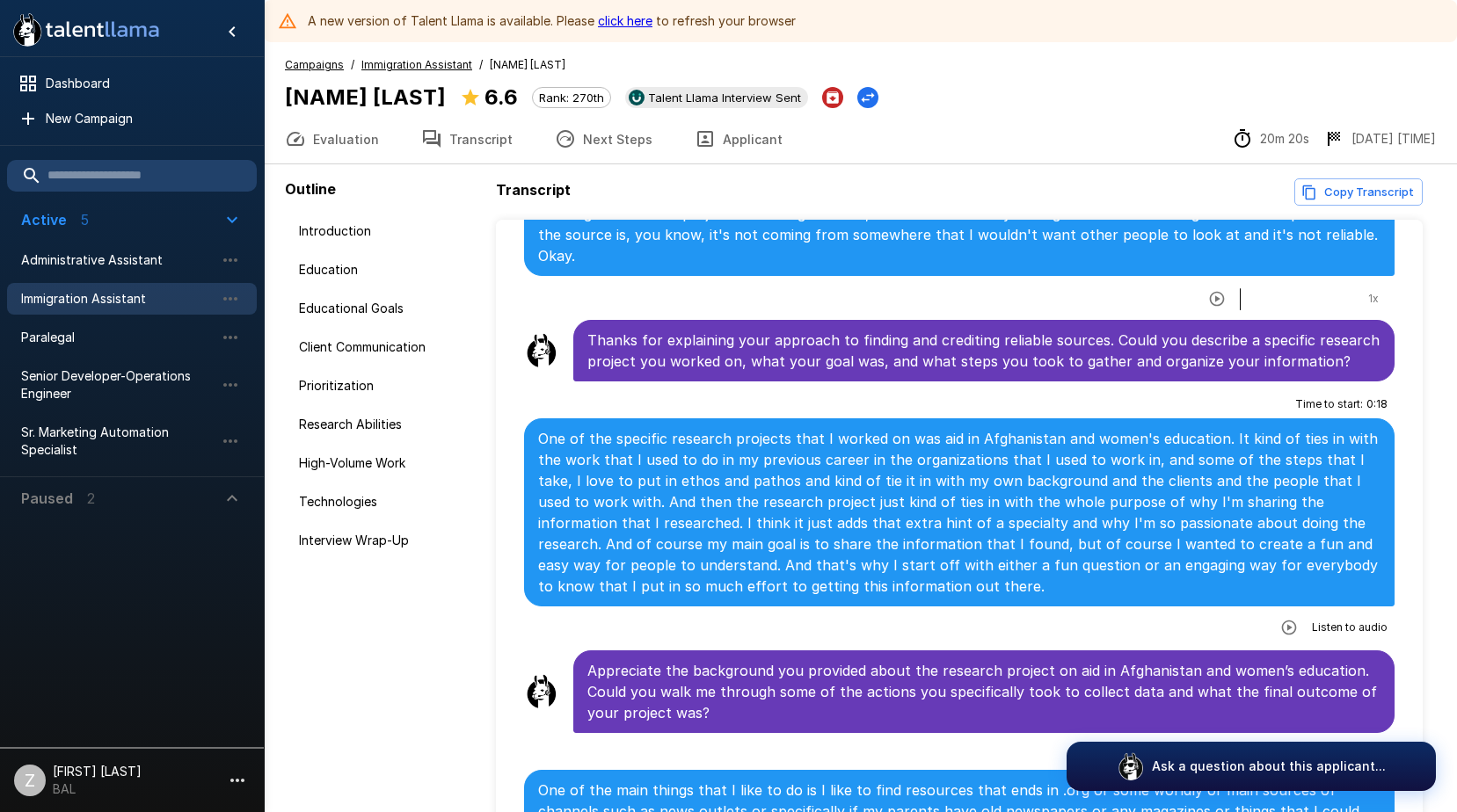 click at bounding box center [1289, 627] 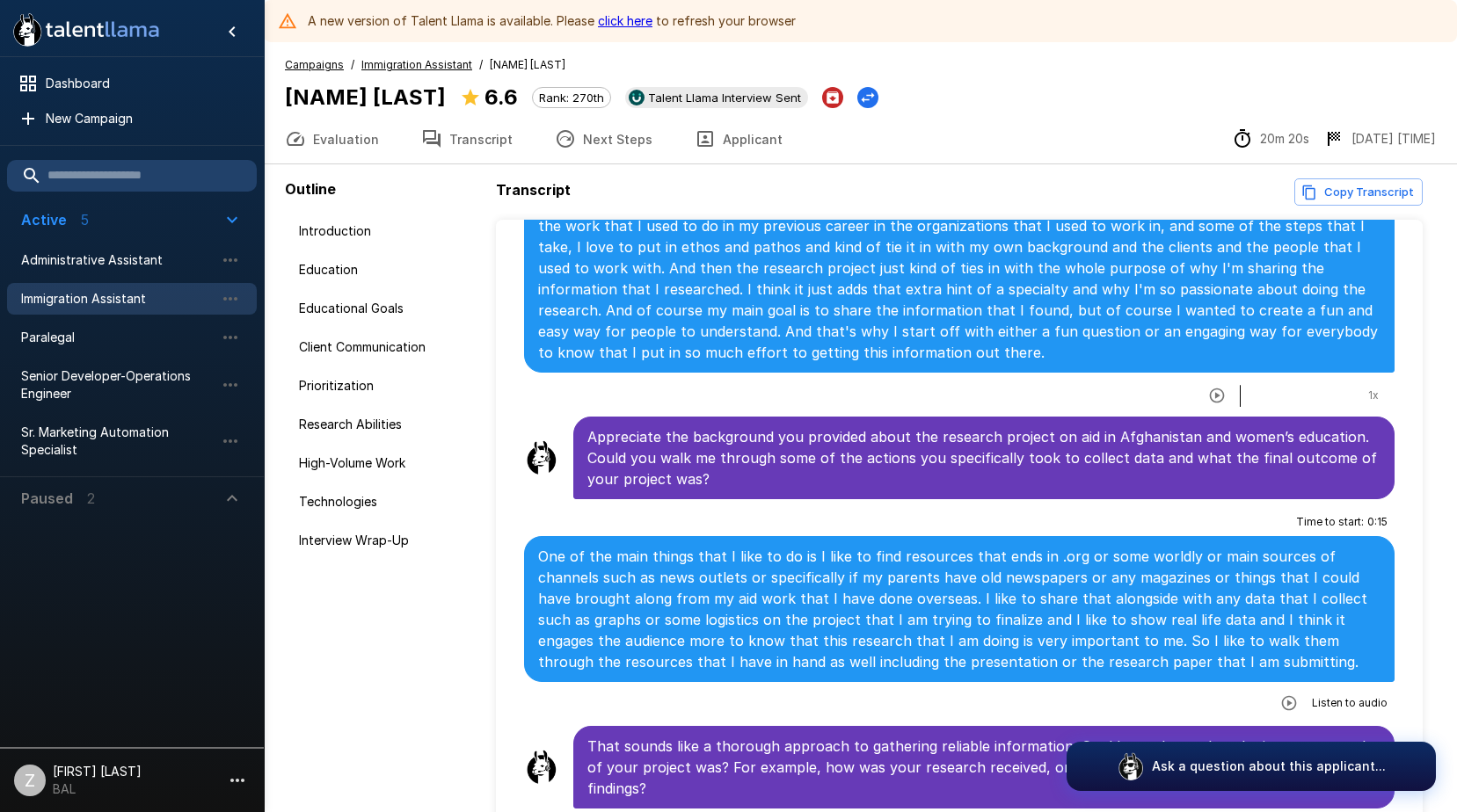 scroll, scrollTop: 3779, scrollLeft: 0, axis: vertical 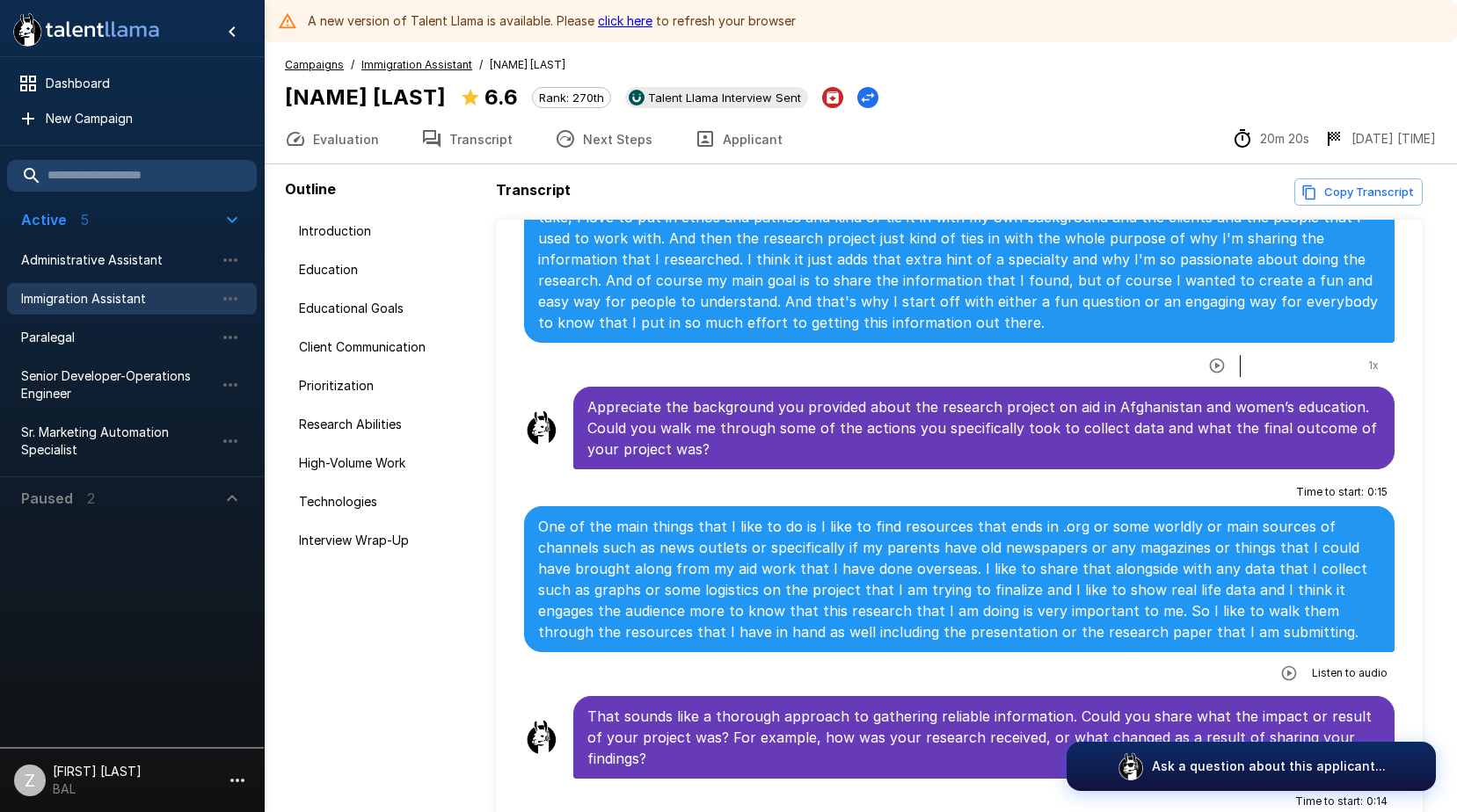 click 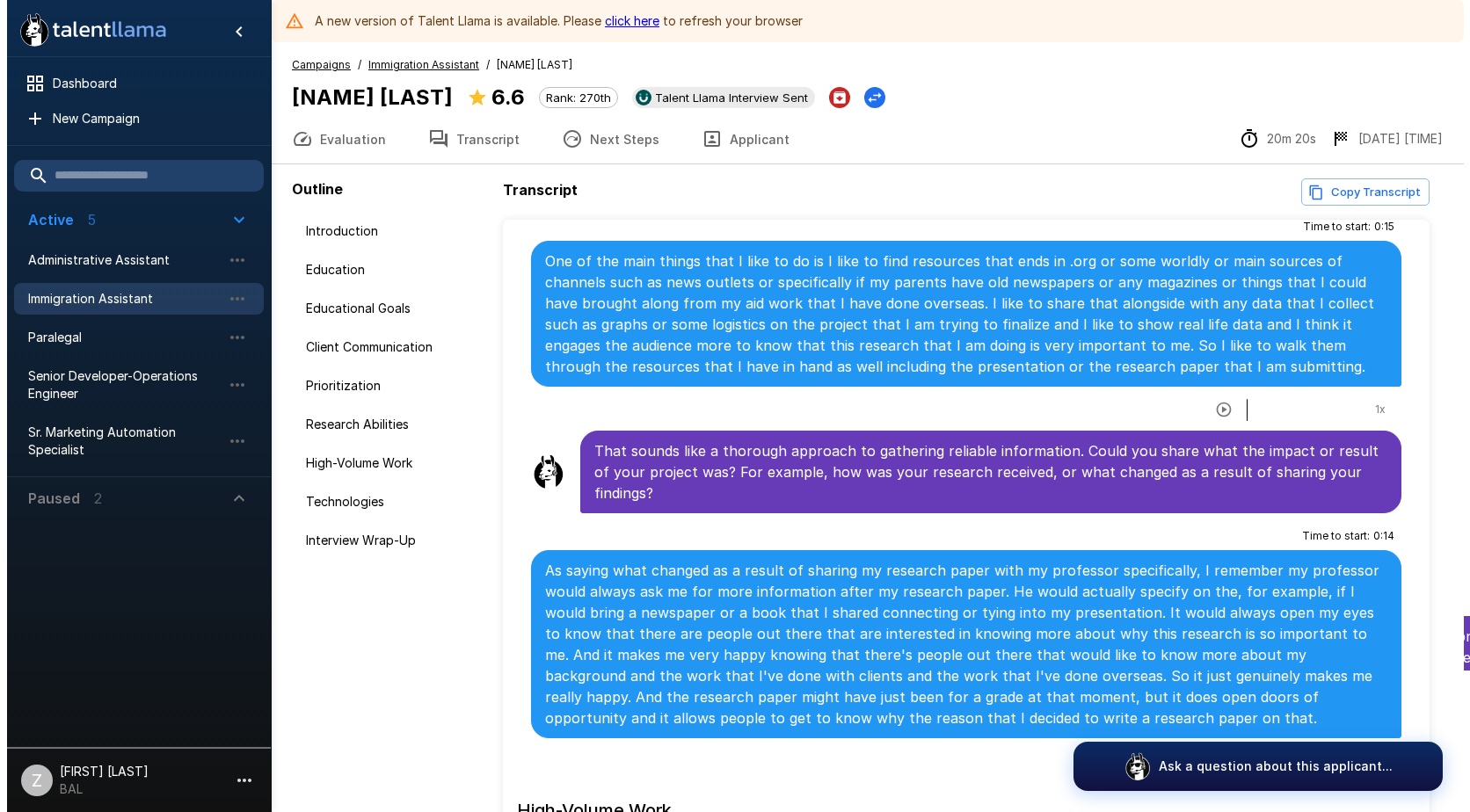 scroll, scrollTop: 4130, scrollLeft: 0, axis: vertical 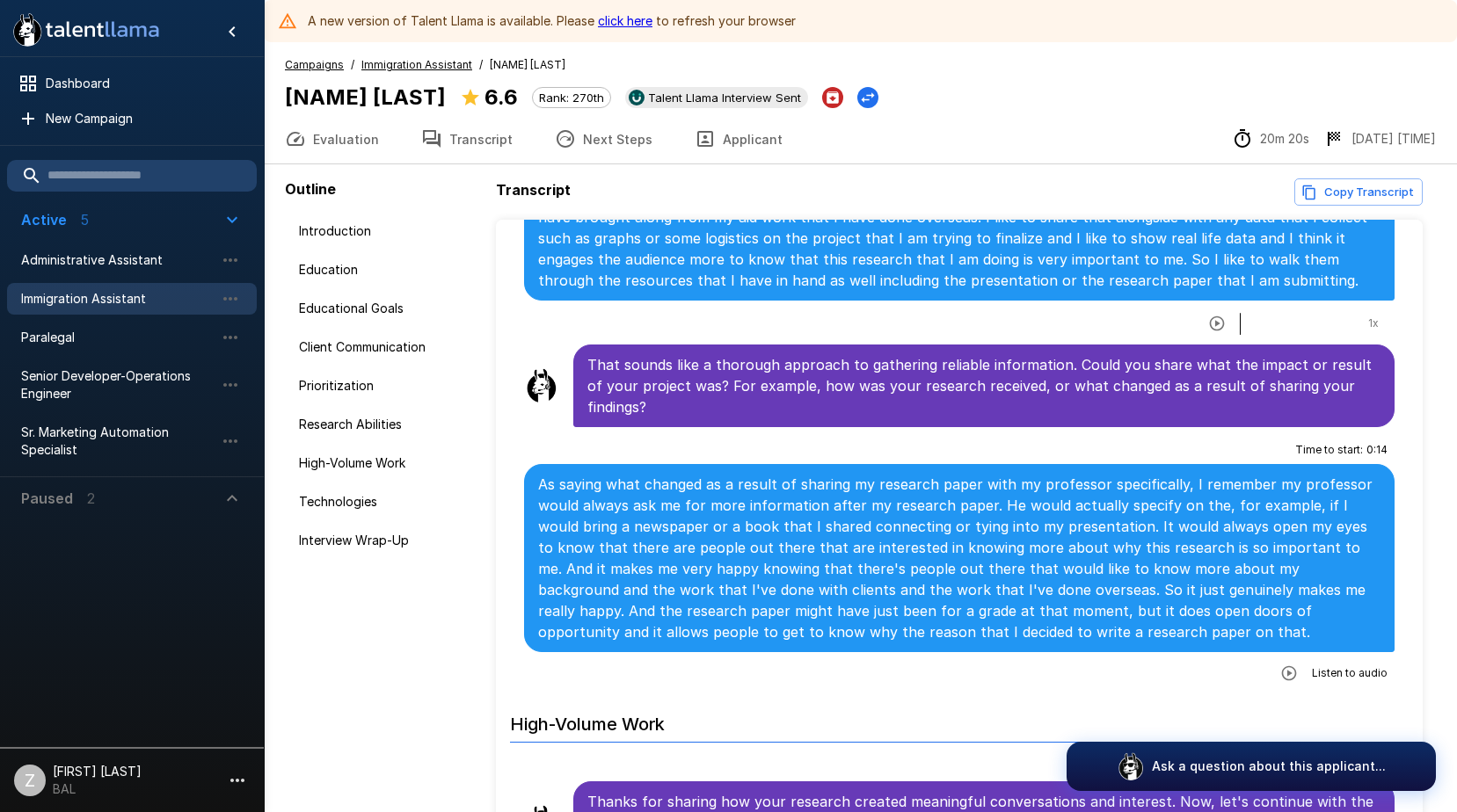 click 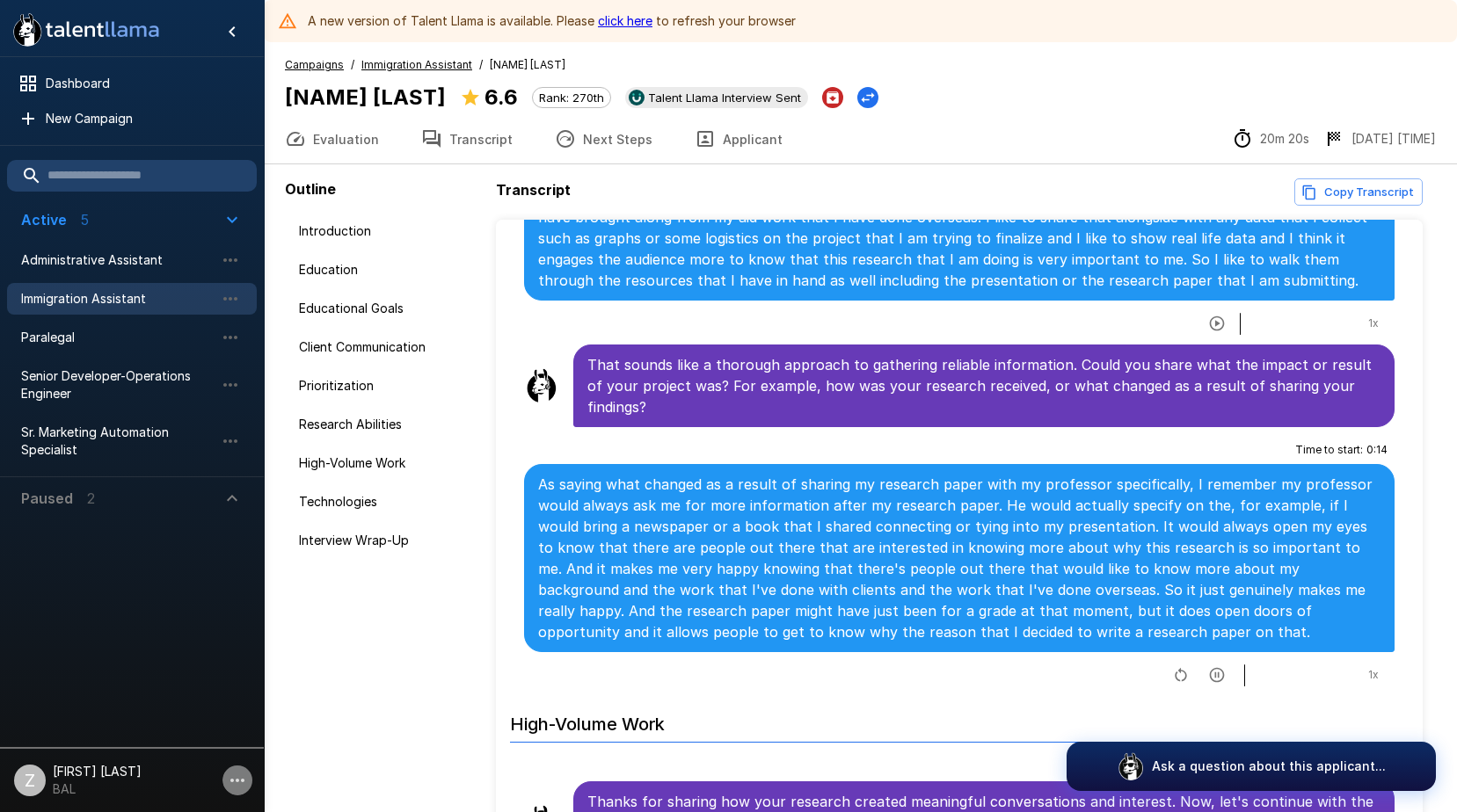 click 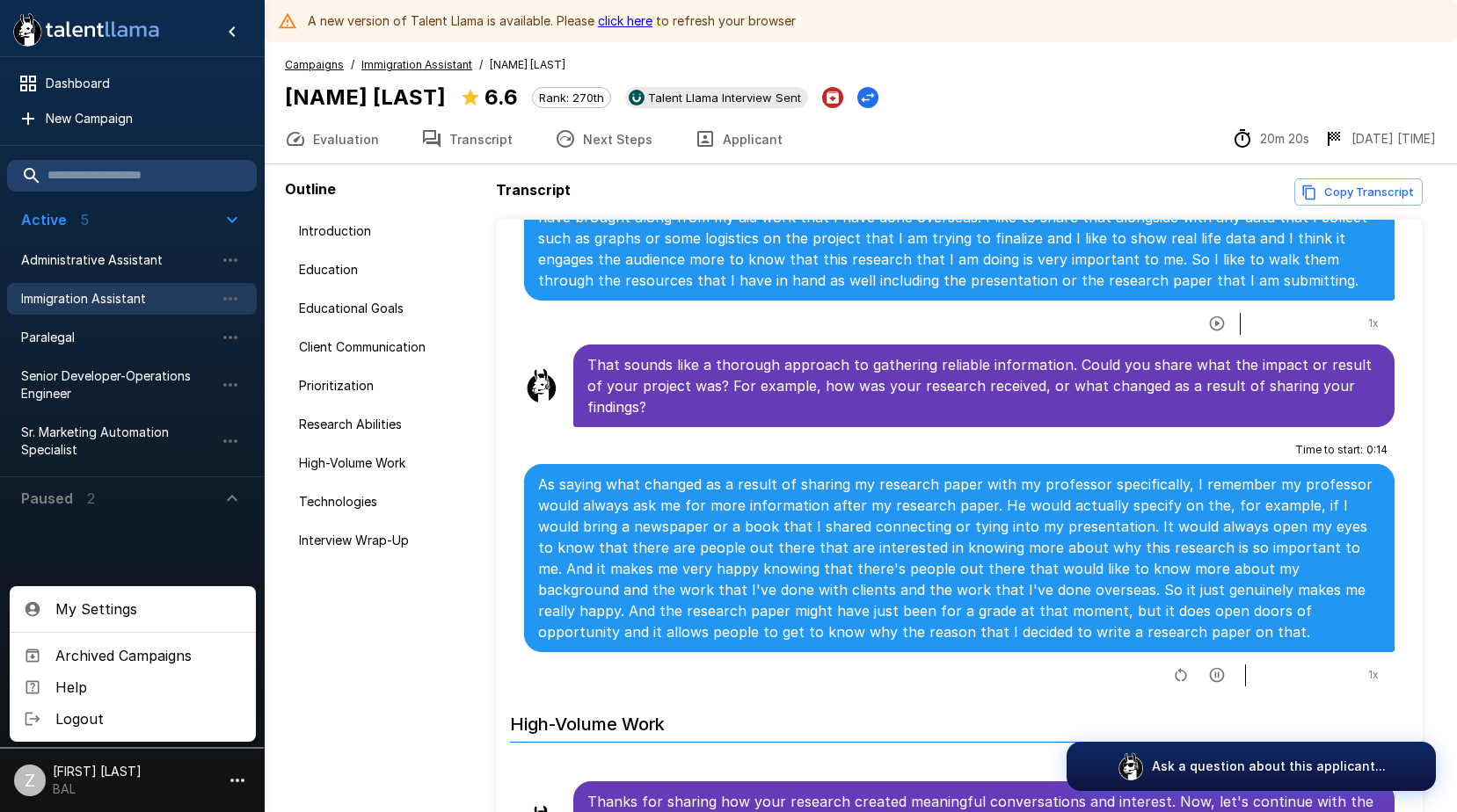 scroll, scrollTop: 4088, scrollLeft: 0, axis: vertical 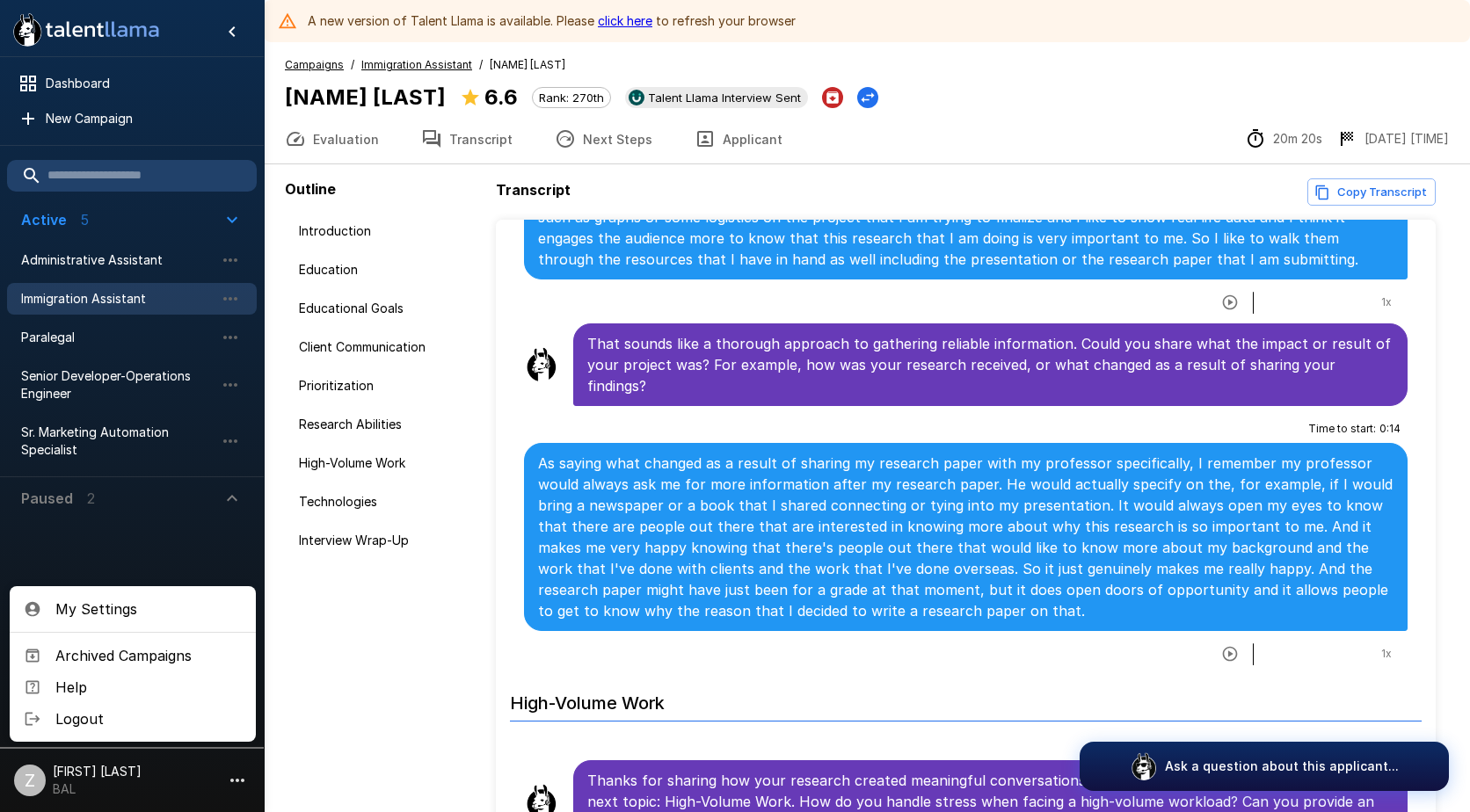 drag, startPoint x: 1429, startPoint y: 659, endPoint x: 1432, endPoint y: 707, distance: 48.093659 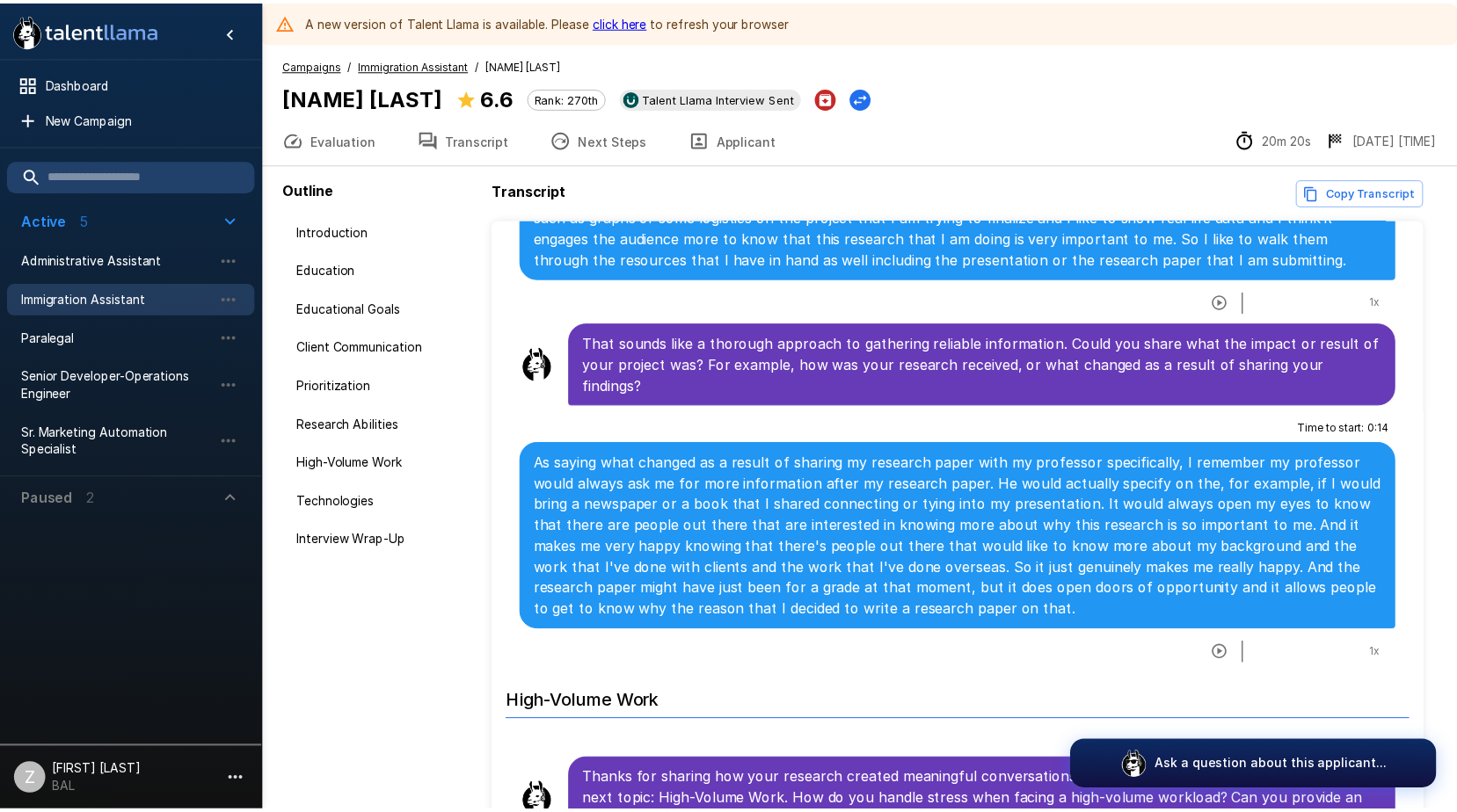 scroll, scrollTop: 4130, scrollLeft: 0, axis: vertical 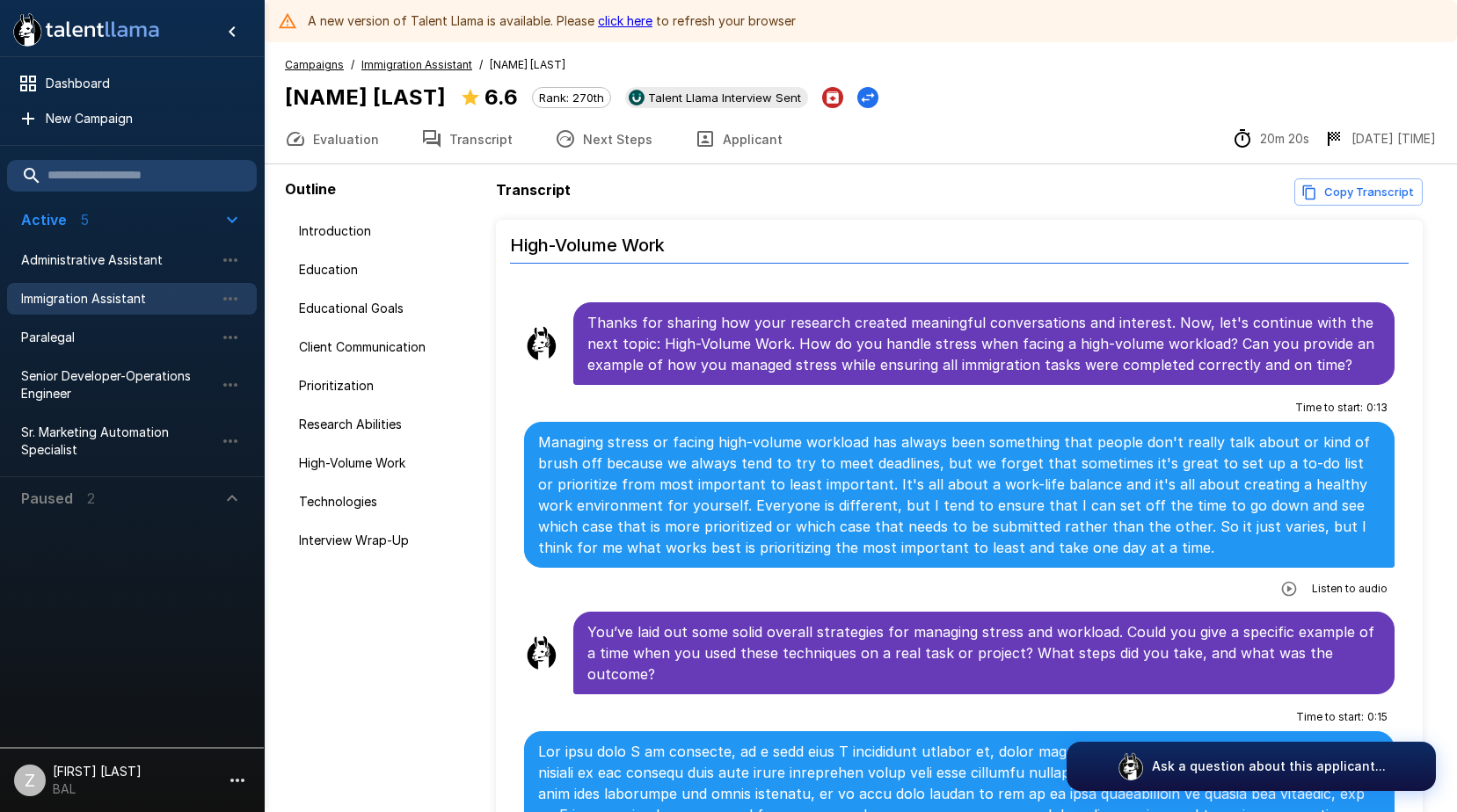 click 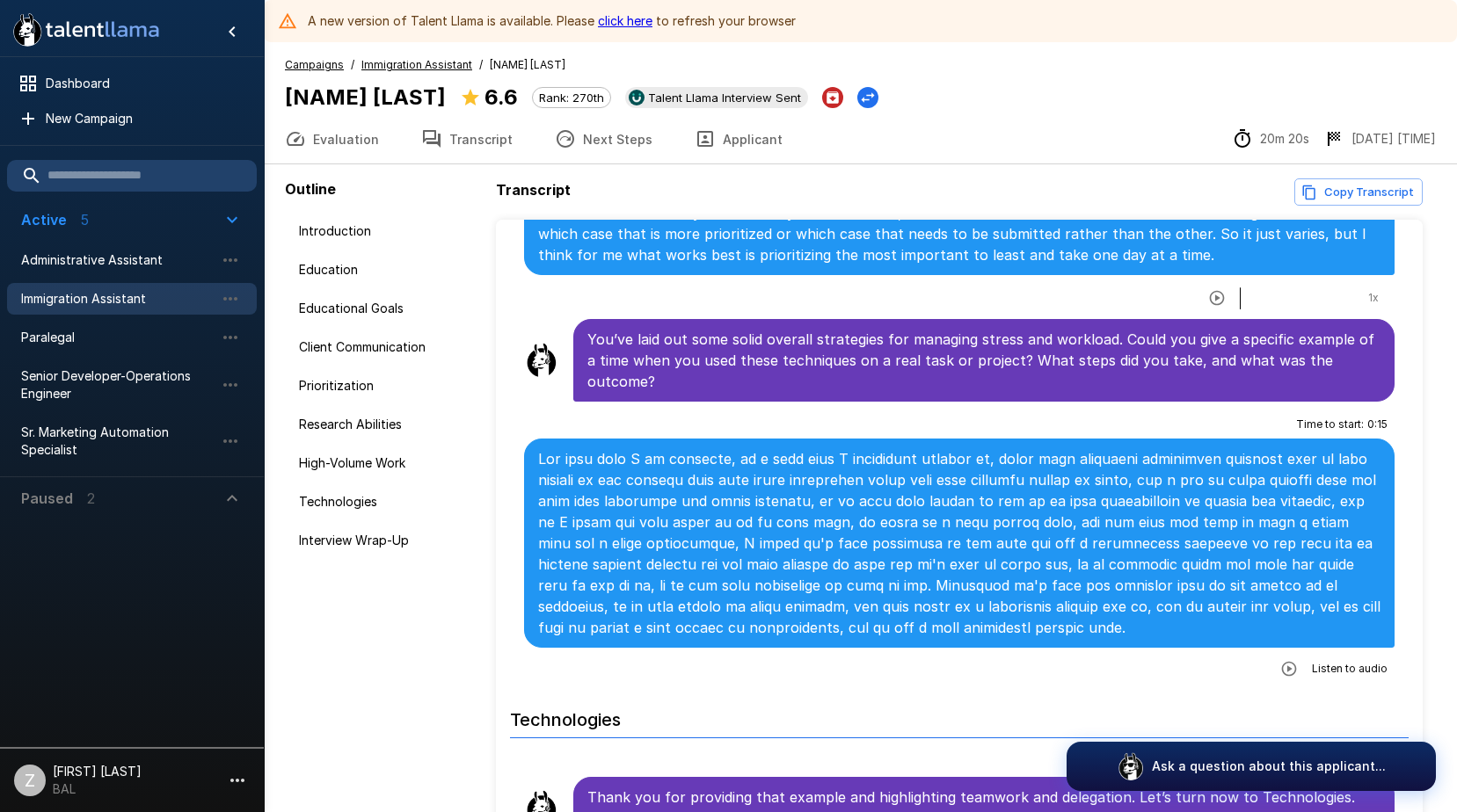 scroll, scrollTop: 4961, scrollLeft: 0, axis: vertical 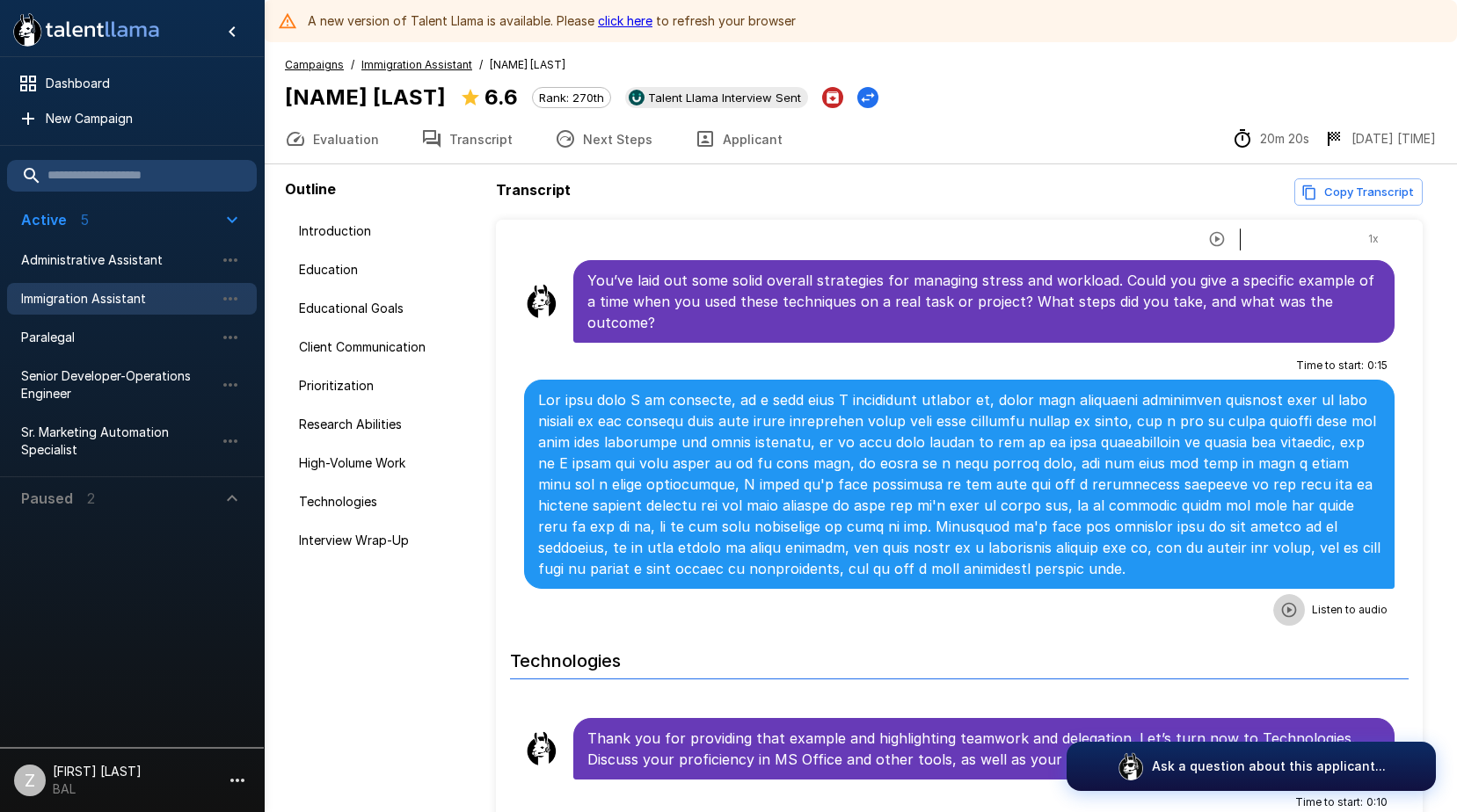 click 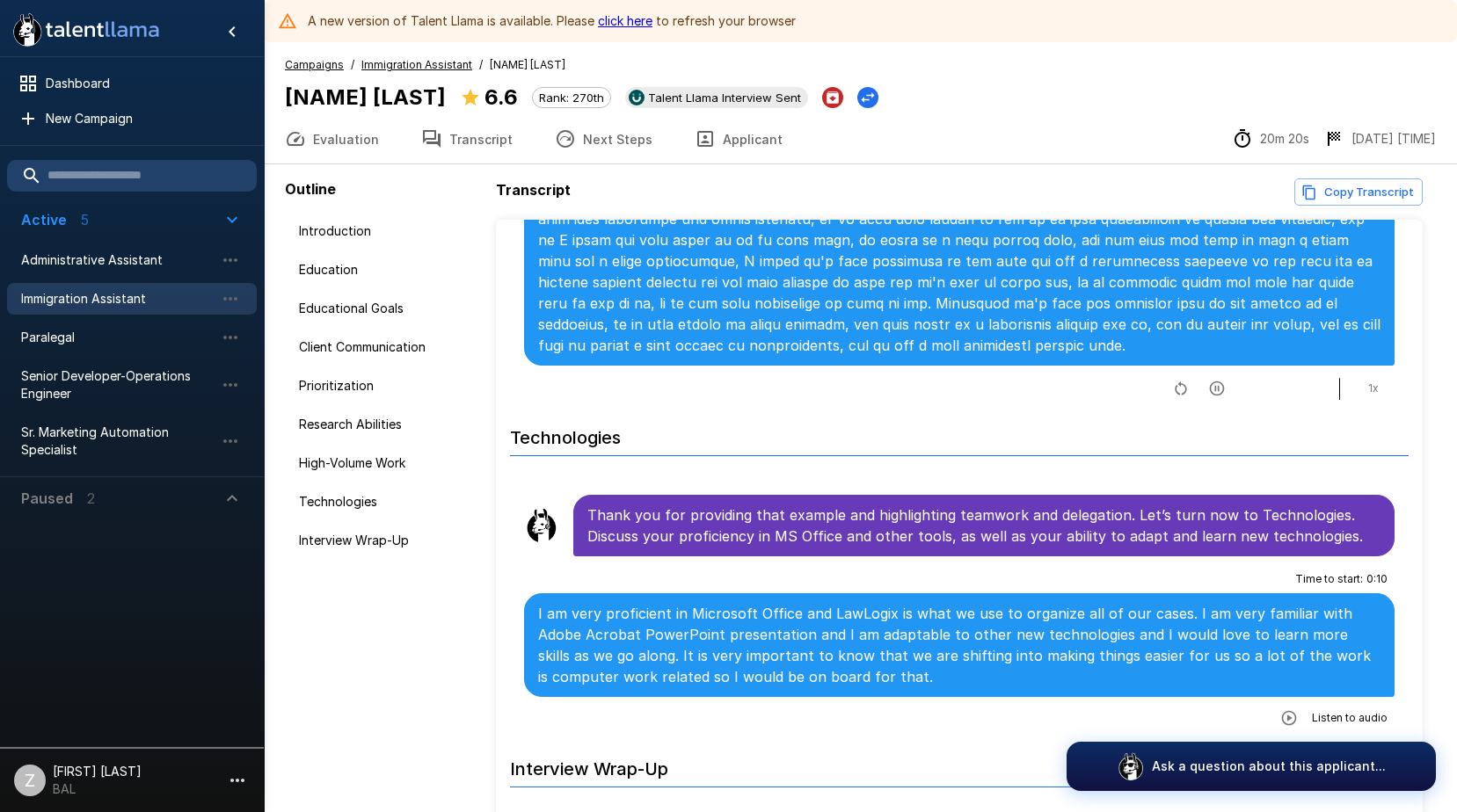 scroll, scrollTop: 5224, scrollLeft: 0, axis: vertical 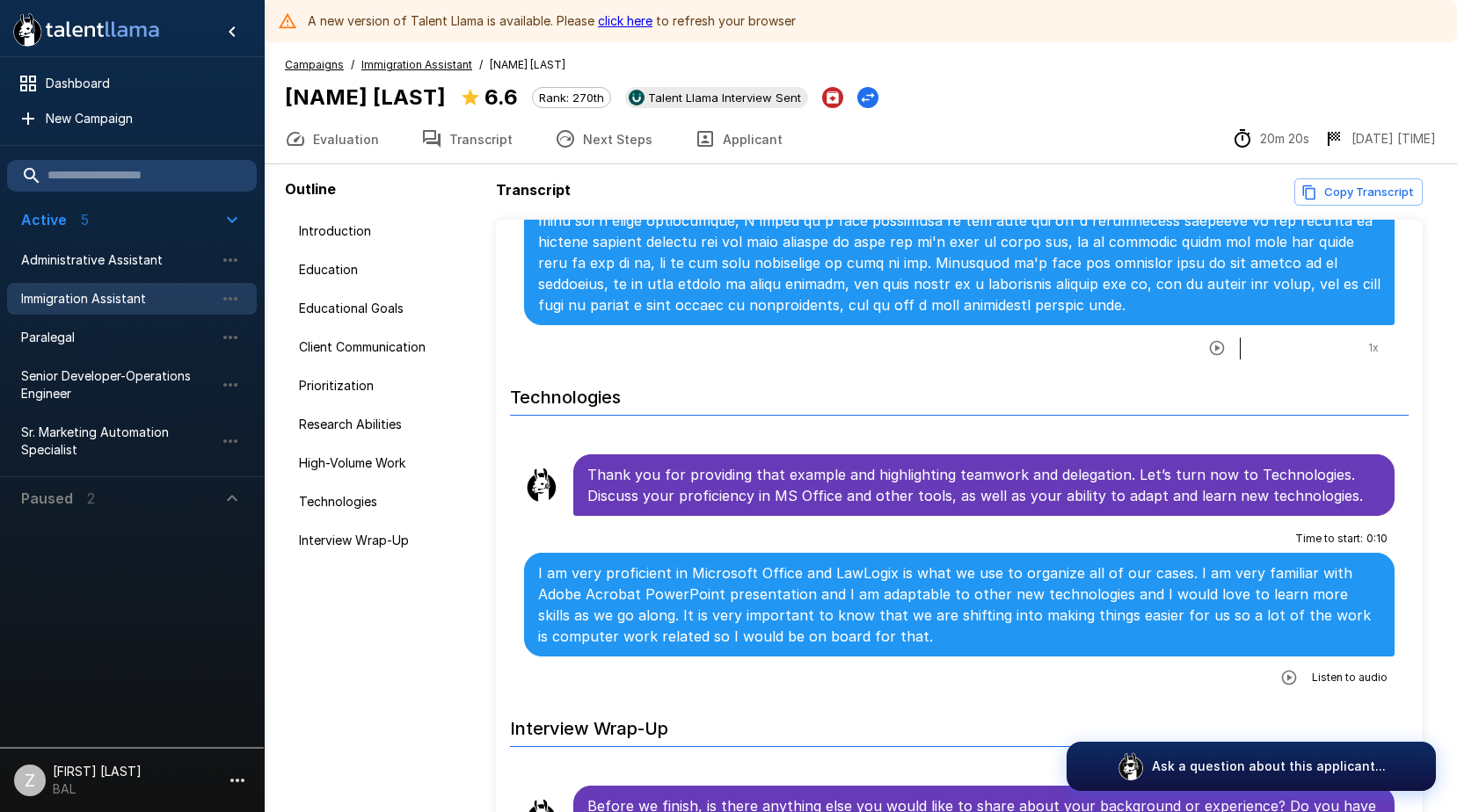 click 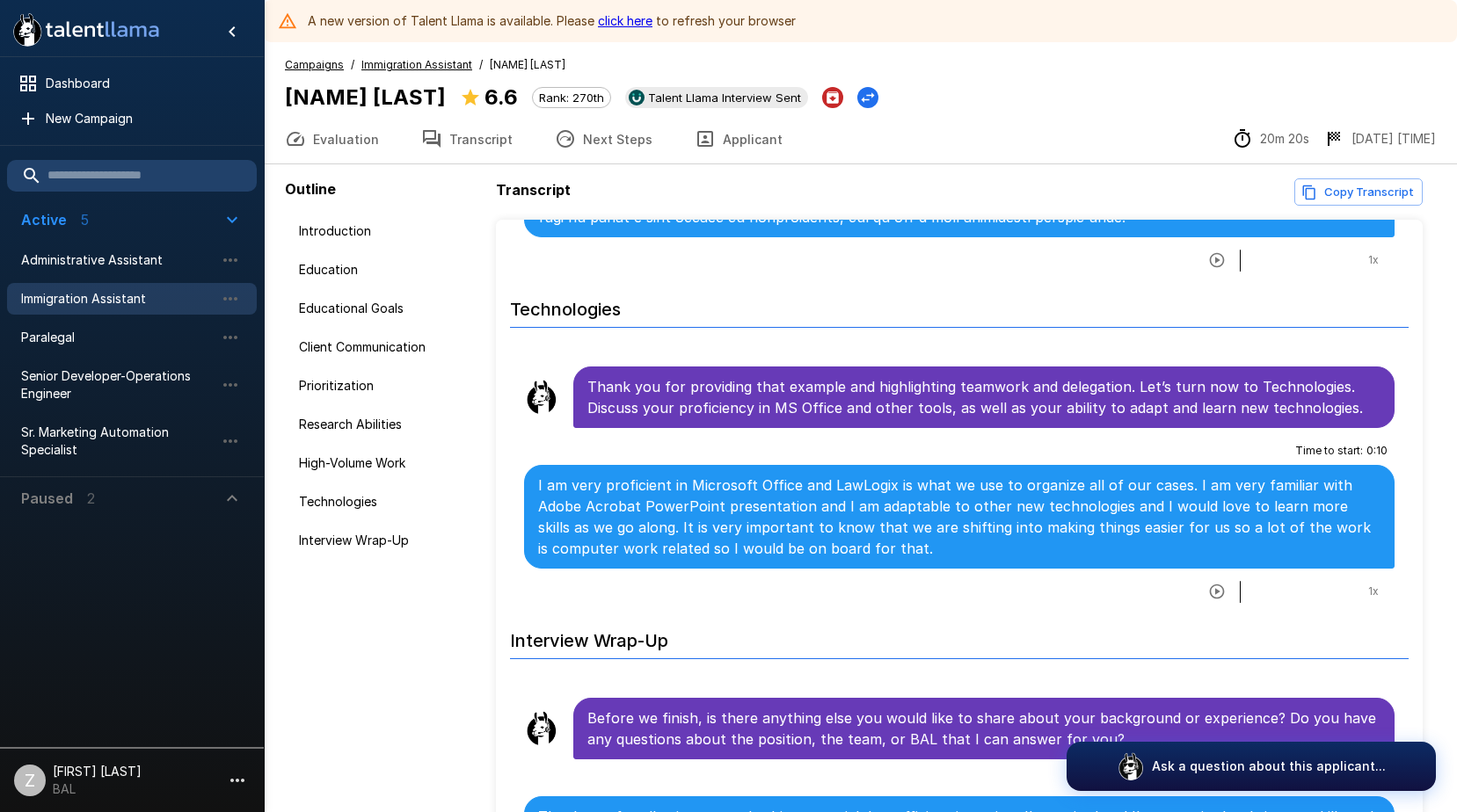 scroll, scrollTop: 5424, scrollLeft: 0, axis: vertical 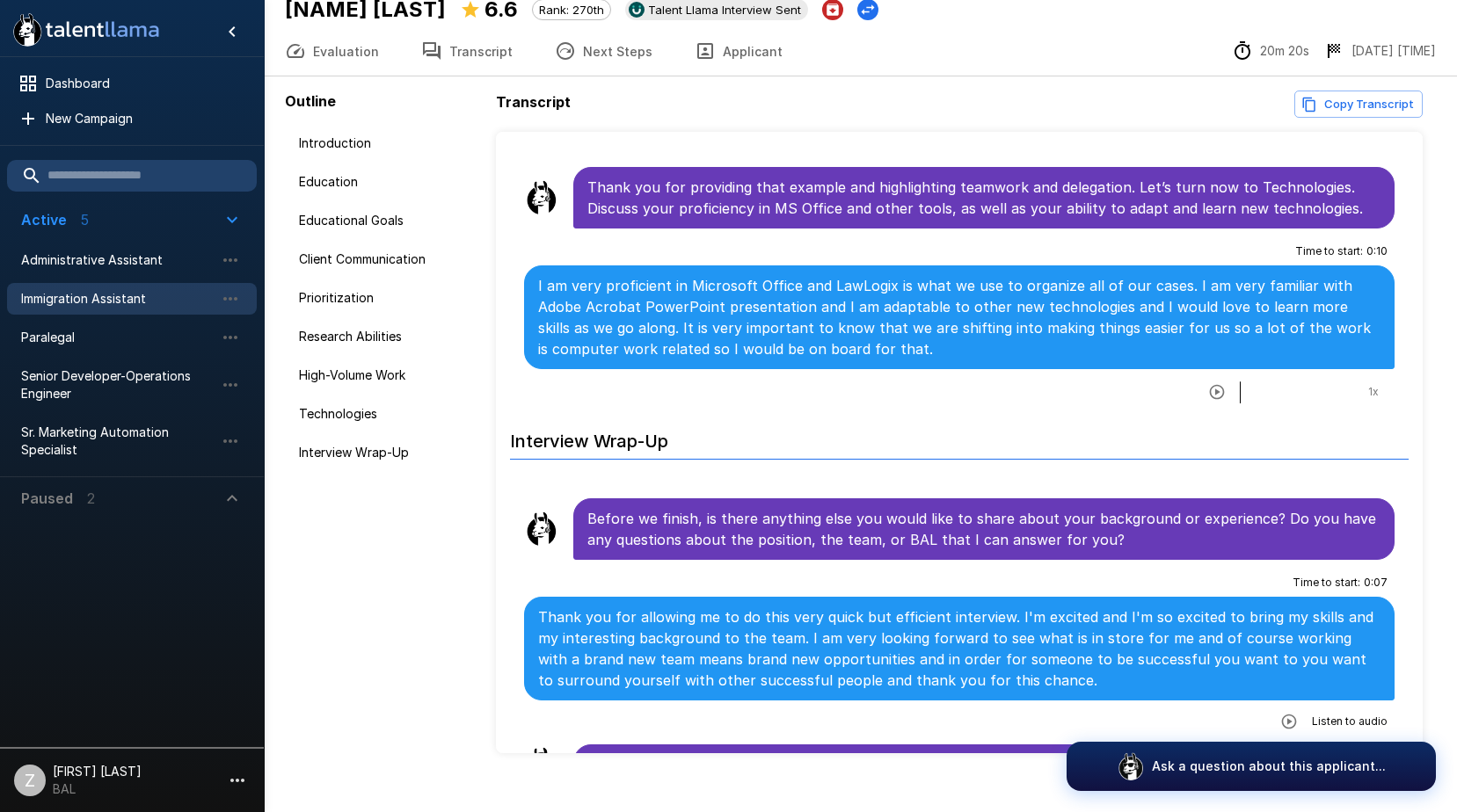 click 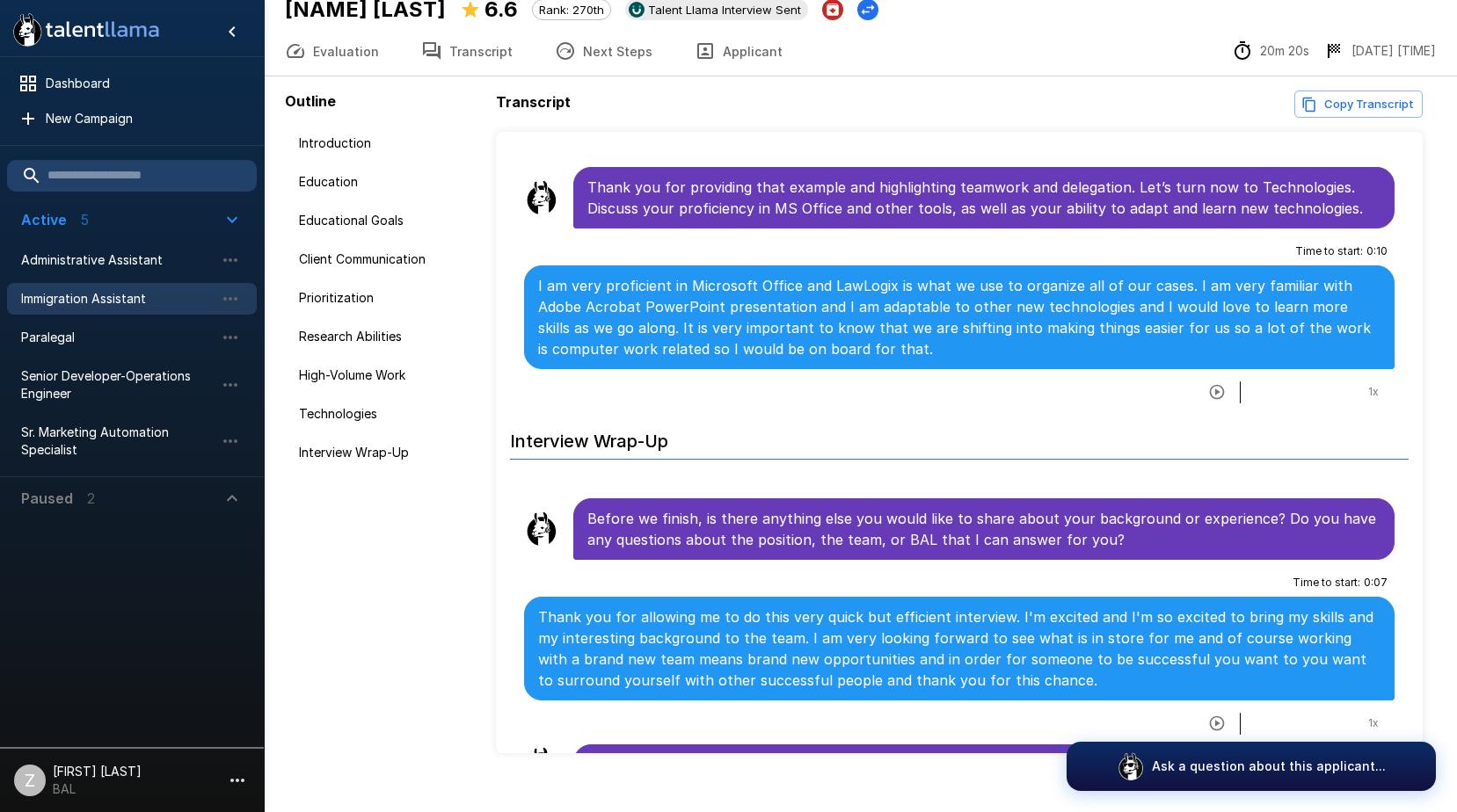click on "Evaluation Transcript Next Steps Applicant [TIME] [DATE] [TIME]" at bounding box center [860, 51] 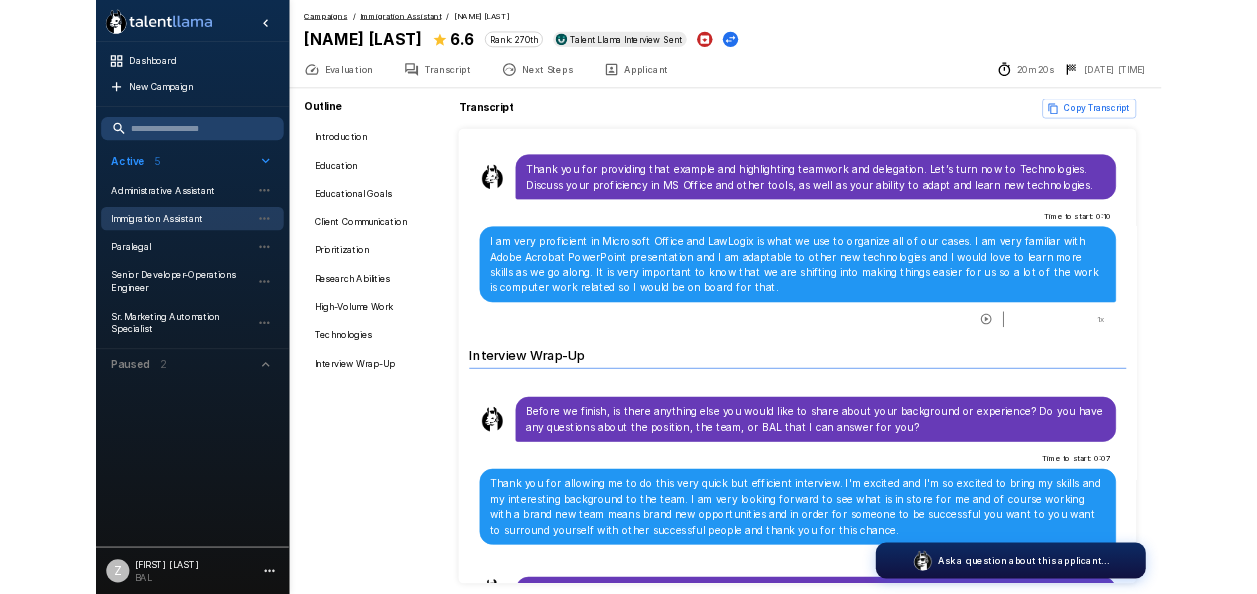 scroll, scrollTop: 0, scrollLeft: 0, axis: both 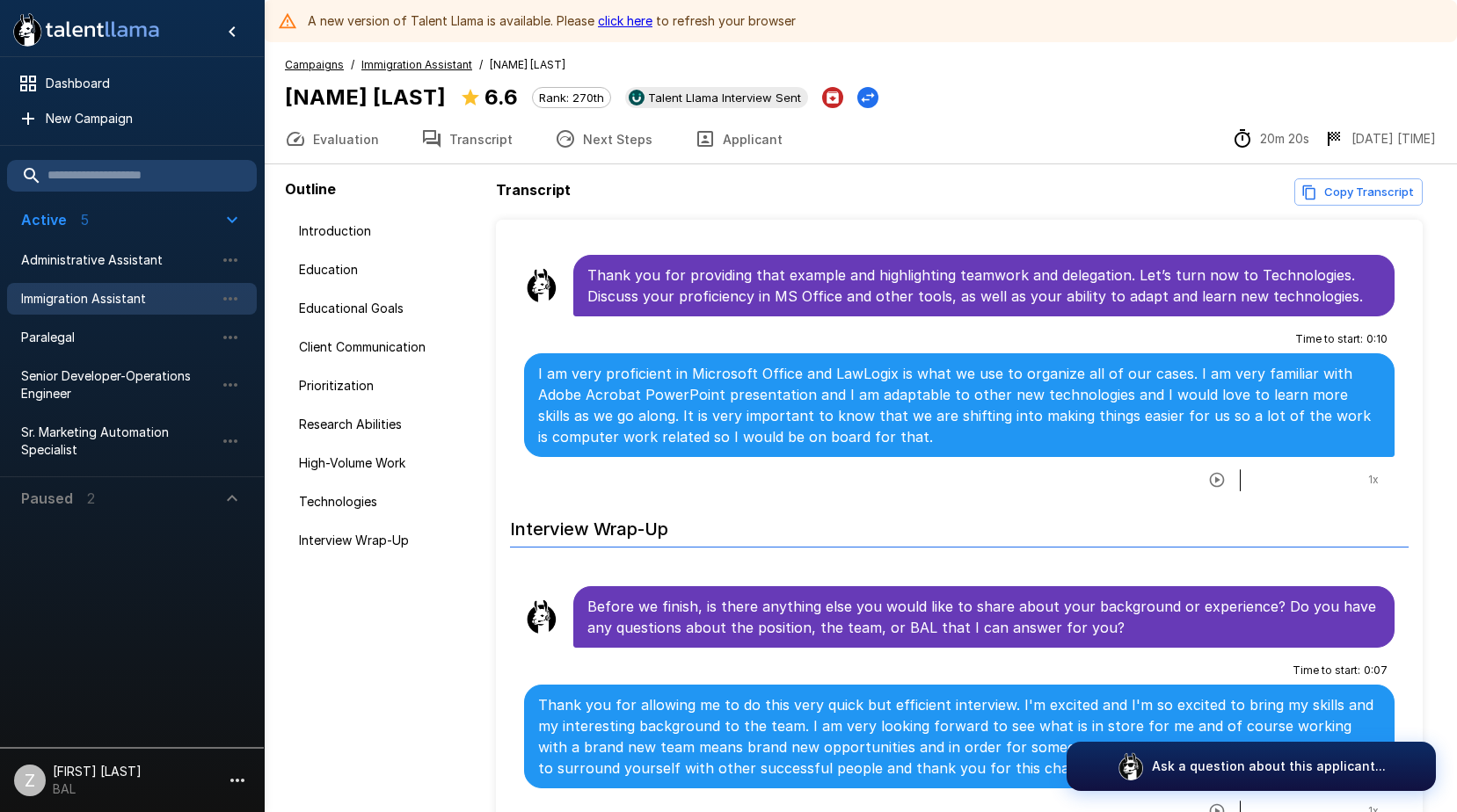 click on "Evaluation" at bounding box center [331, 139] 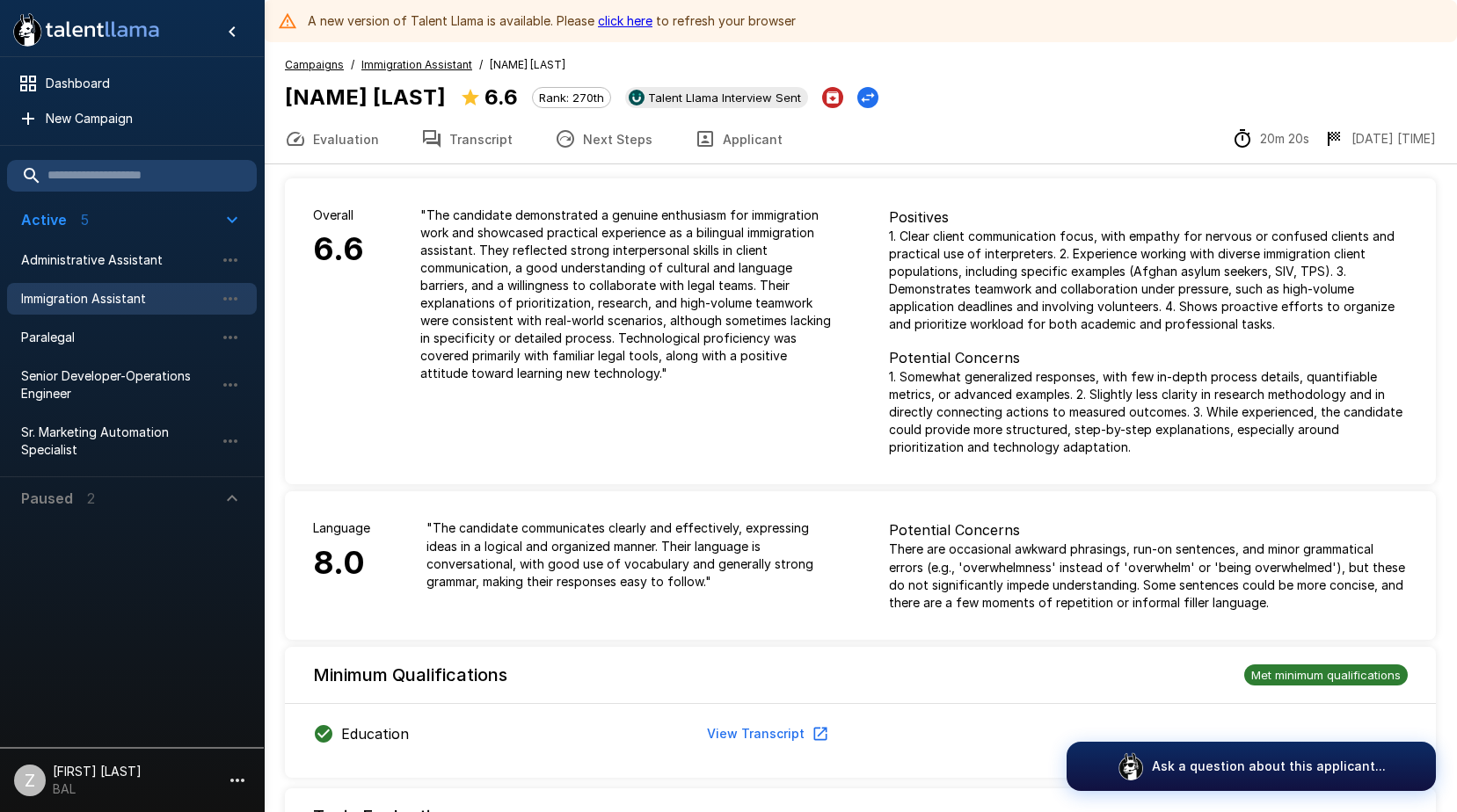 click on "Campaigns / Immigration Assistant / [NAME] [LAST]   6.6 Rank: 270th Talent Llama Interview Sent" at bounding box center [860, 85] 